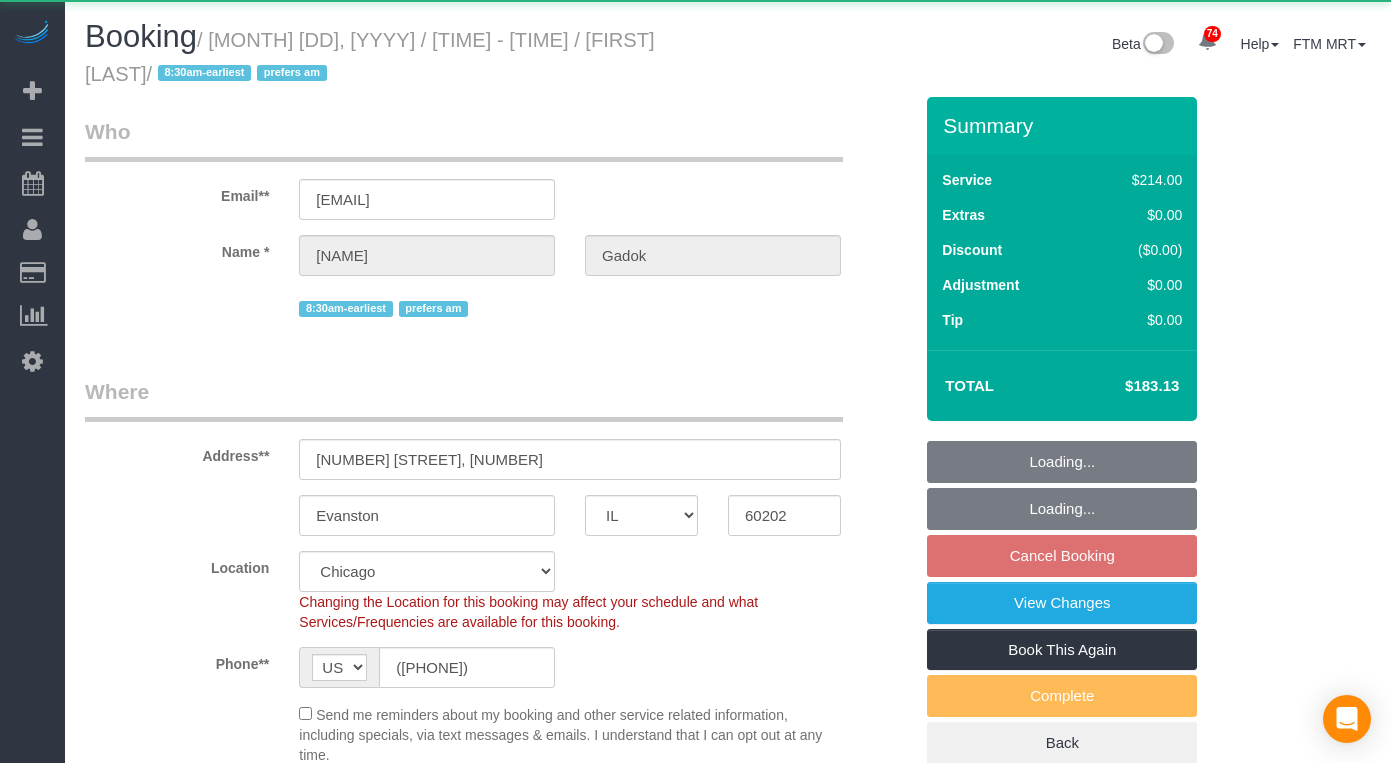 select on "IL" 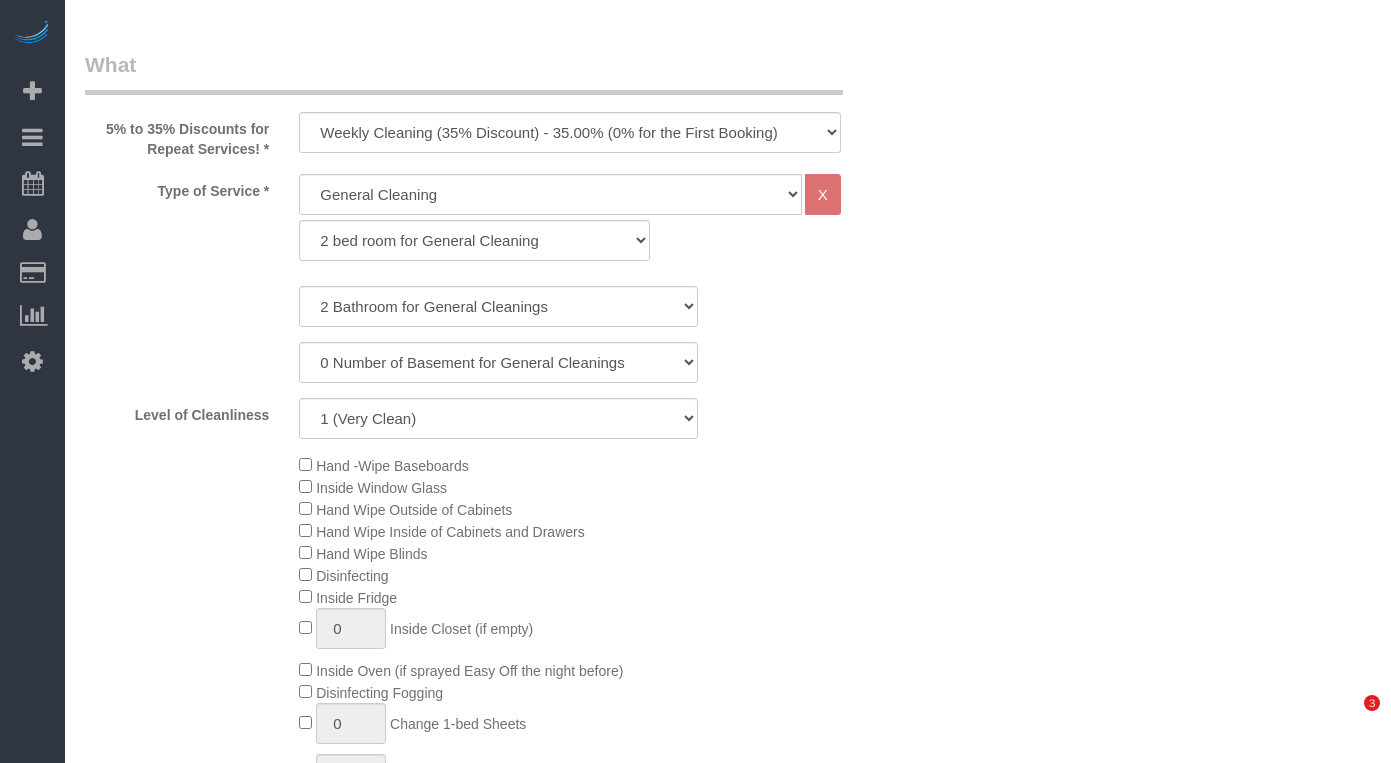 scroll, scrollTop: 1025, scrollLeft: 0, axis: vertical 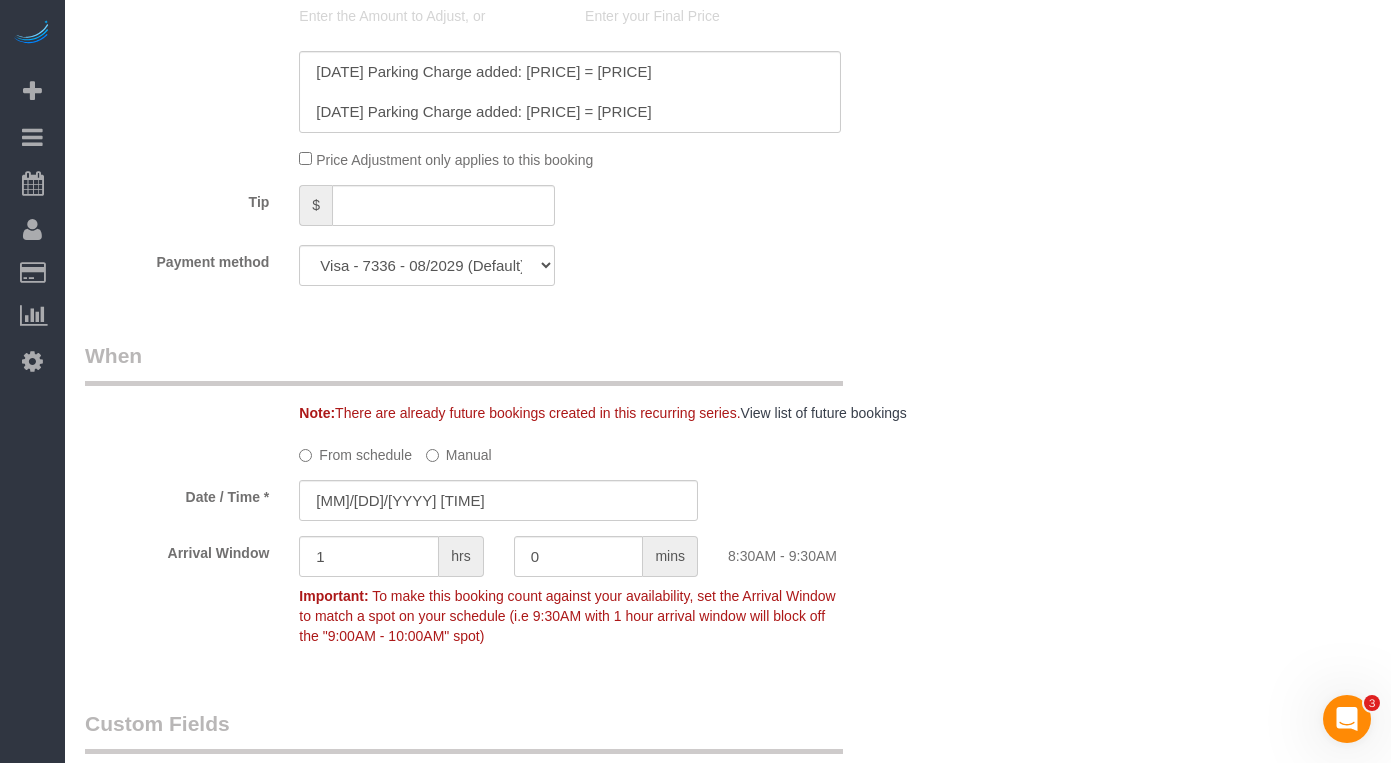 click on "From schedule
Manual
Date / Time *
[DATE] [TIME]
Arrival Window
[NUMBER]
hrs
[NUMBER]
mins
[TIME] - [TIME]
Important:
To make this booking count against your availability, set the Arrival
Window to match a spot on your schedule (i.e [TIME] with [NUMBER] hour arrival
window will block off the "[TIME] - [TIME]" spot)" 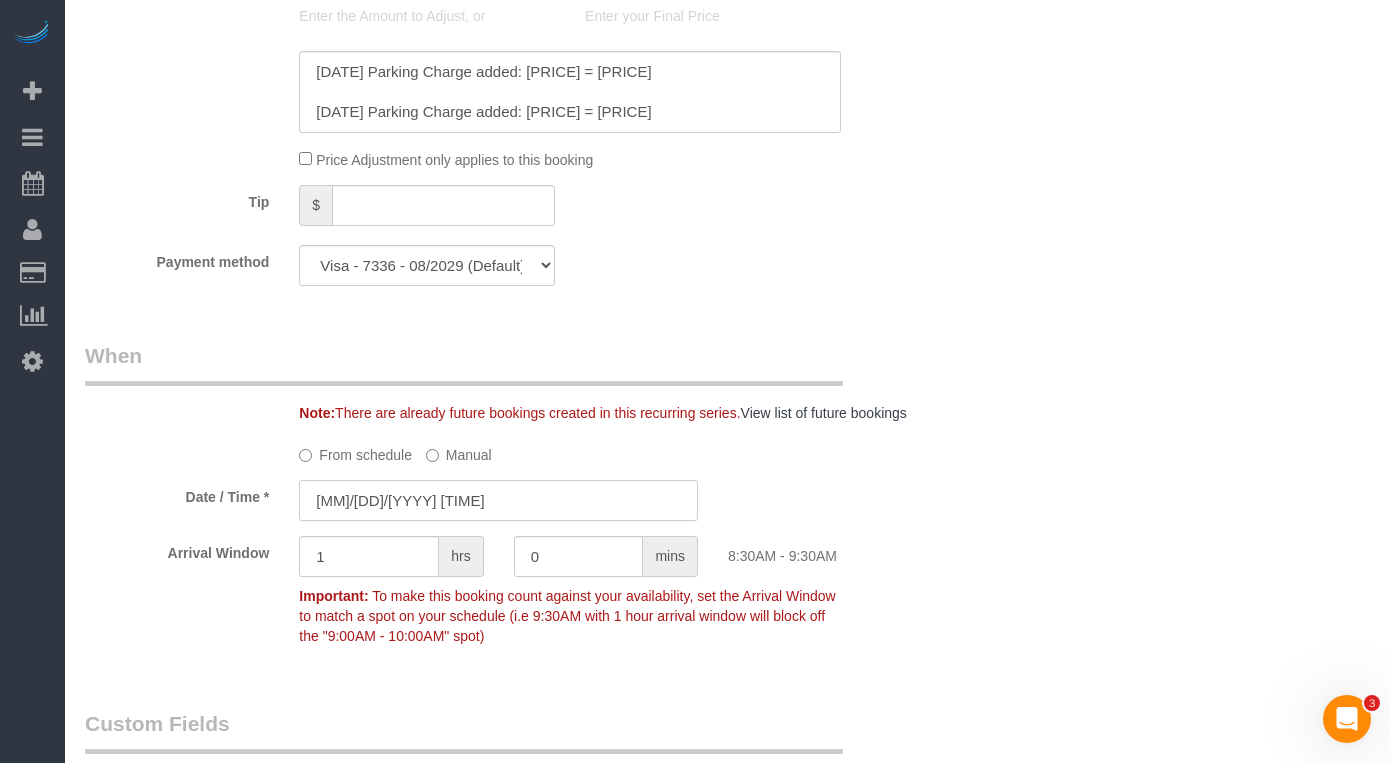 click on "[MM]/[DD]/[YYYY] [TIME]" at bounding box center [498, 500] 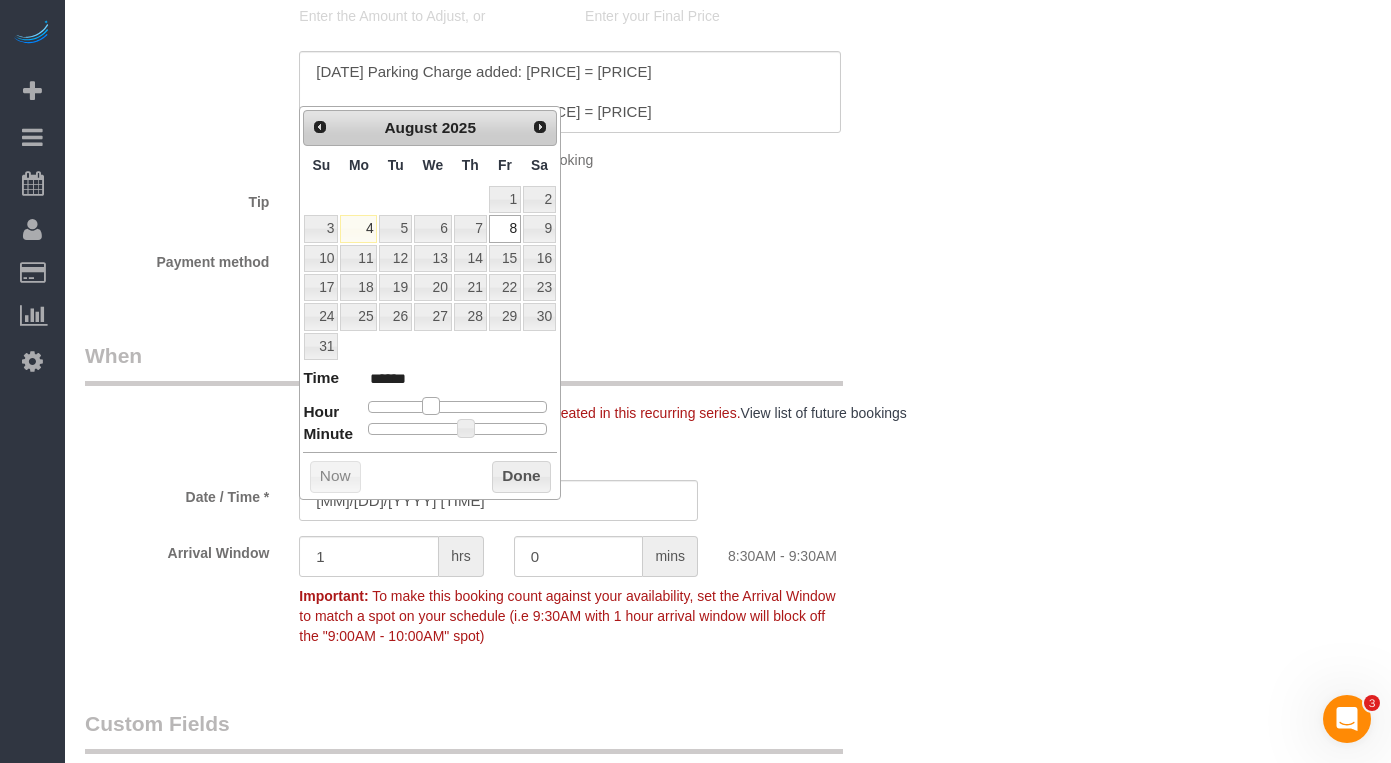 type on "[MM]/[DD]/[YYYY] [TIME]" 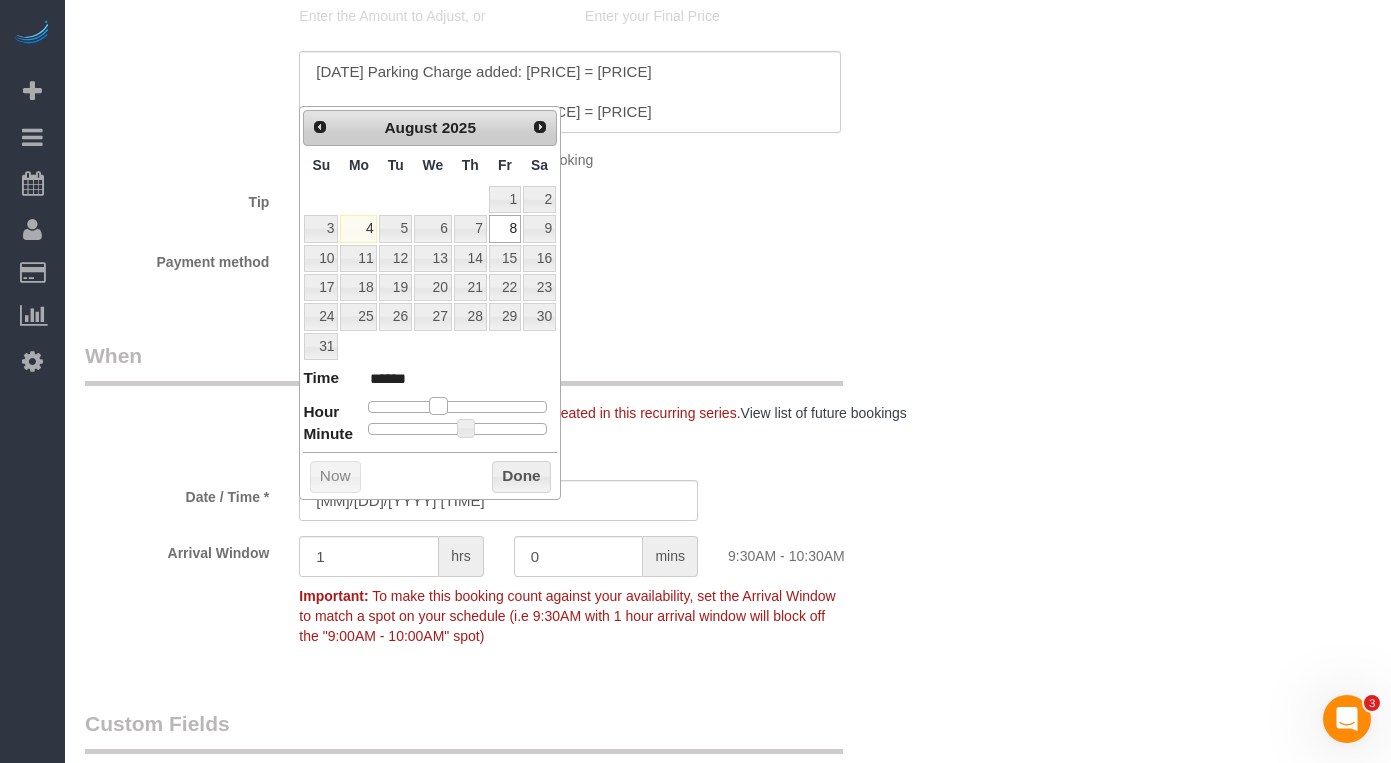 drag, startPoint x: 430, startPoint y: 401, endPoint x: 441, endPoint y: 401, distance: 11 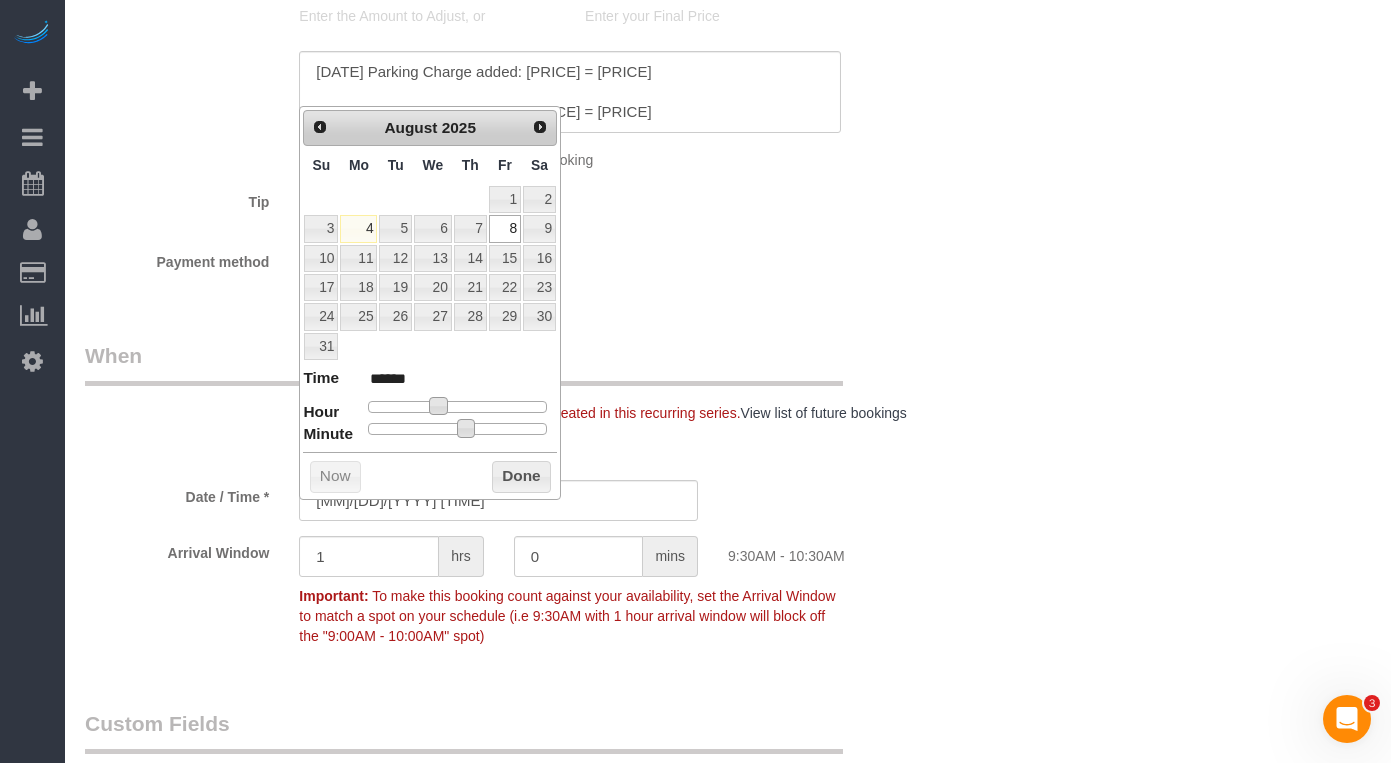type on "08/08/2025 9:25AM" 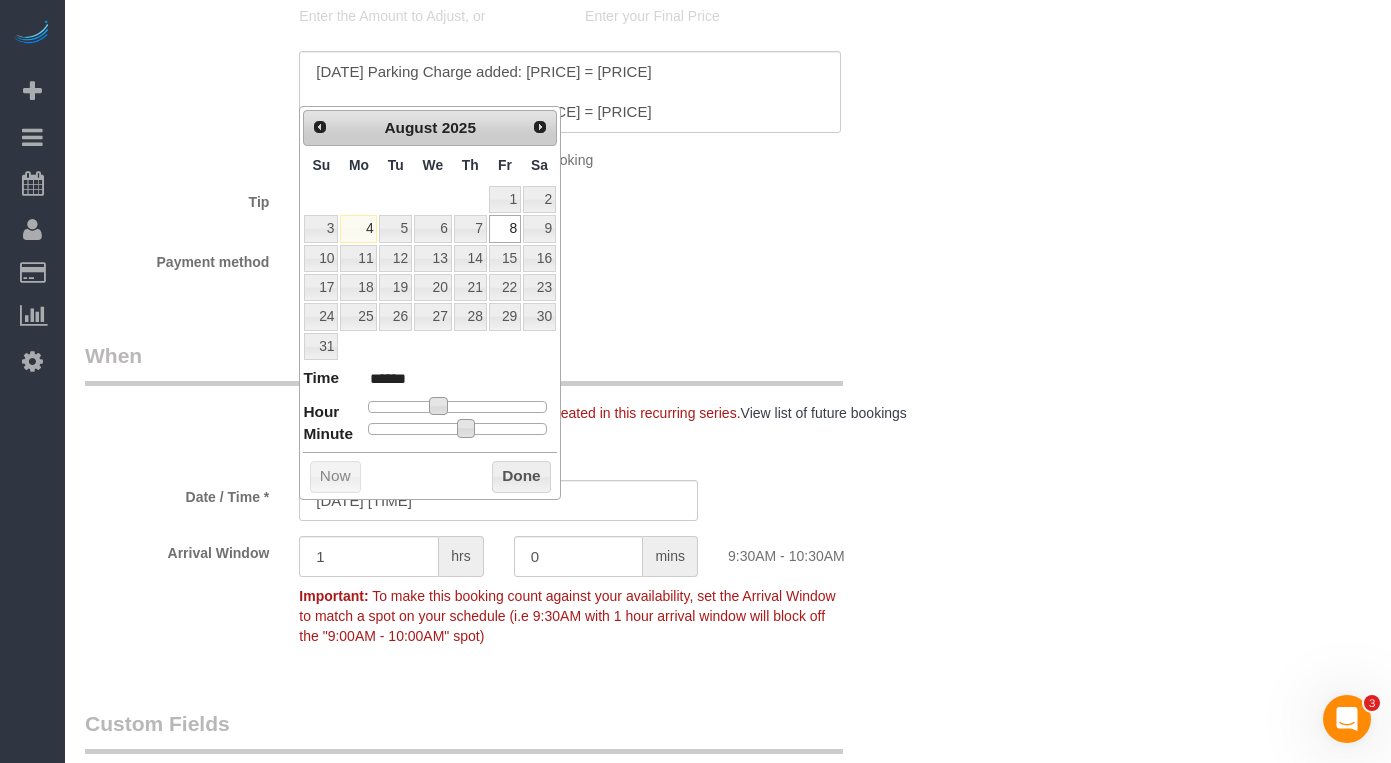 type on "******" 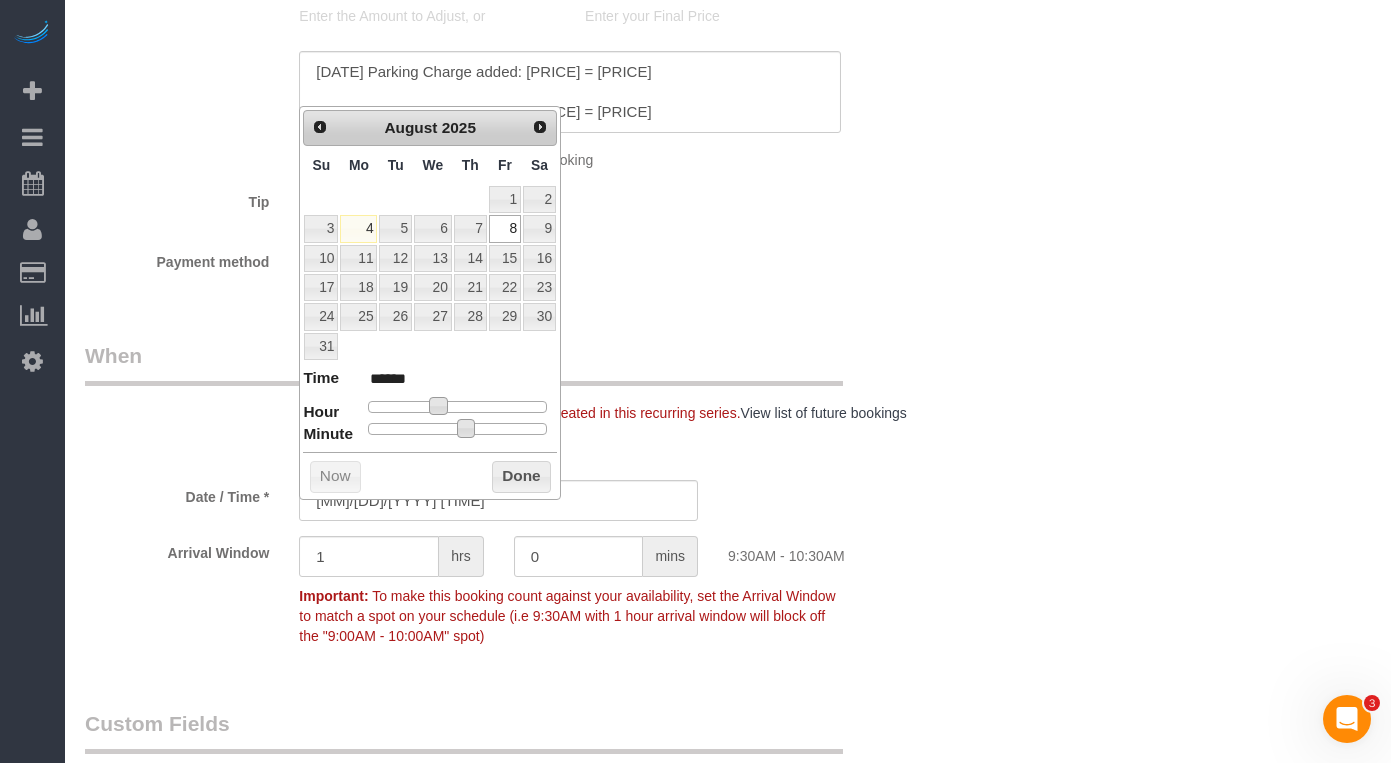 type on "08/08/2025 9:05AM" 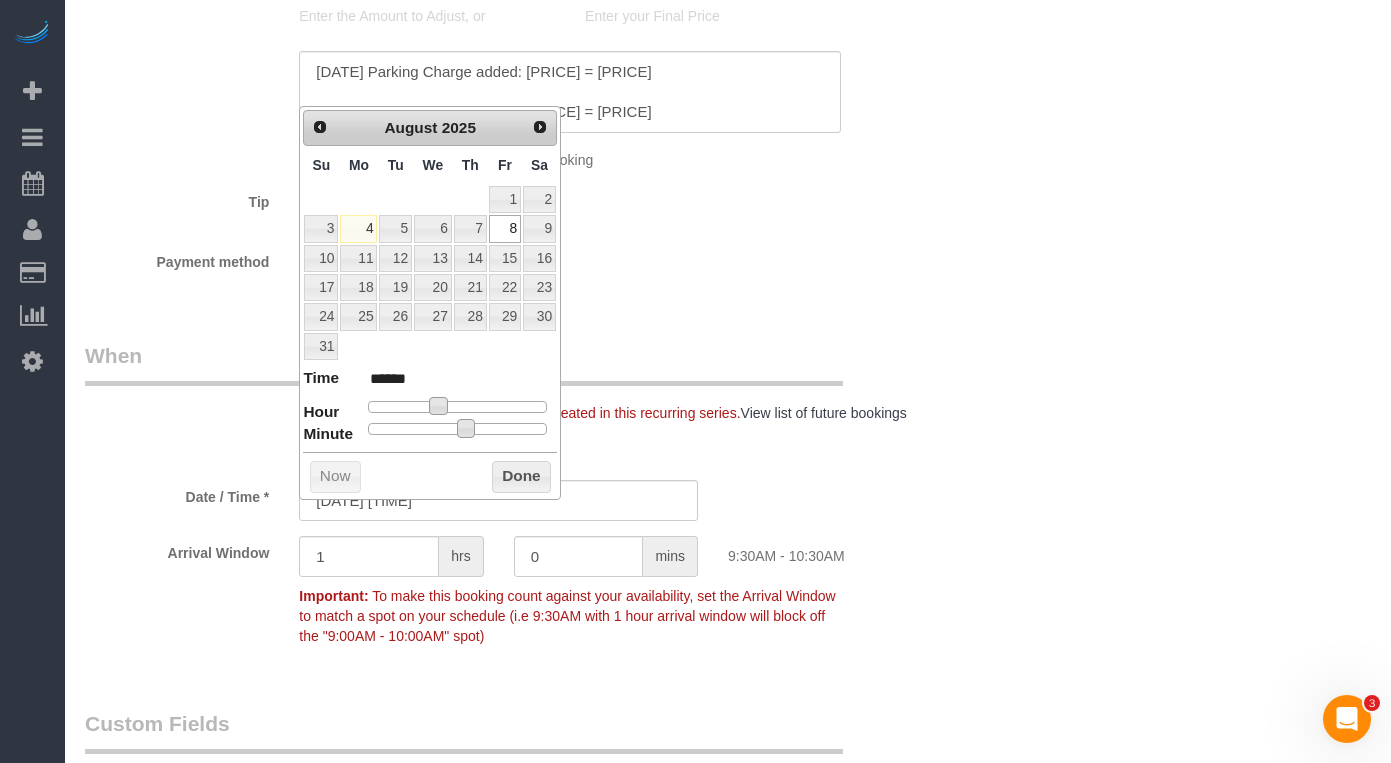 type on "08/08/2025 9:00AM" 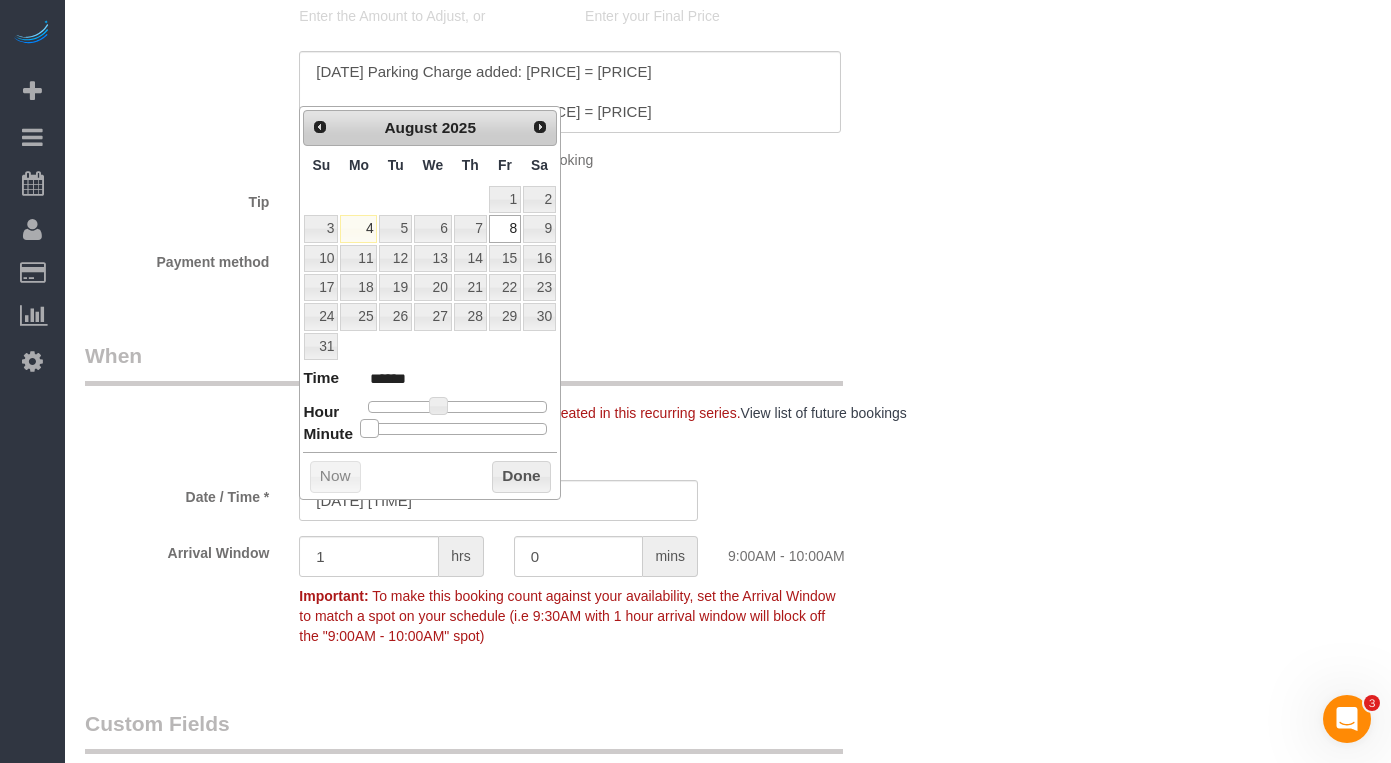 drag, startPoint x: 433, startPoint y: 424, endPoint x: 499, endPoint y: 452, distance: 71.693794 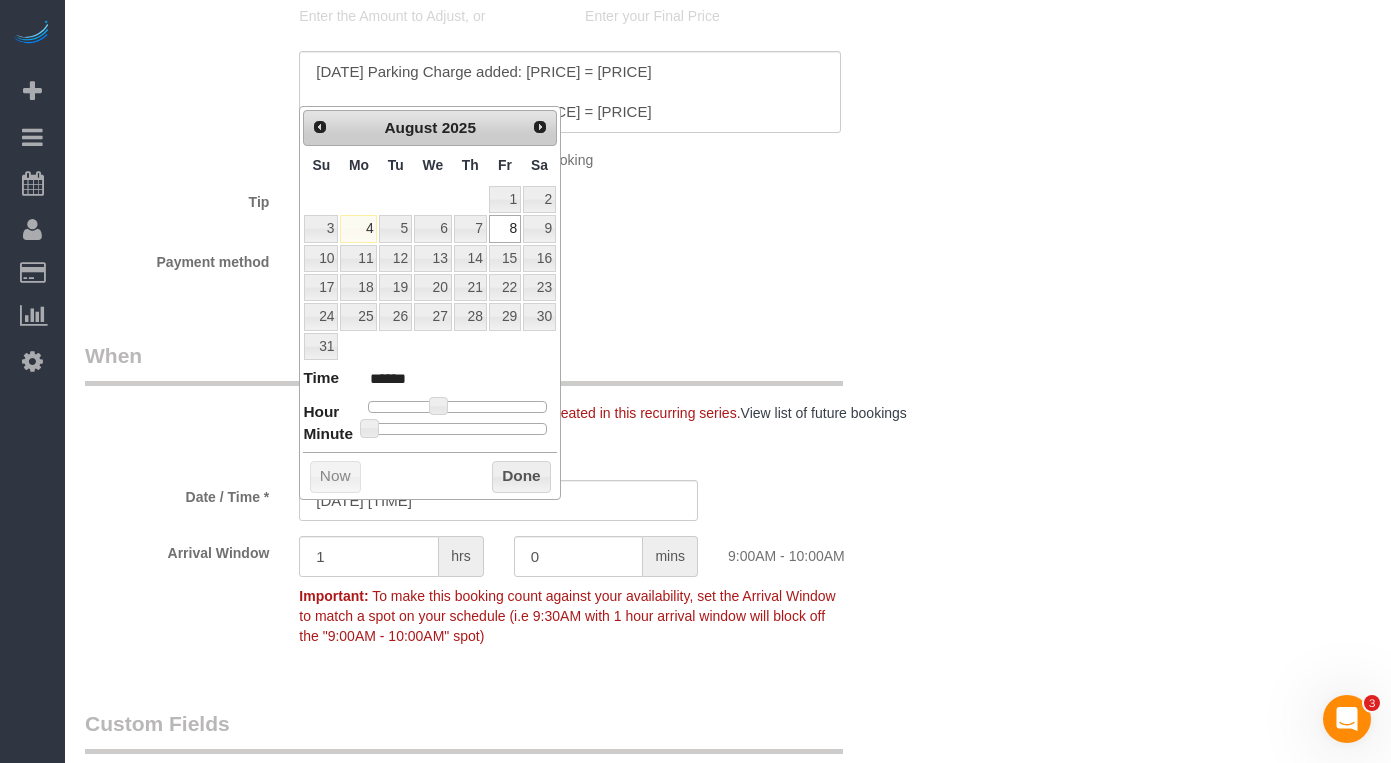 click on "Prev Next August   2025 Su Mo Tu We Th Fr Sa           1 2 3 4 5 6 7 8 9 10 11 12 13 14 15 16 17 18 19 20 21 22 23 24 25 26 27 28 29 30 31             Time ****** Hour Minute Second Millisecond Microsecond Time Zone ***** ***** ***** ***** ***** ***** ***** ***** ***** ***** ***** ***** ***** ***** ***** ***** ***** ***** ***** ***** ***** ***** ***** ***** ***** ***** ***** ***** ***** ***** ***** ***** ***** ***** ***** ***** ***** ***** ***** ***** Now Done" at bounding box center [430, 303] 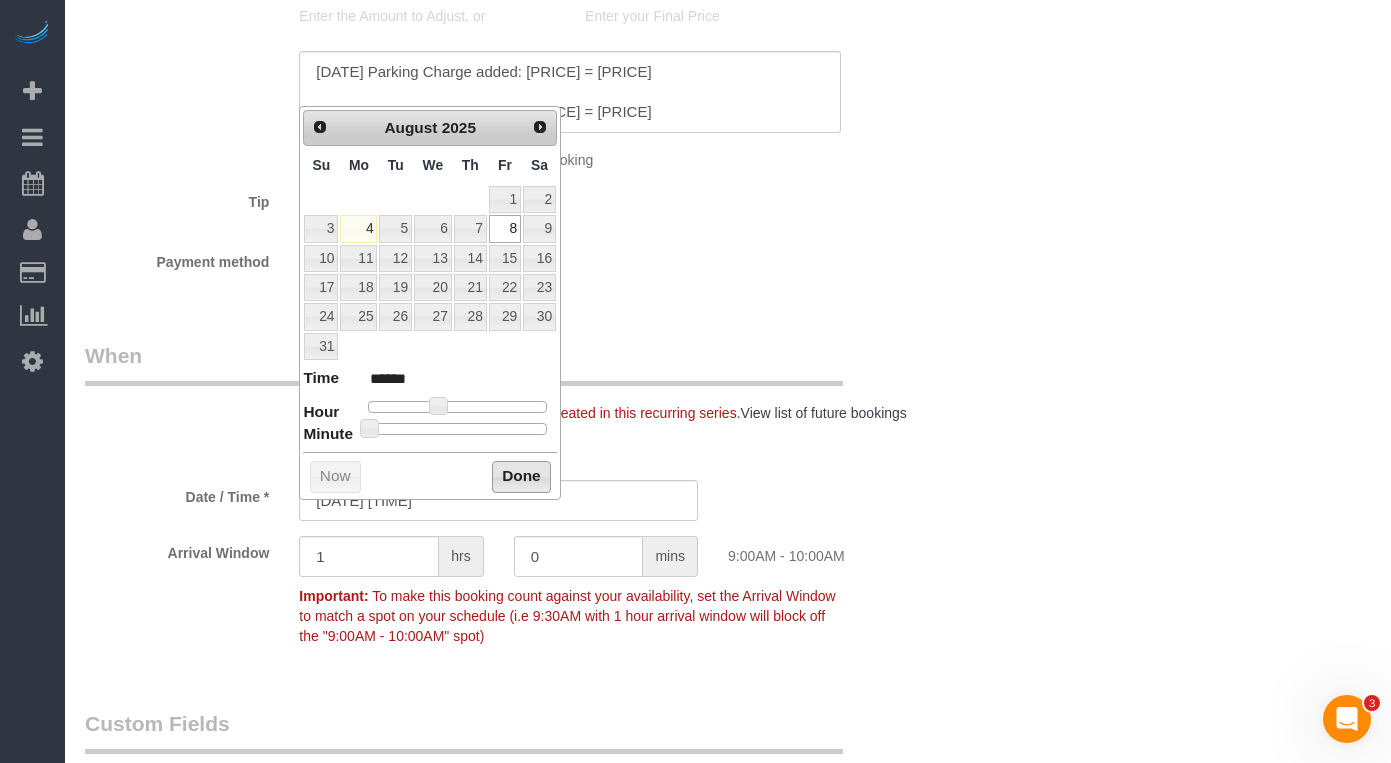 click on "Done" at bounding box center (521, 477) 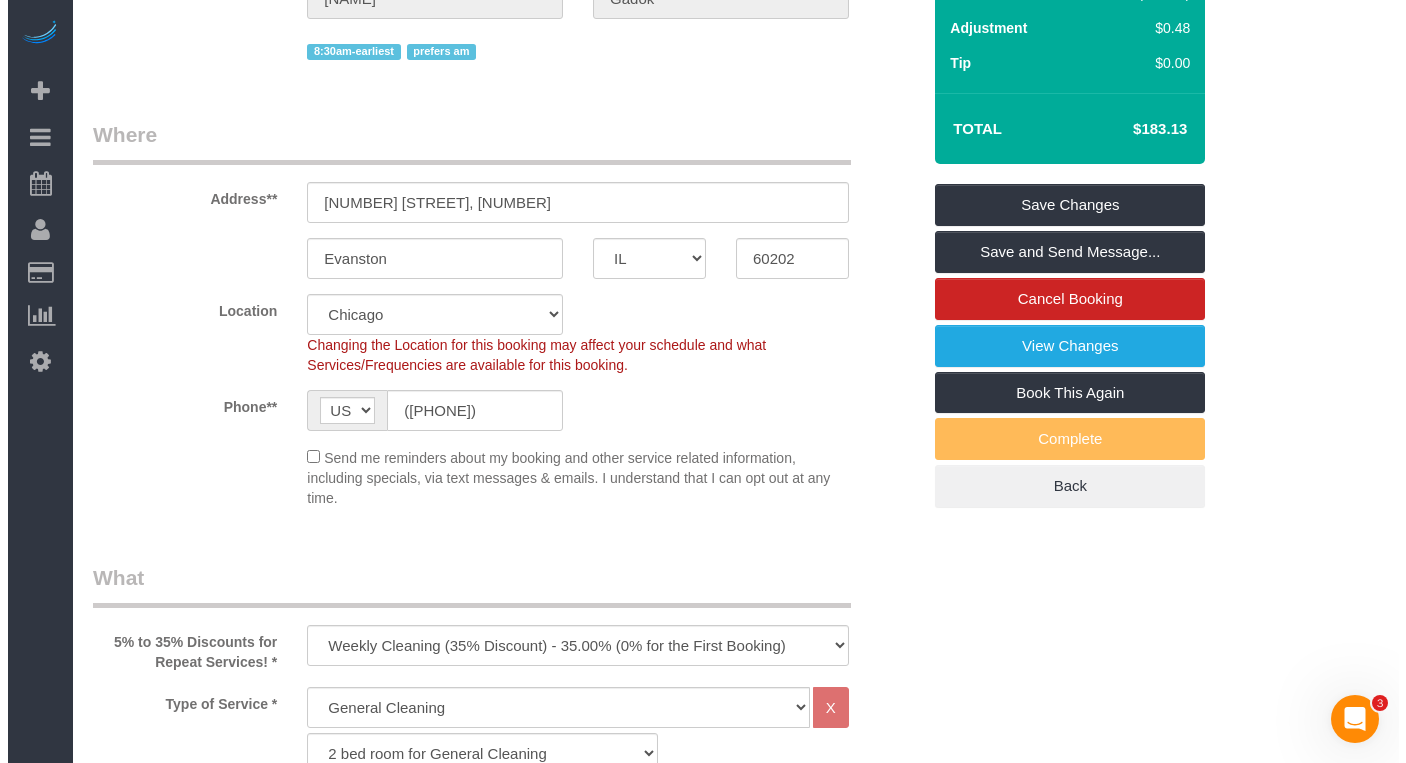 scroll, scrollTop: 0, scrollLeft: 0, axis: both 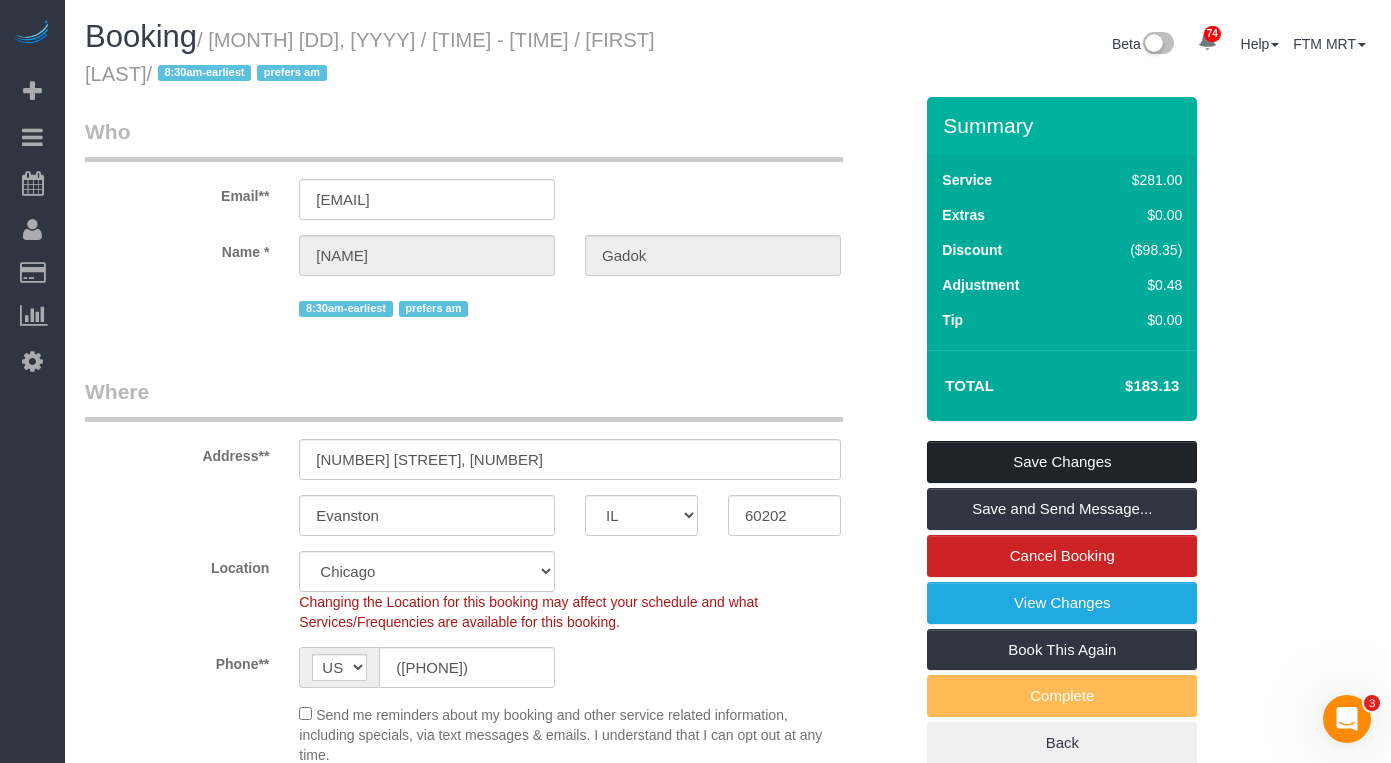 click on "Save Changes" at bounding box center [1062, 462] 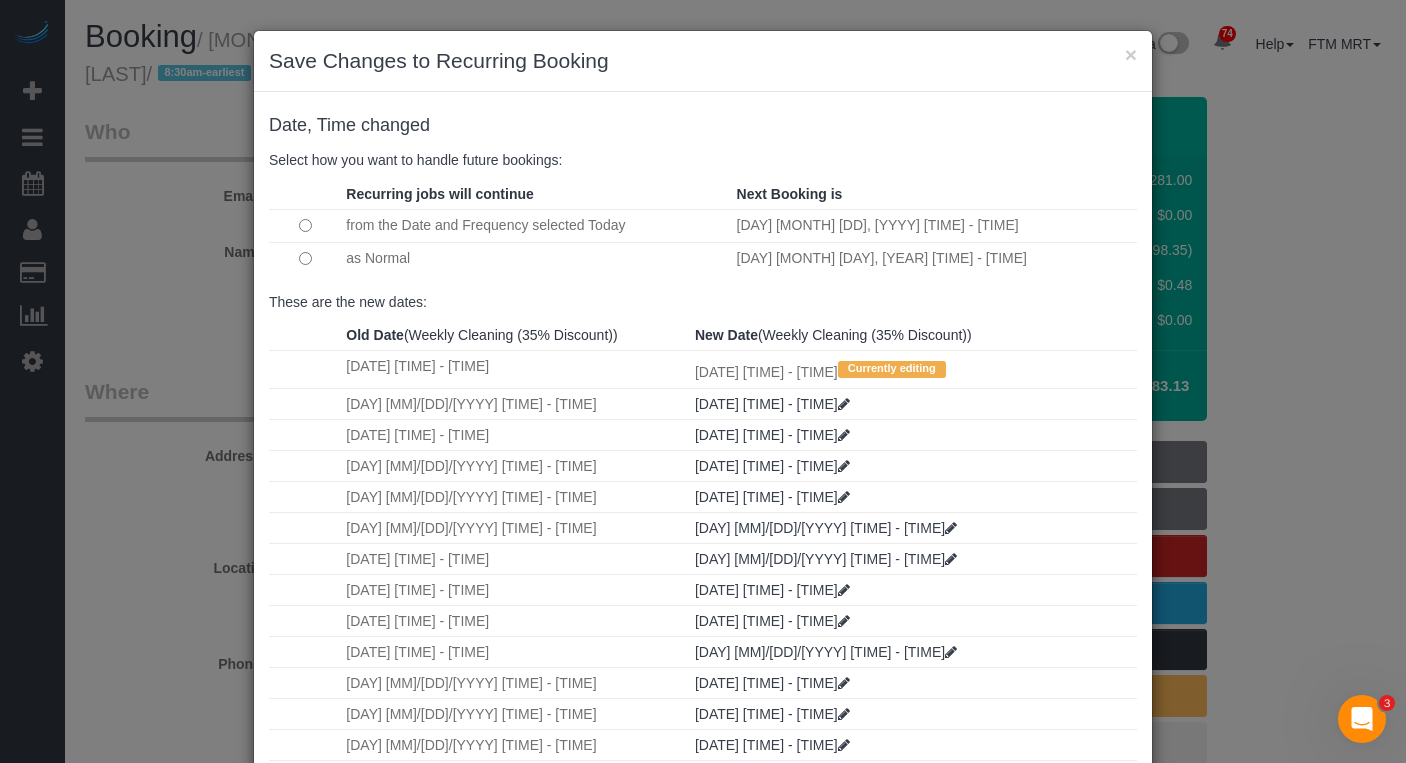scroll, scrollTop: 697, scrollLeft: 0, axis: vertical 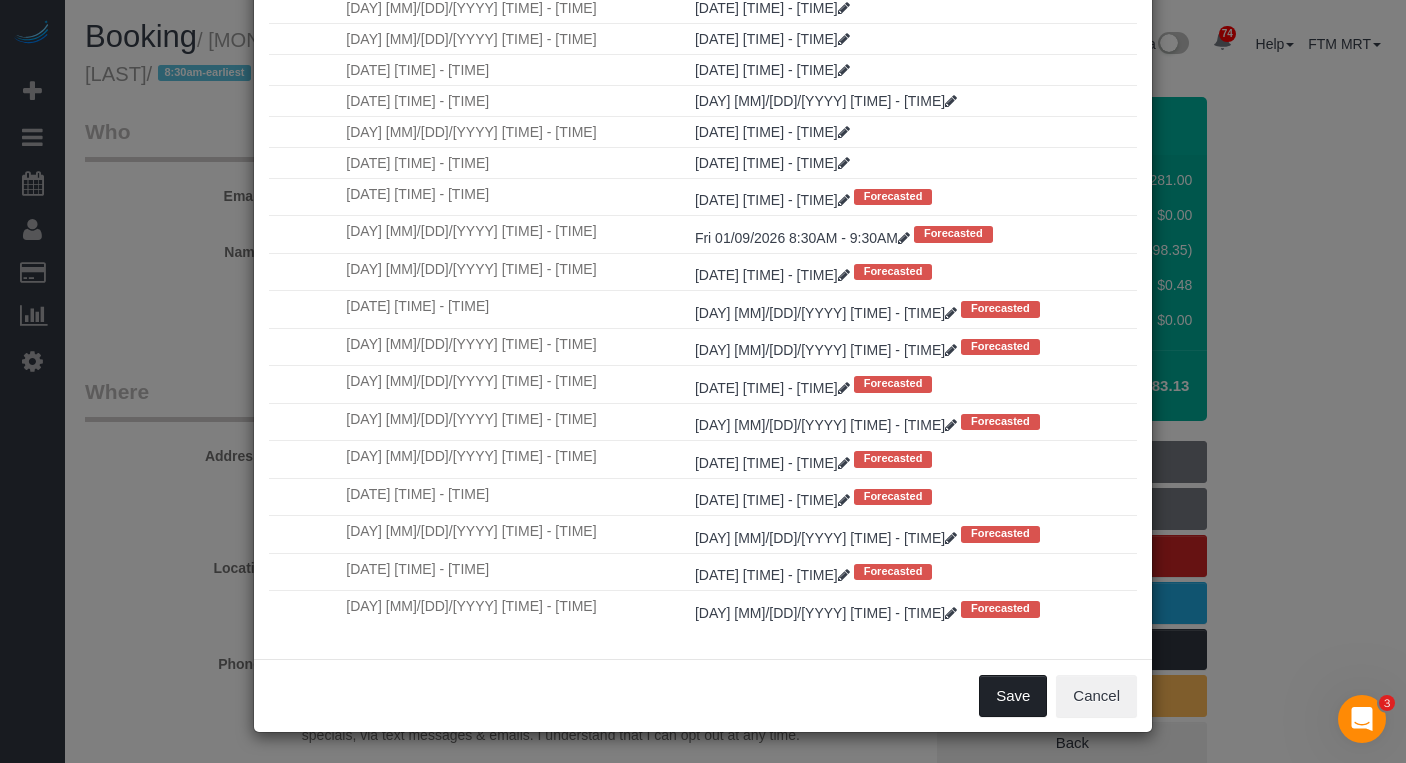 click on "Save" at bounding box center (1013, 696) 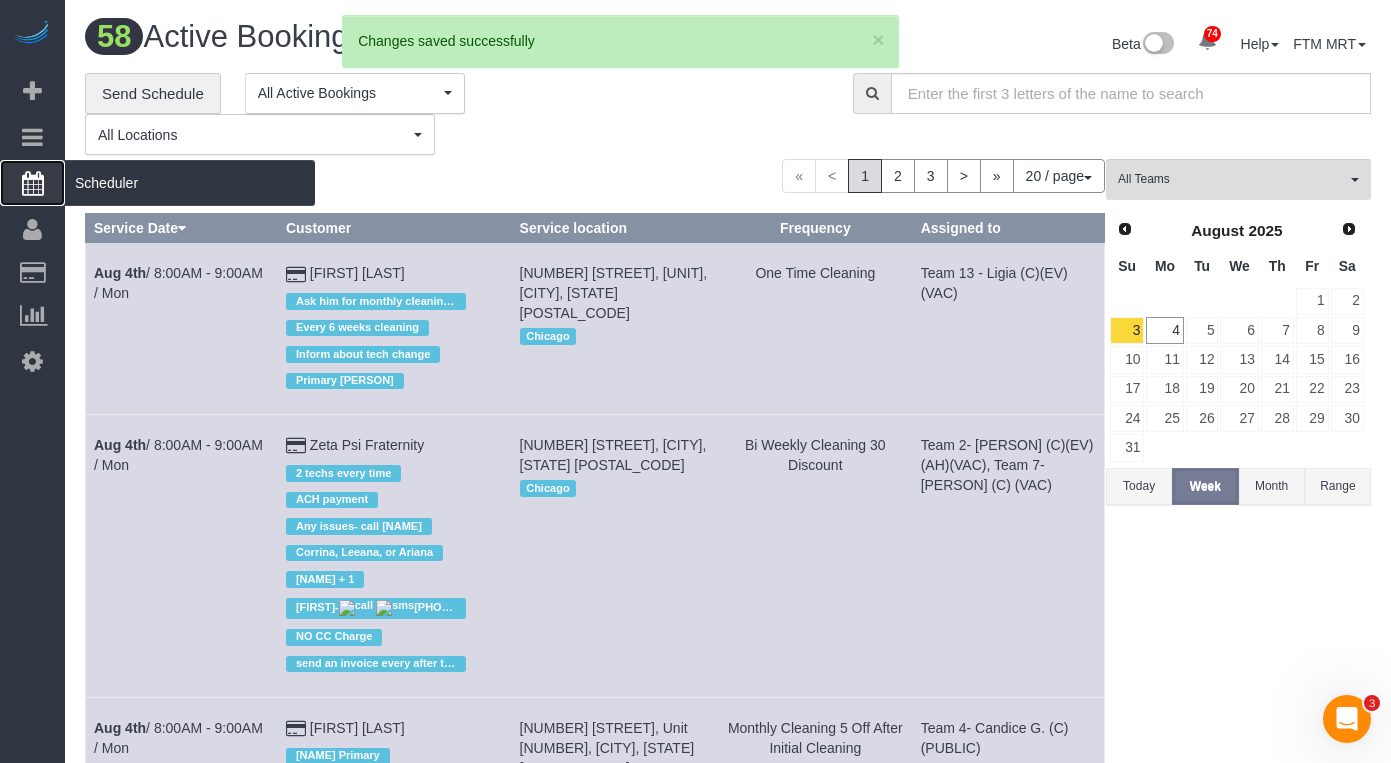 click on "Scheduler" at bounding box center [190, 183] 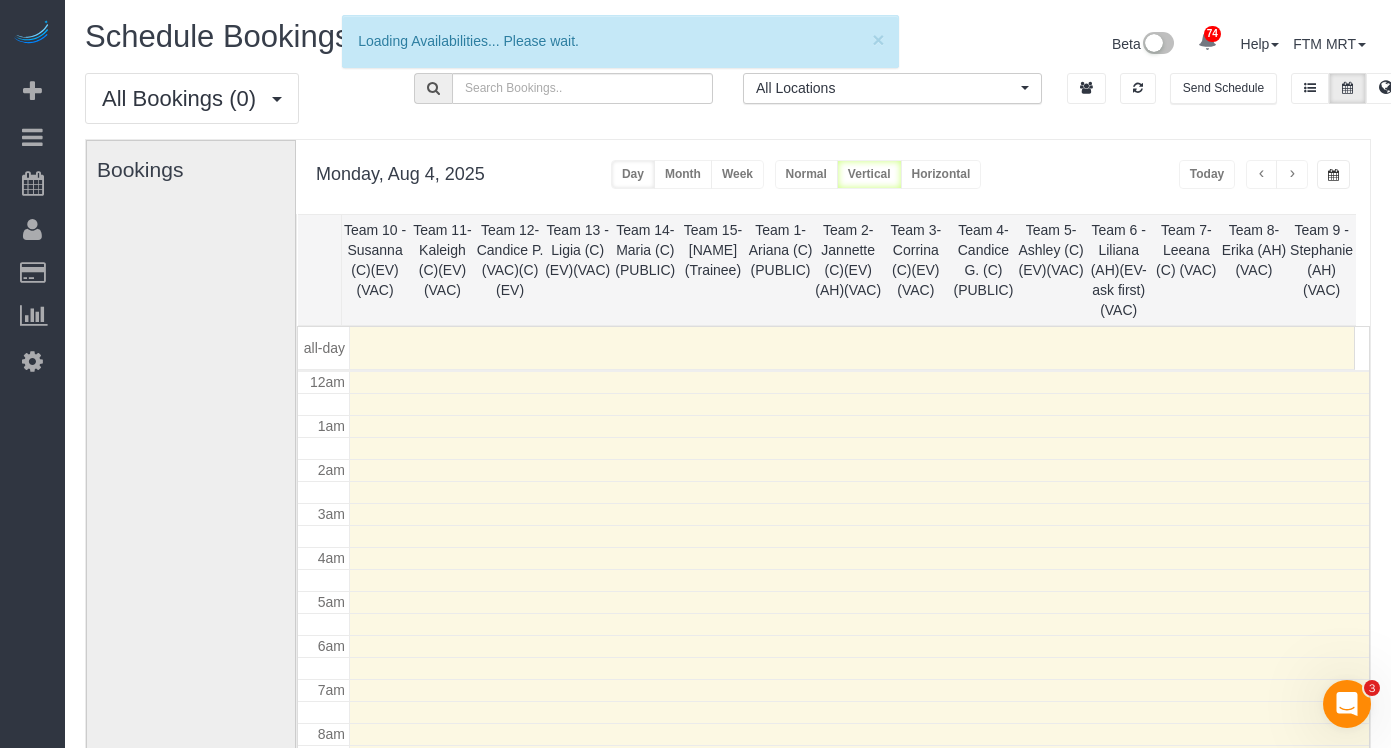 scroll, scrollTop: 265, scrollLeft: 0, axis: vertical 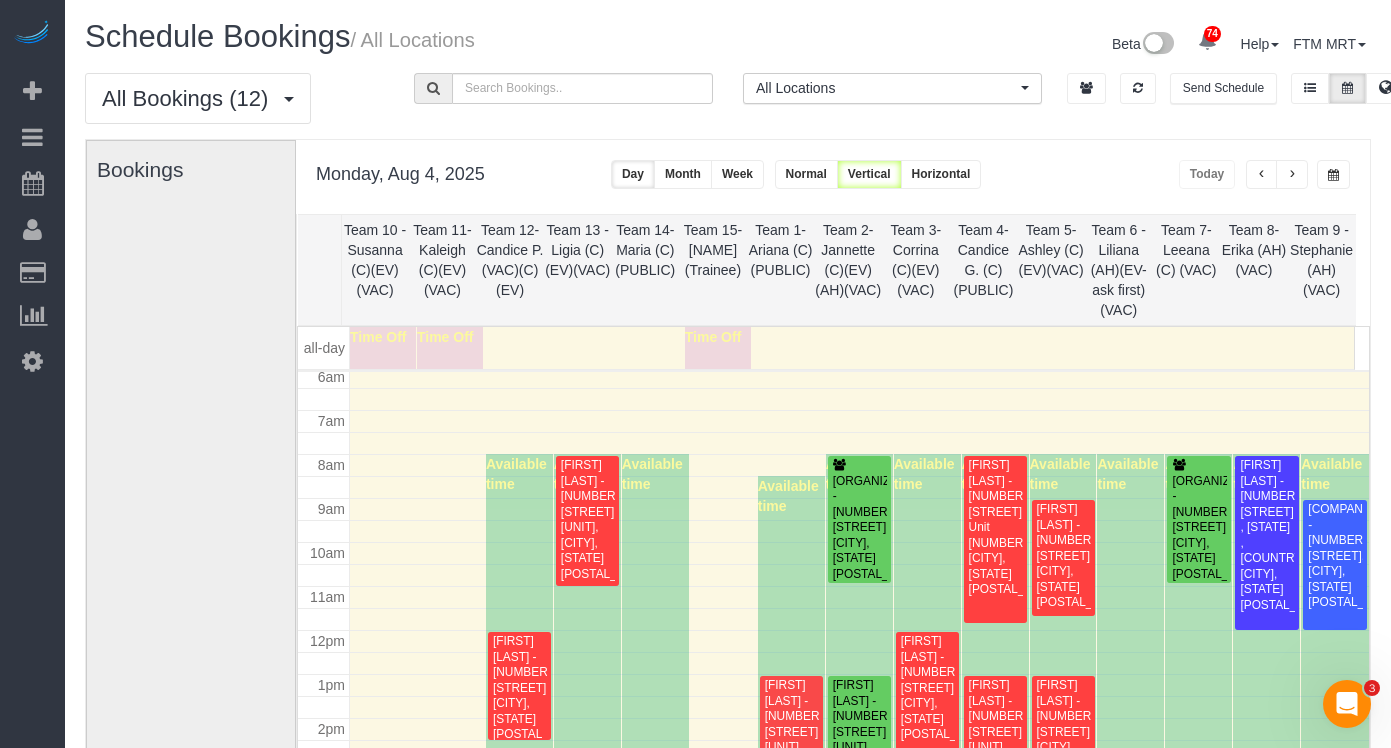 click at bounding box center [1292, 174] 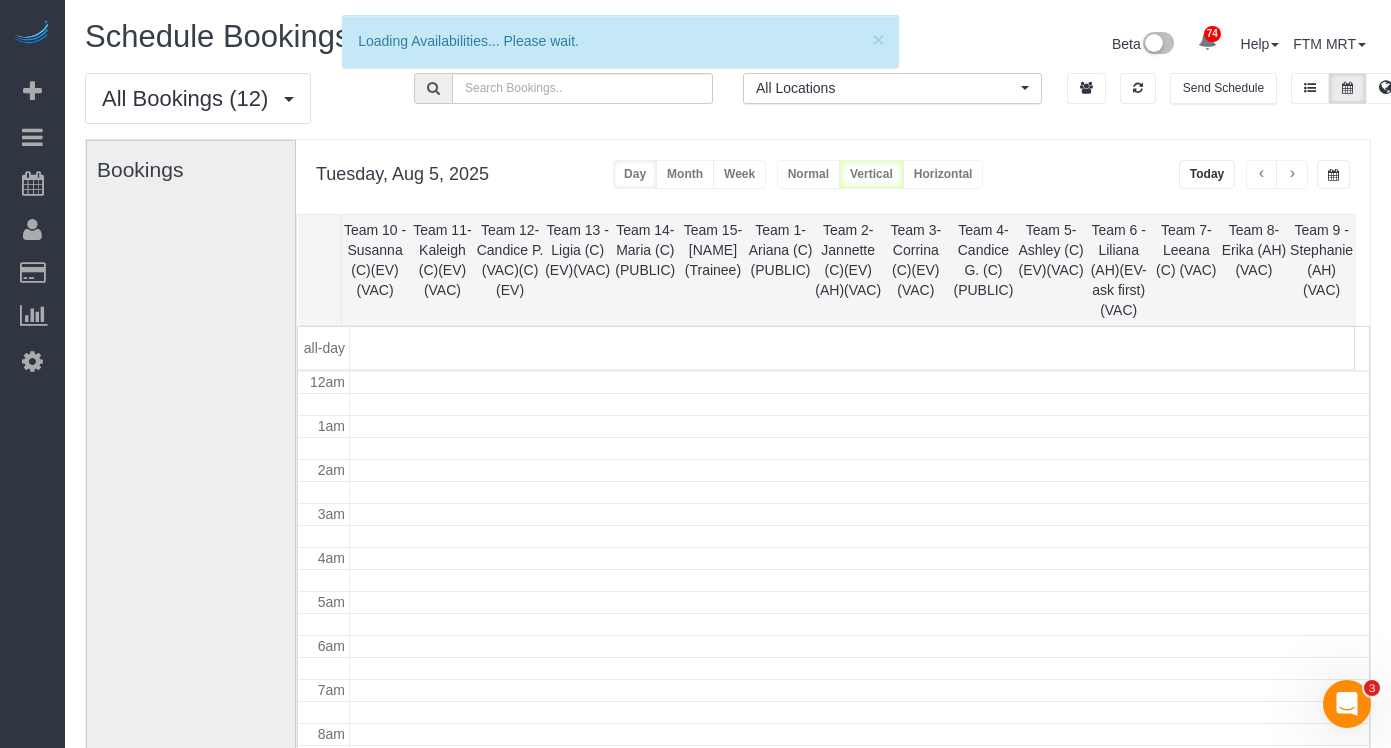 scroll, scrollTop: 265, scrollLeft: 0, axis: vertical 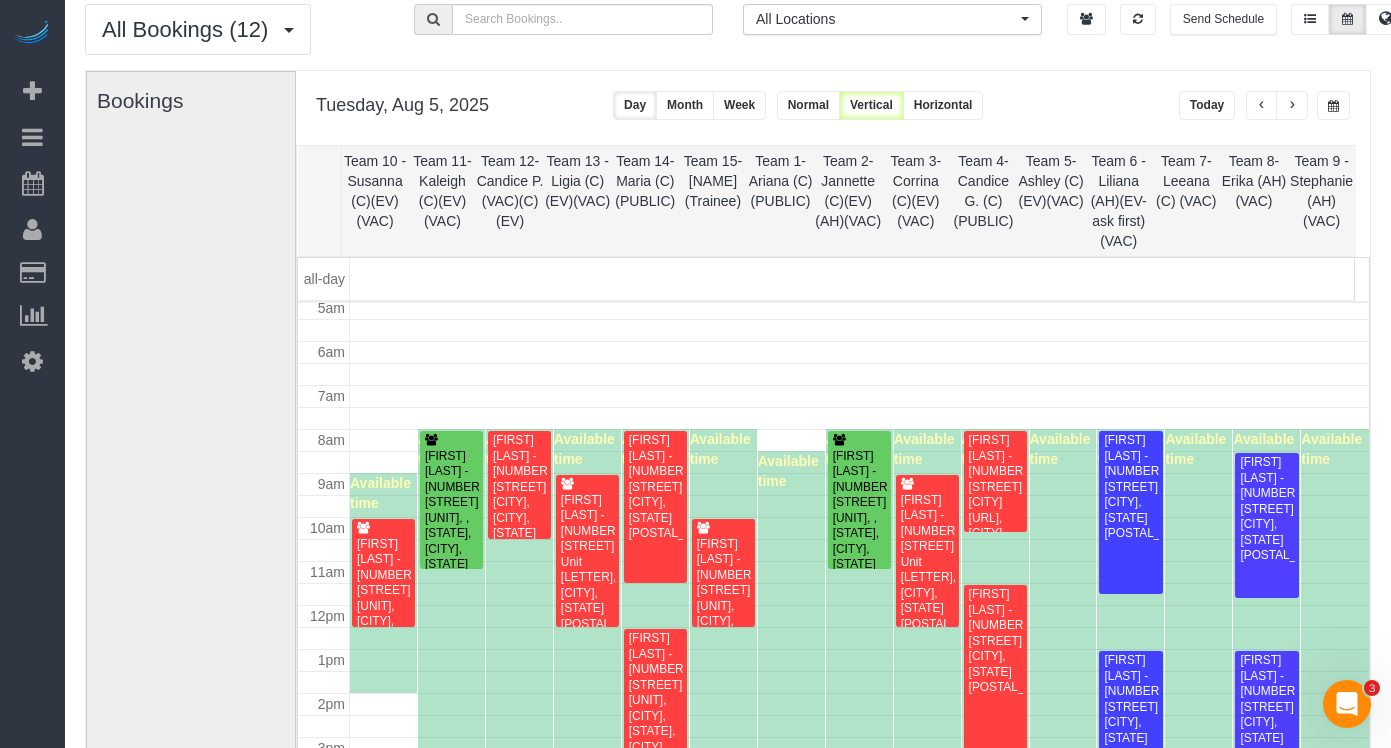 click at bounding box center (1292, 105) 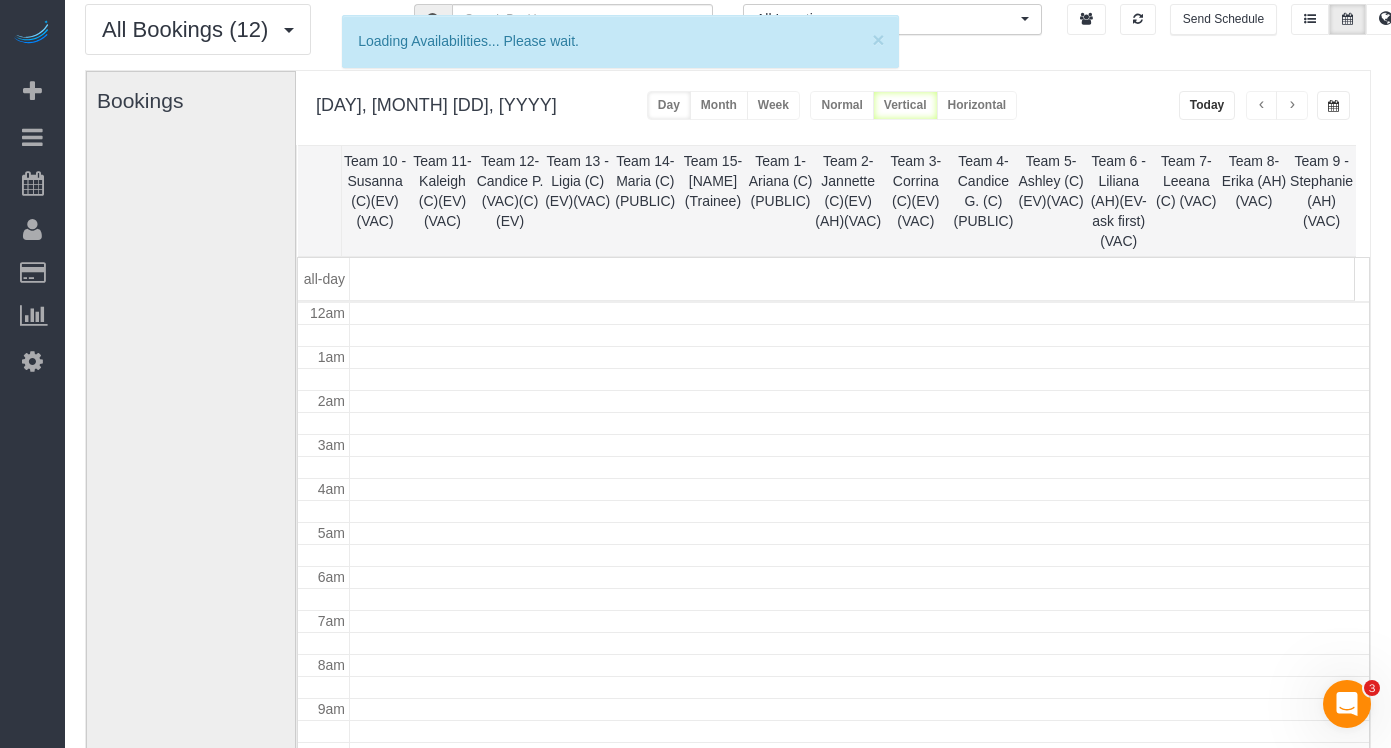 scroll, scrollTop: 265, scrollLeft: 0, axis: vertical 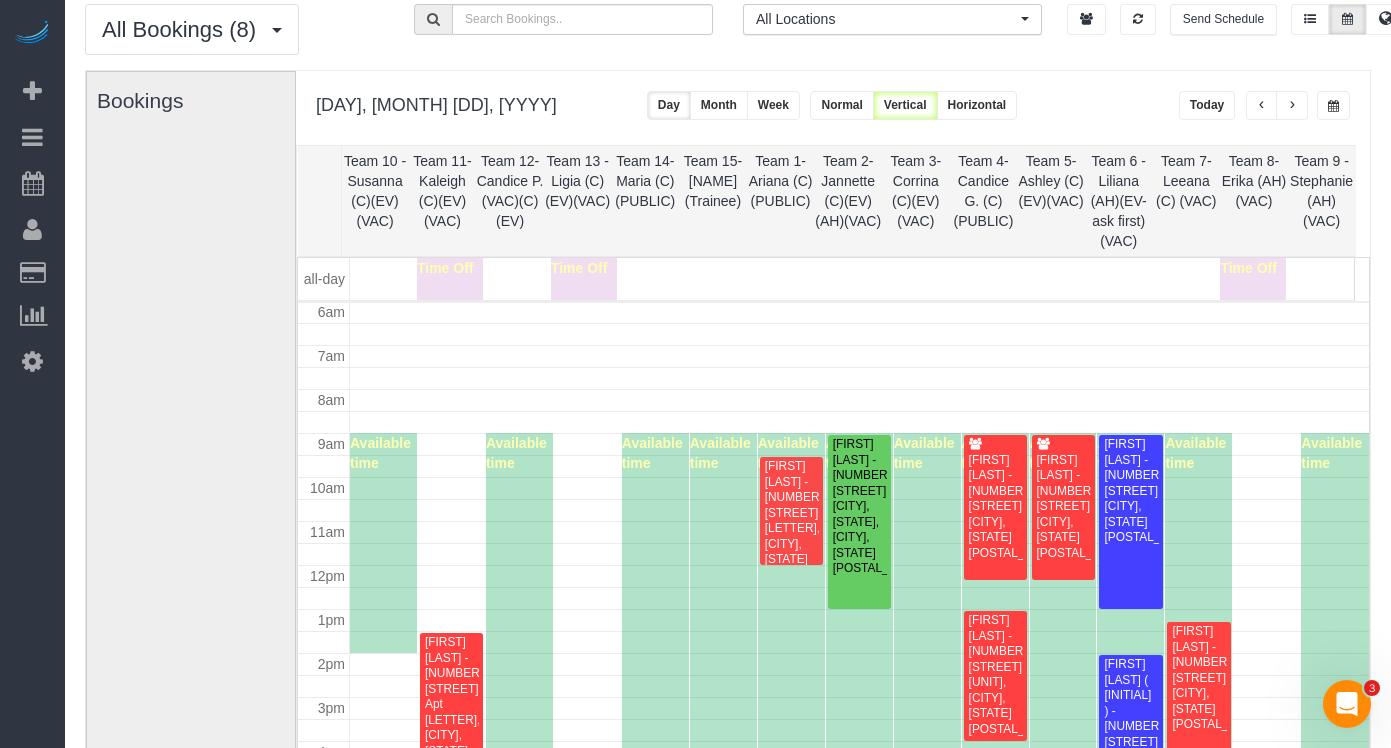 click at bounding box center (1292, 106) 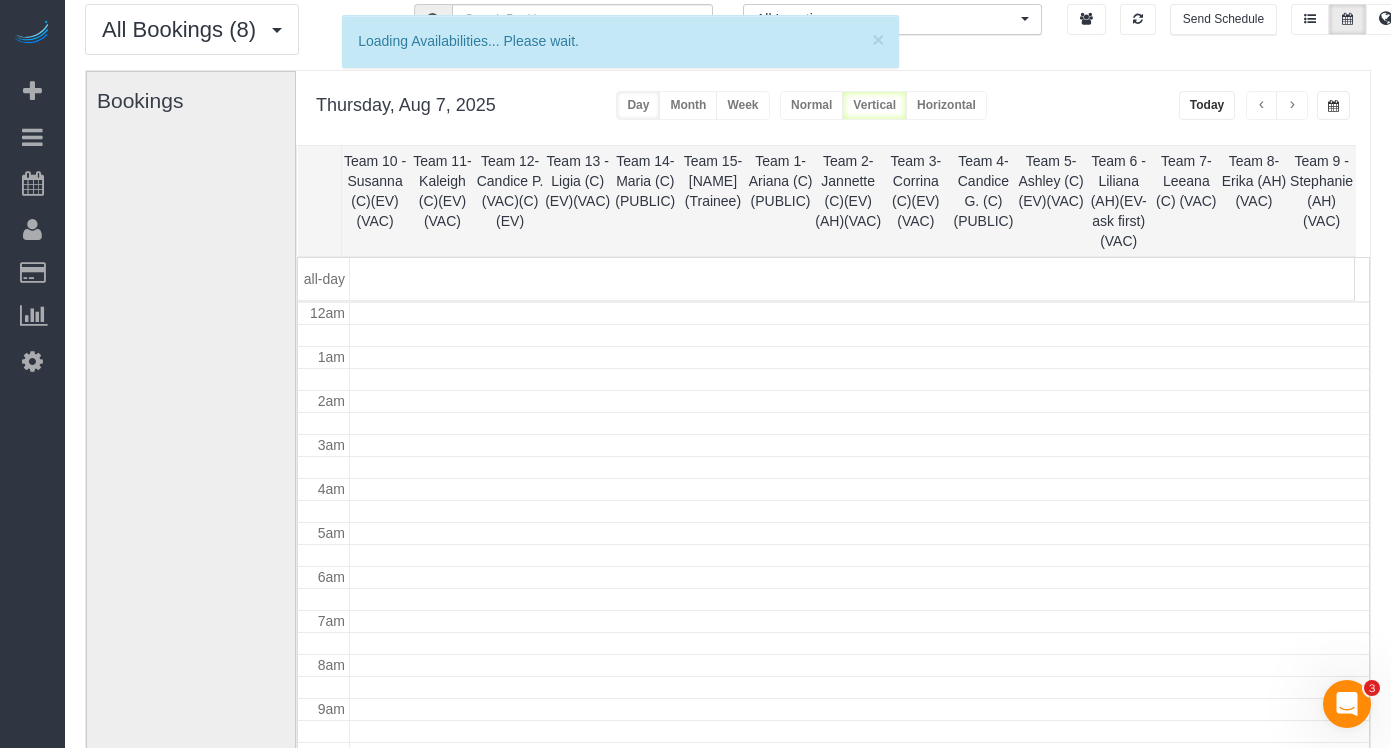 scroll, scrollTop: 265, scrollLeft: 0, axis: vertical 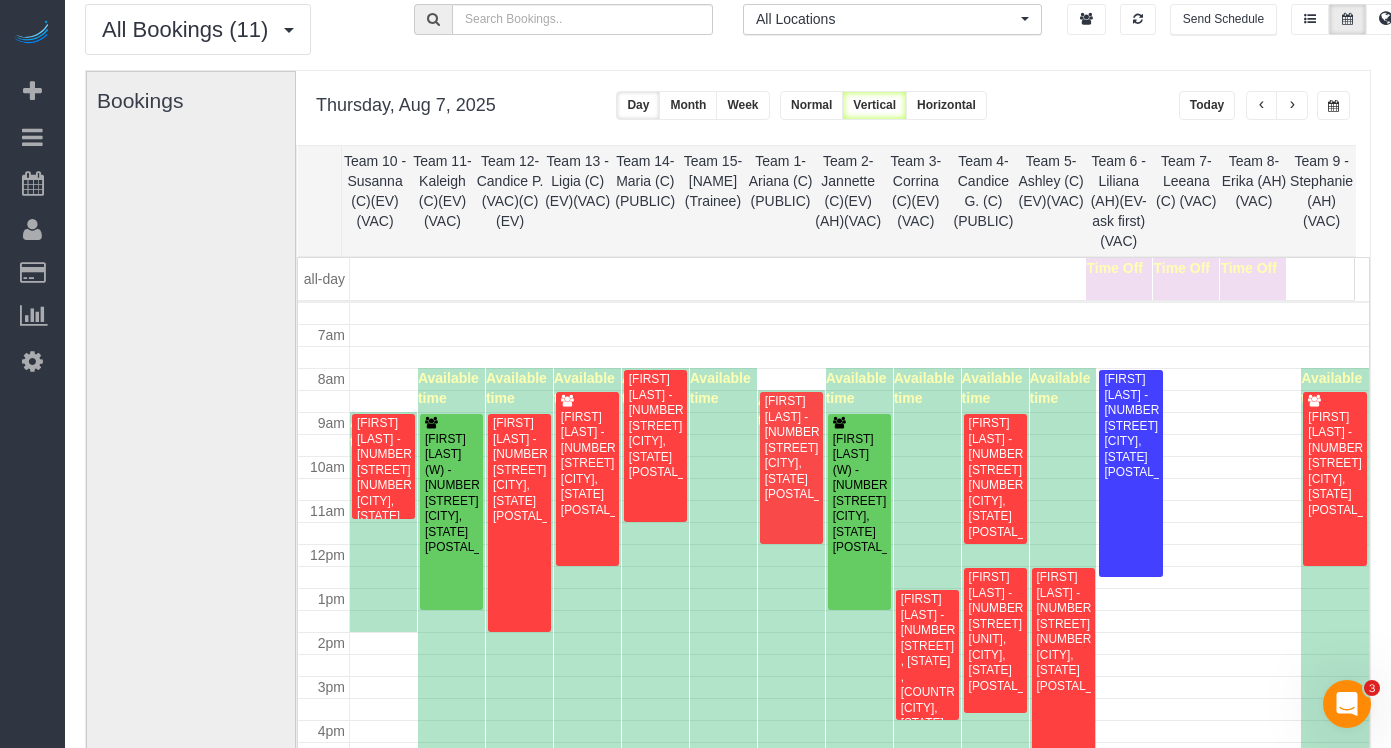 click at bounding box center [1292, 106] 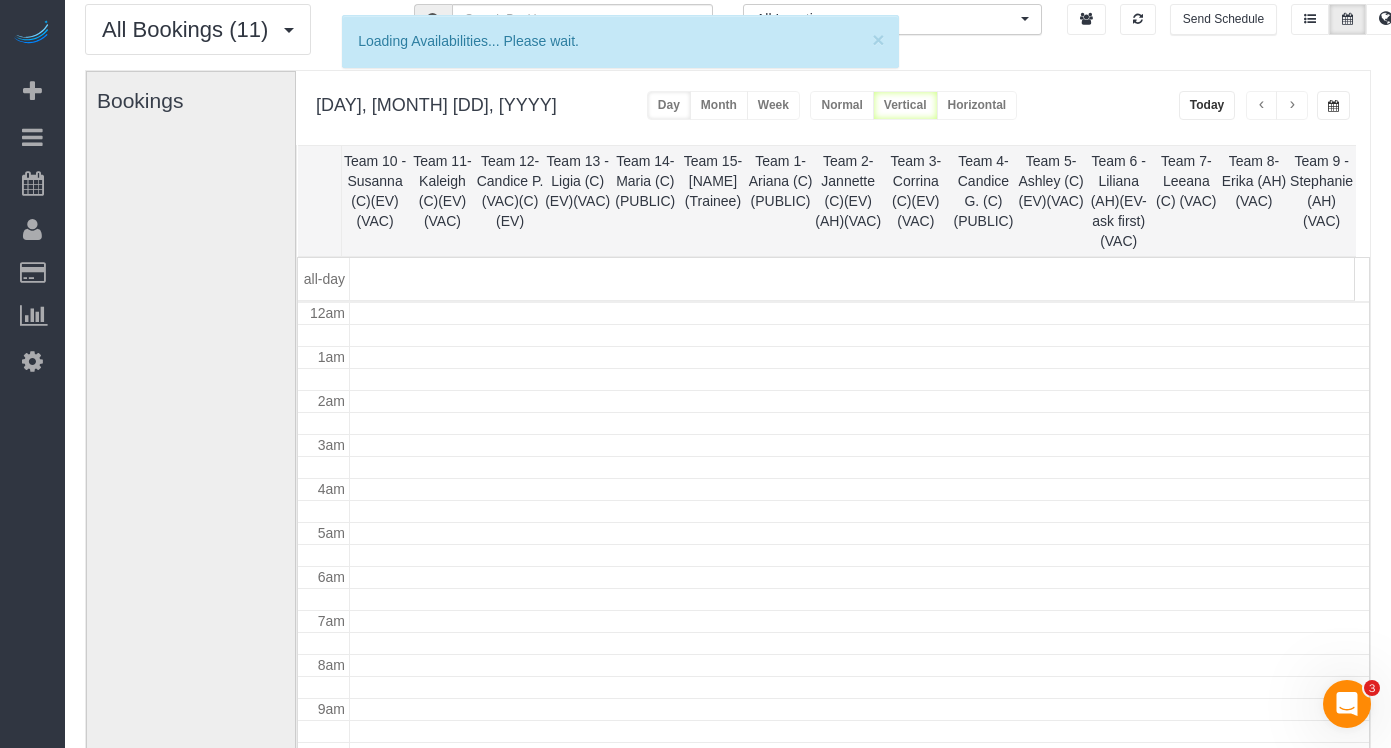 scroll, scrollTop: 265, scrollLeft: 0, axis: vertical 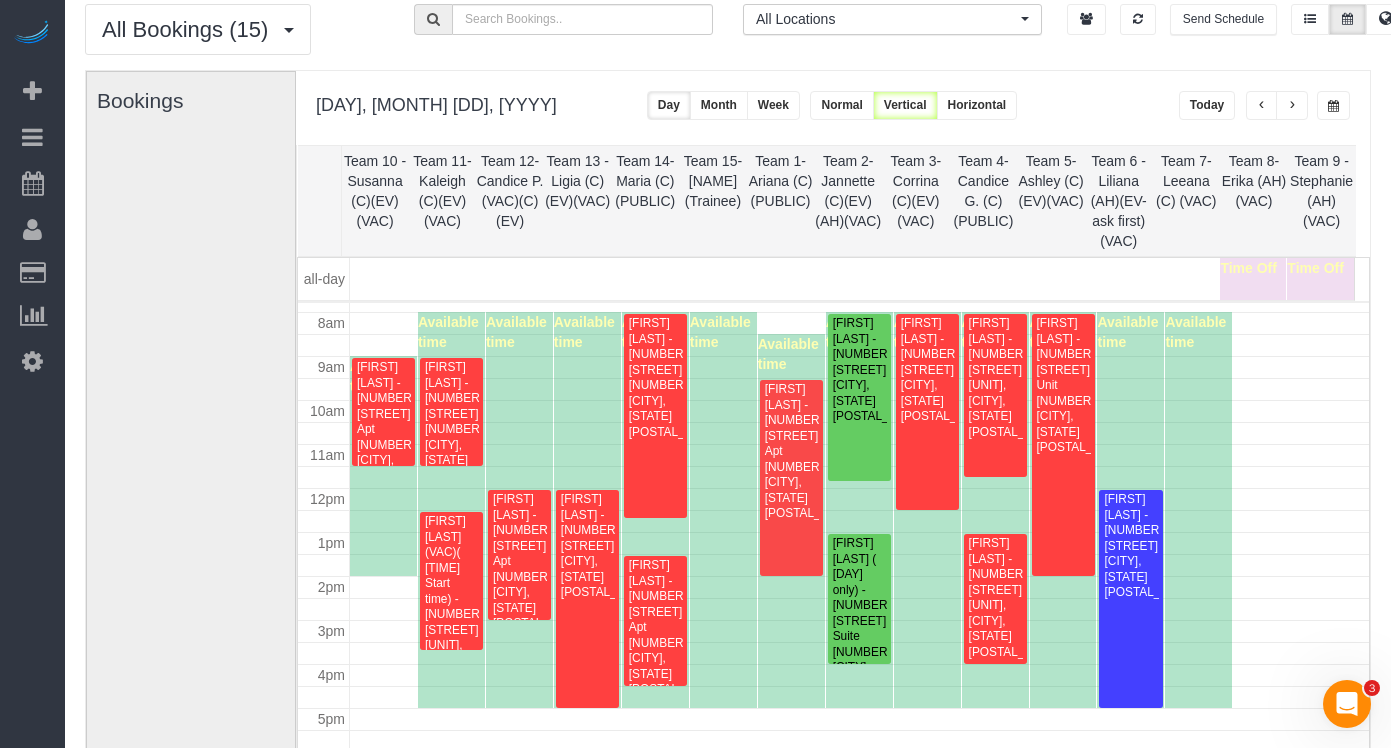 click at bounding box center [1333, 106] 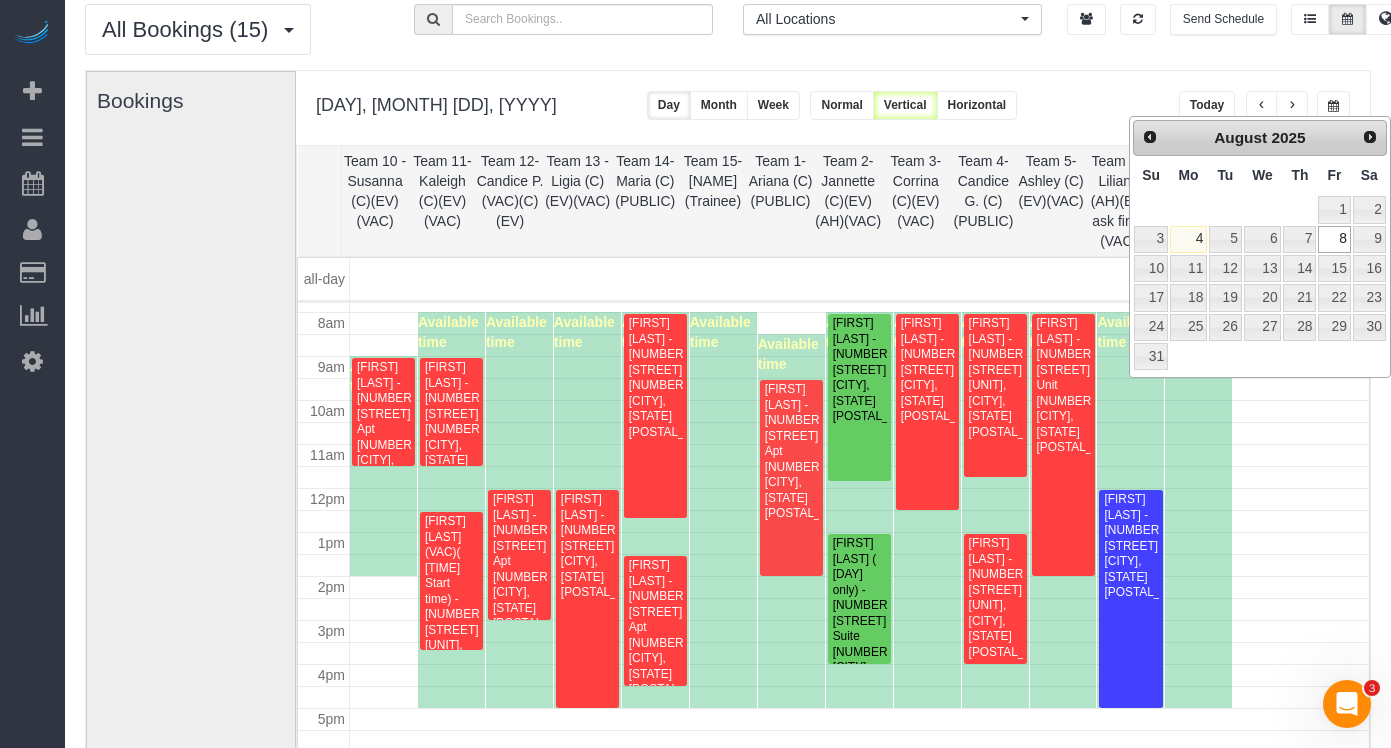 click on "Prev Next August   2025 Su Mo Tu We Th Fr Sa           1 2 3 4 5 6 7 8 9 10 11 12 13 14 15 16 17 18 19 20 21 22 23 24 25 26 27 28 29 30 31" at bounding box center [1260, 247] 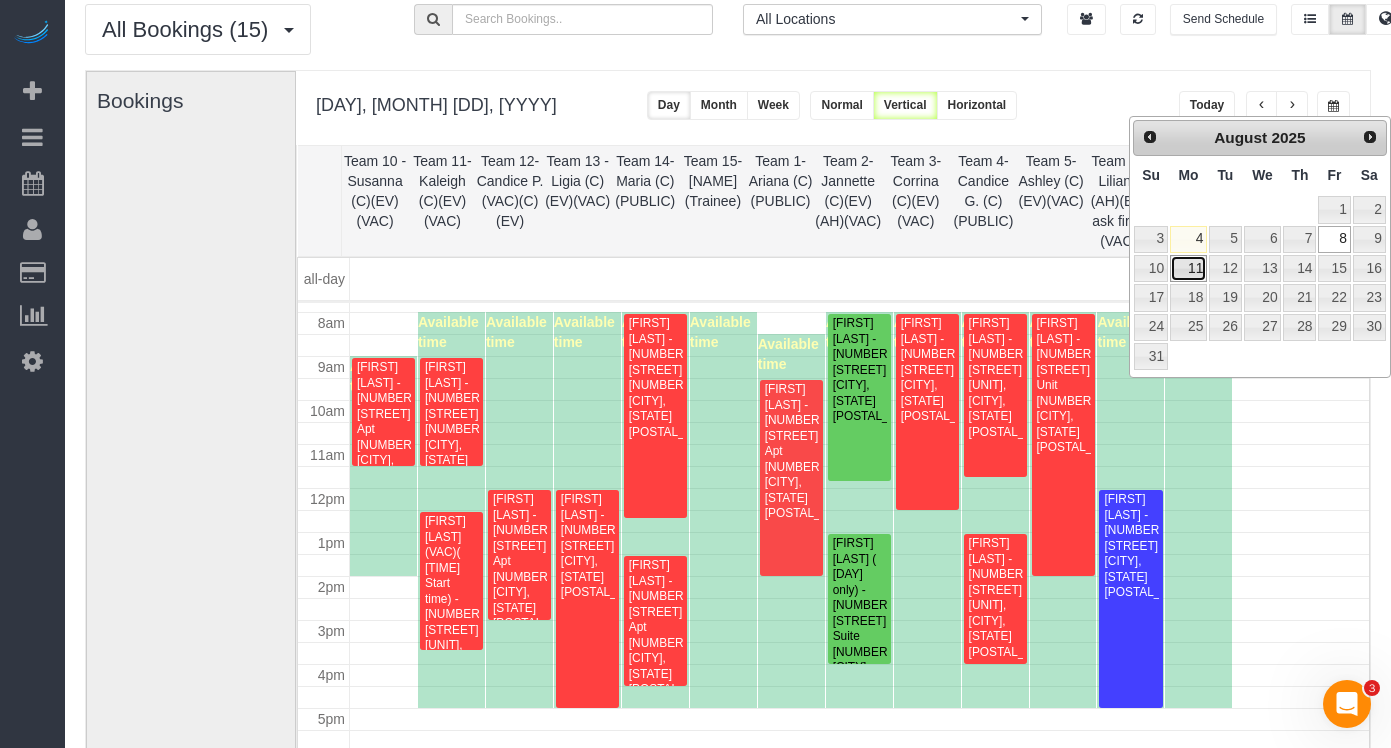 click on "11" at bounding box center (1188, 268) 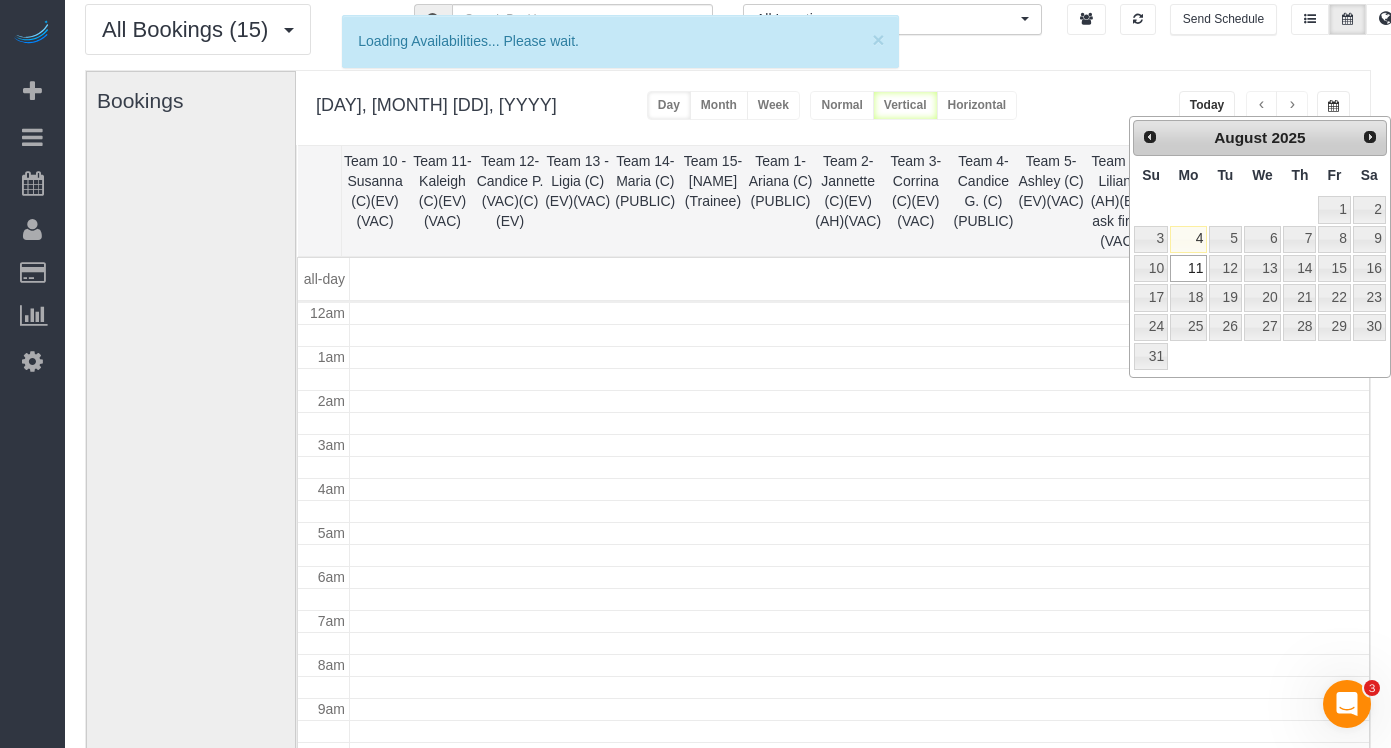 scroll, scrollTop: 265, scrollLeft: 0, axis: vertical 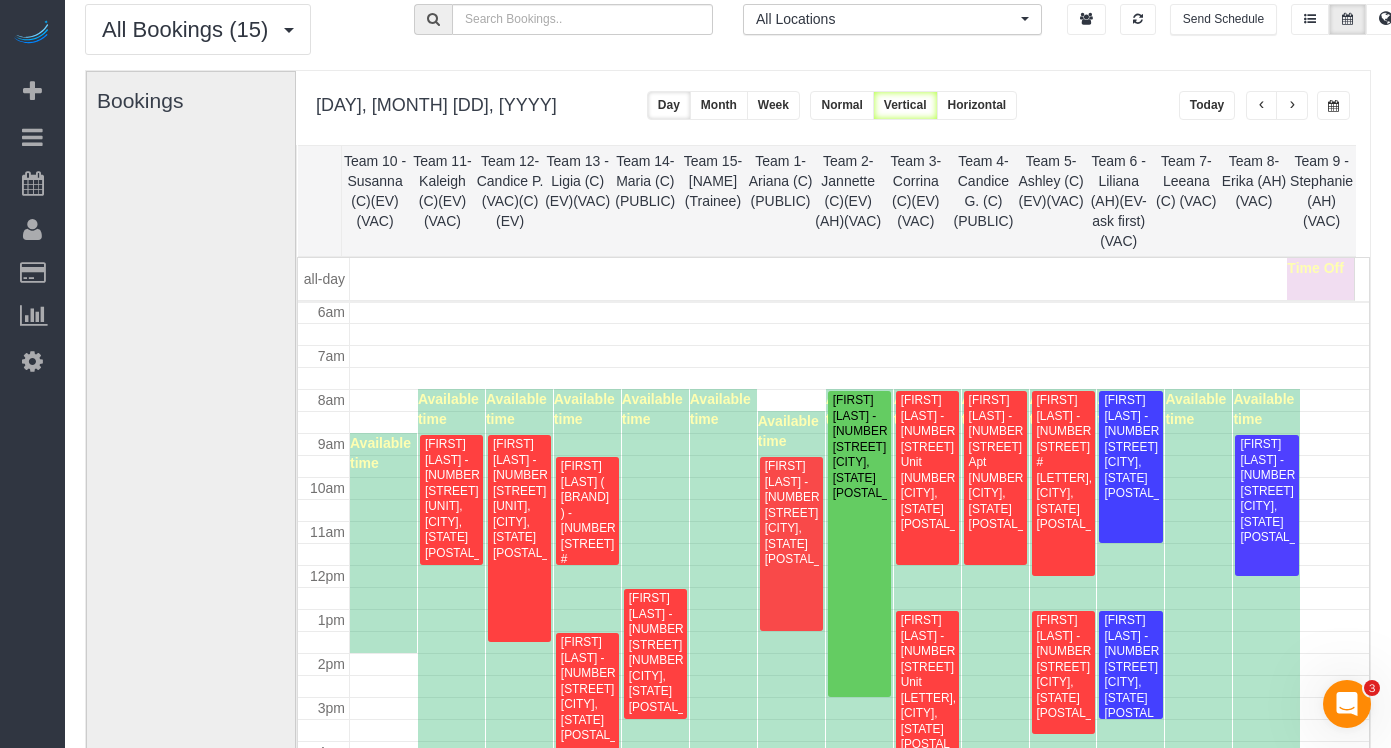 drag, startPoint x: 1338, startPoint y: 101, endPoint x: 1340, endPoint y: 113, distance: 12.165525 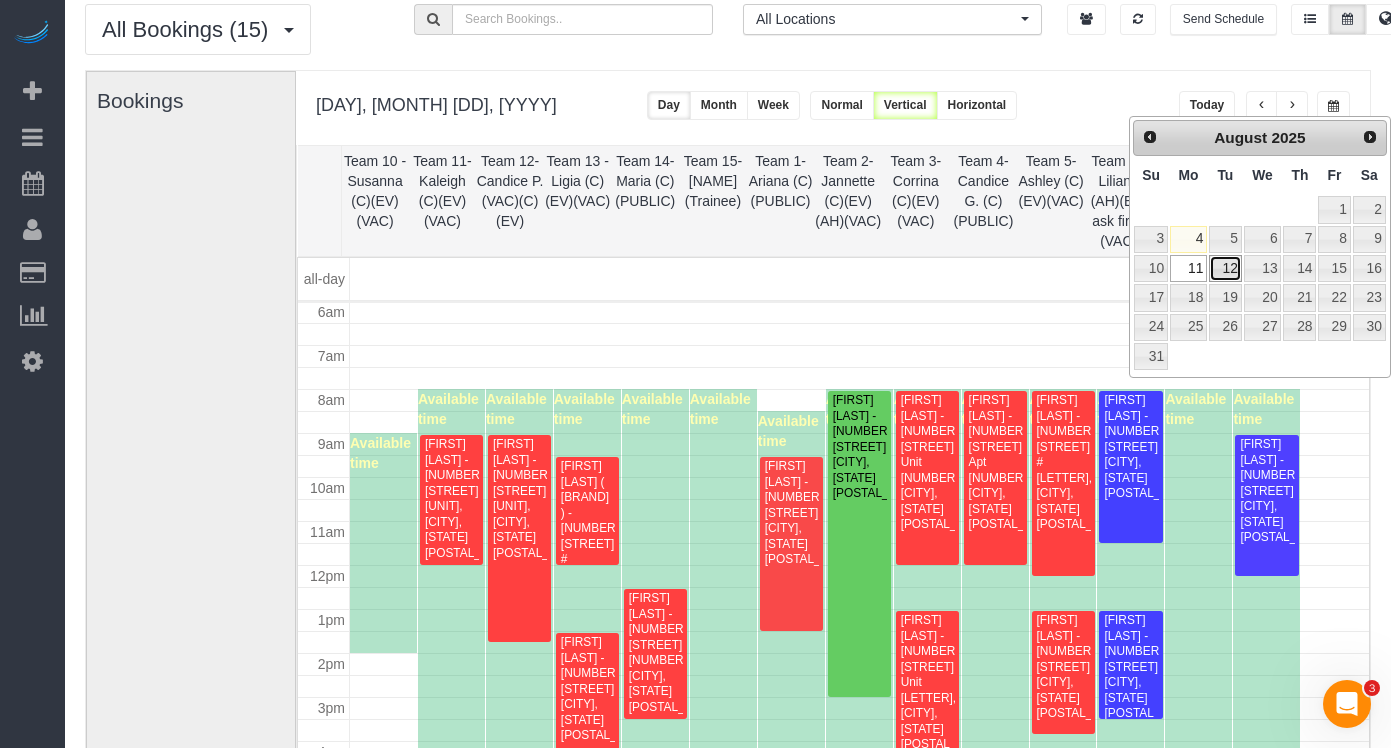 click on "12" at bounding box center [1225, 268] 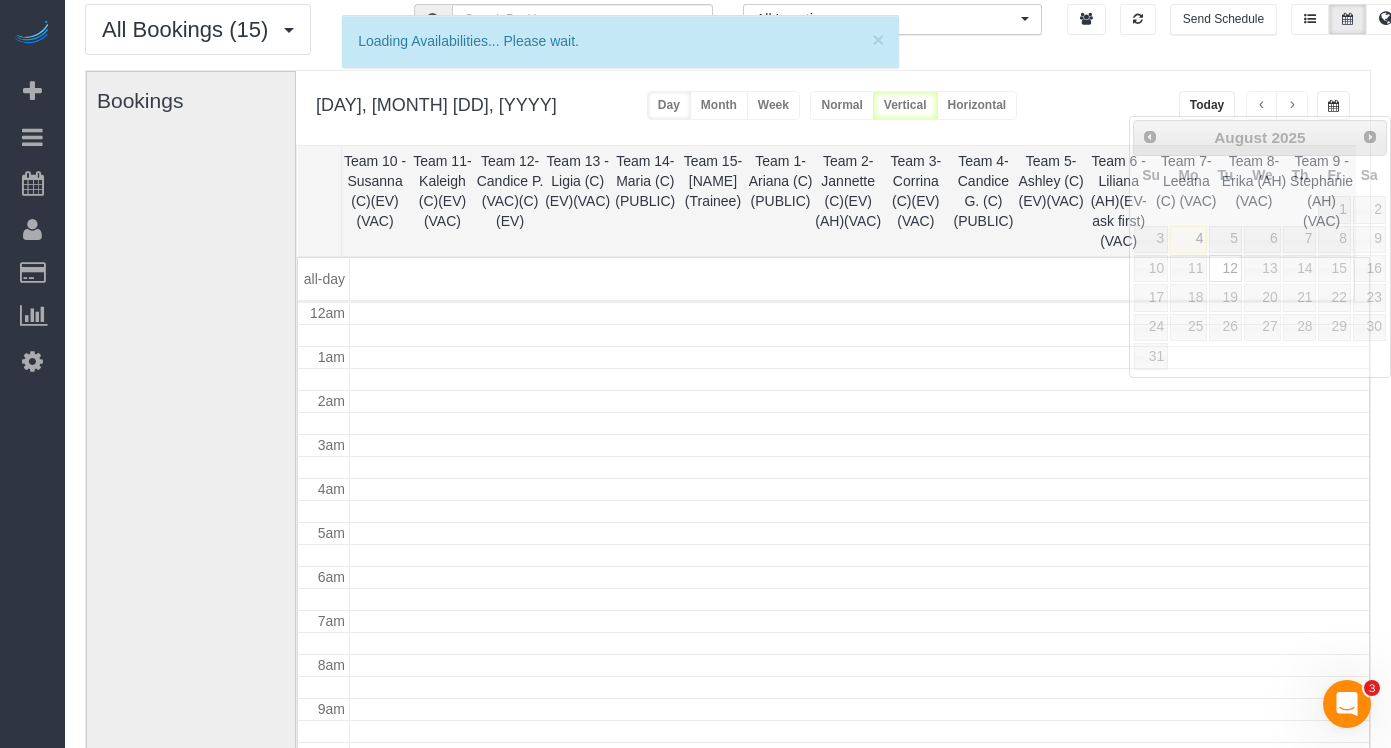 scroll, scrollTop: 265, scrollLeft: 0, axis: vertical 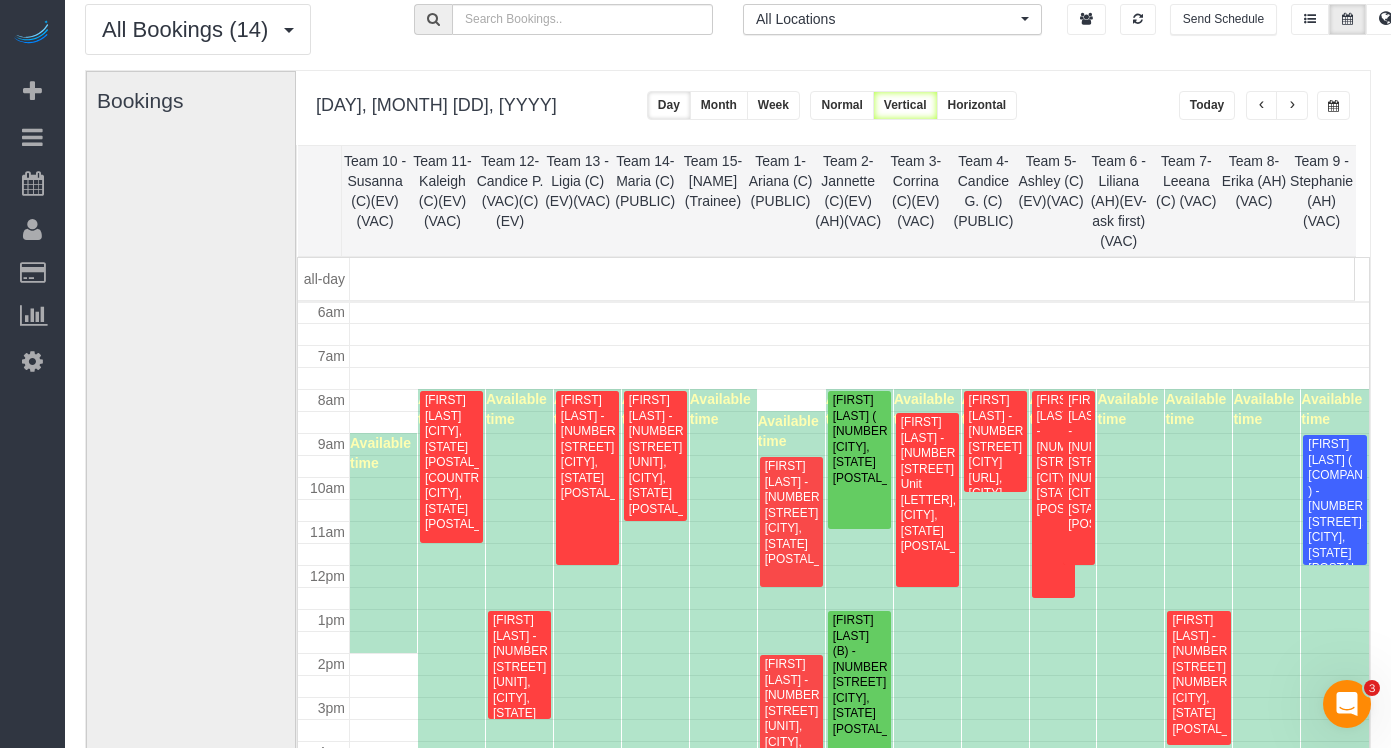 click at bounding box center [1333, 106] 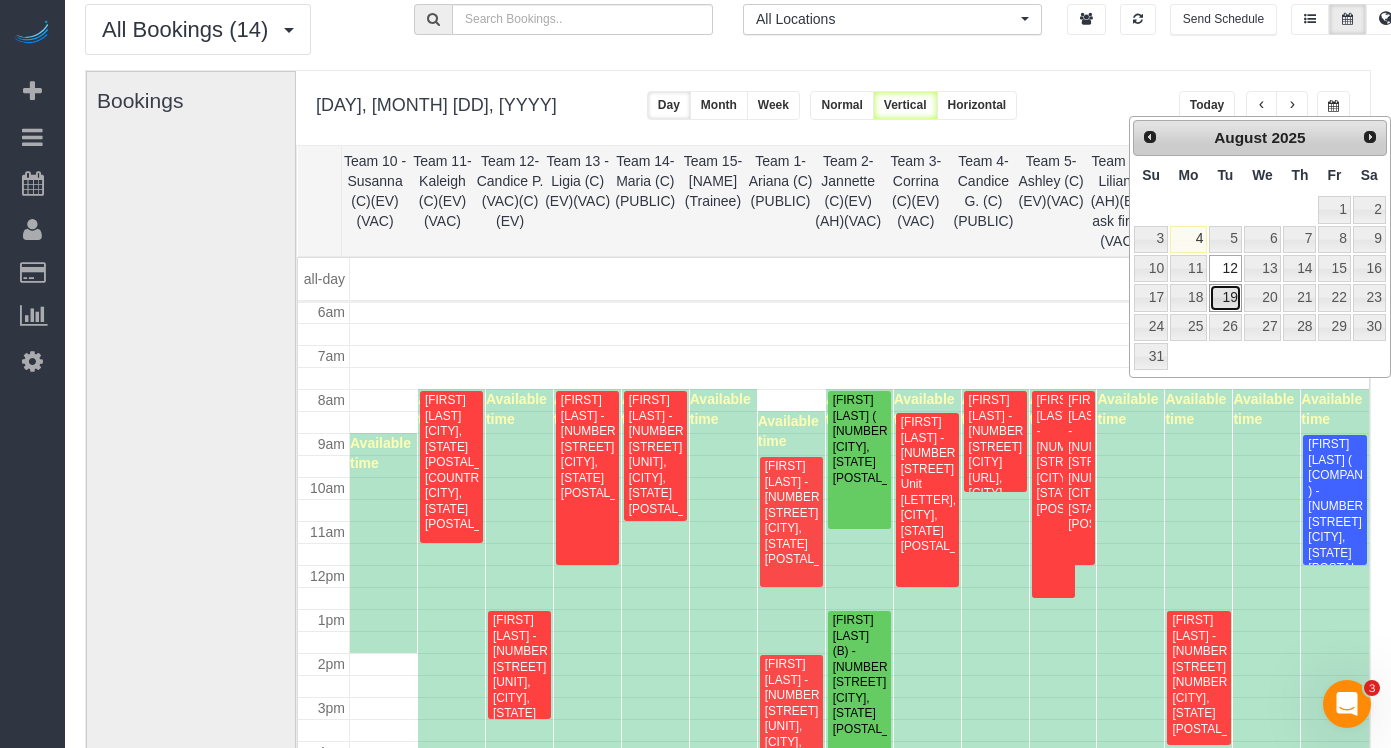 click on "19" at bounding box center [1225, 297] 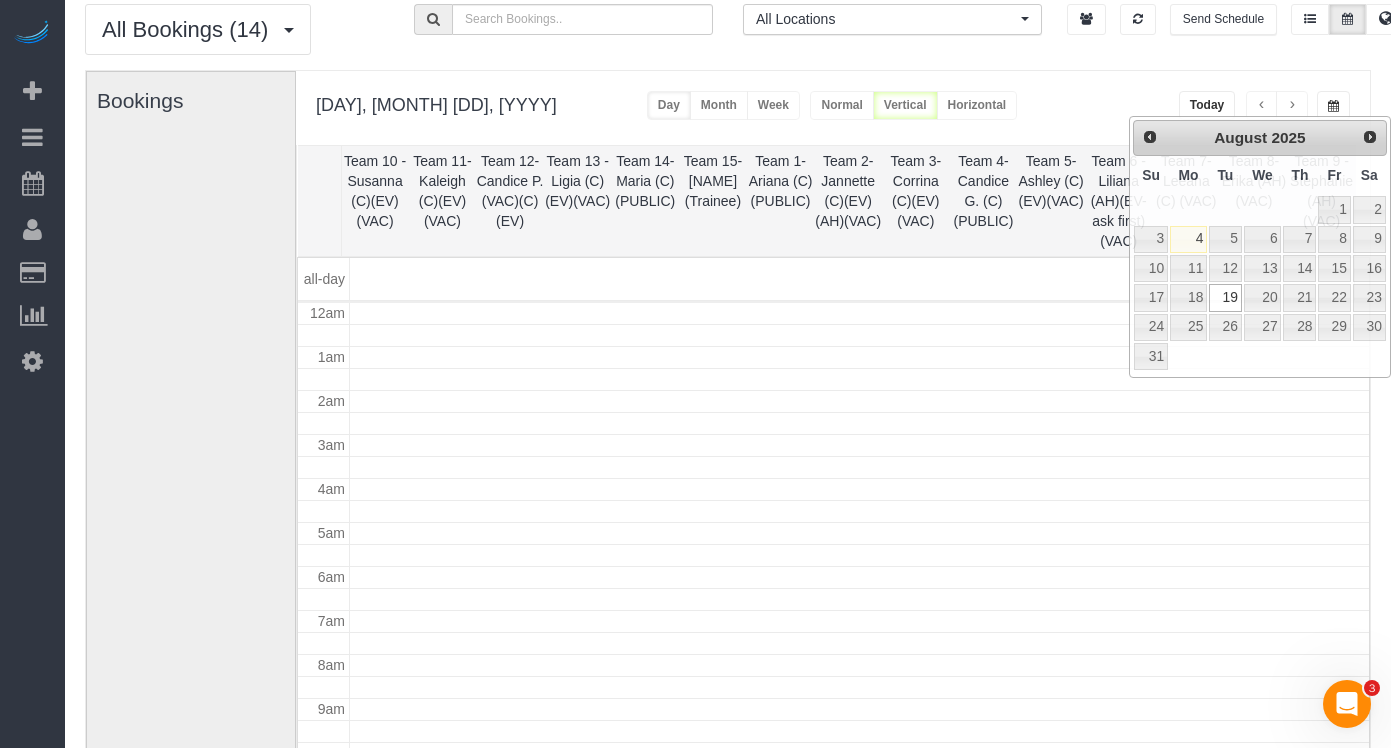 scroll, scrollTop: 265, scrollLeft: 0, axis: vertical 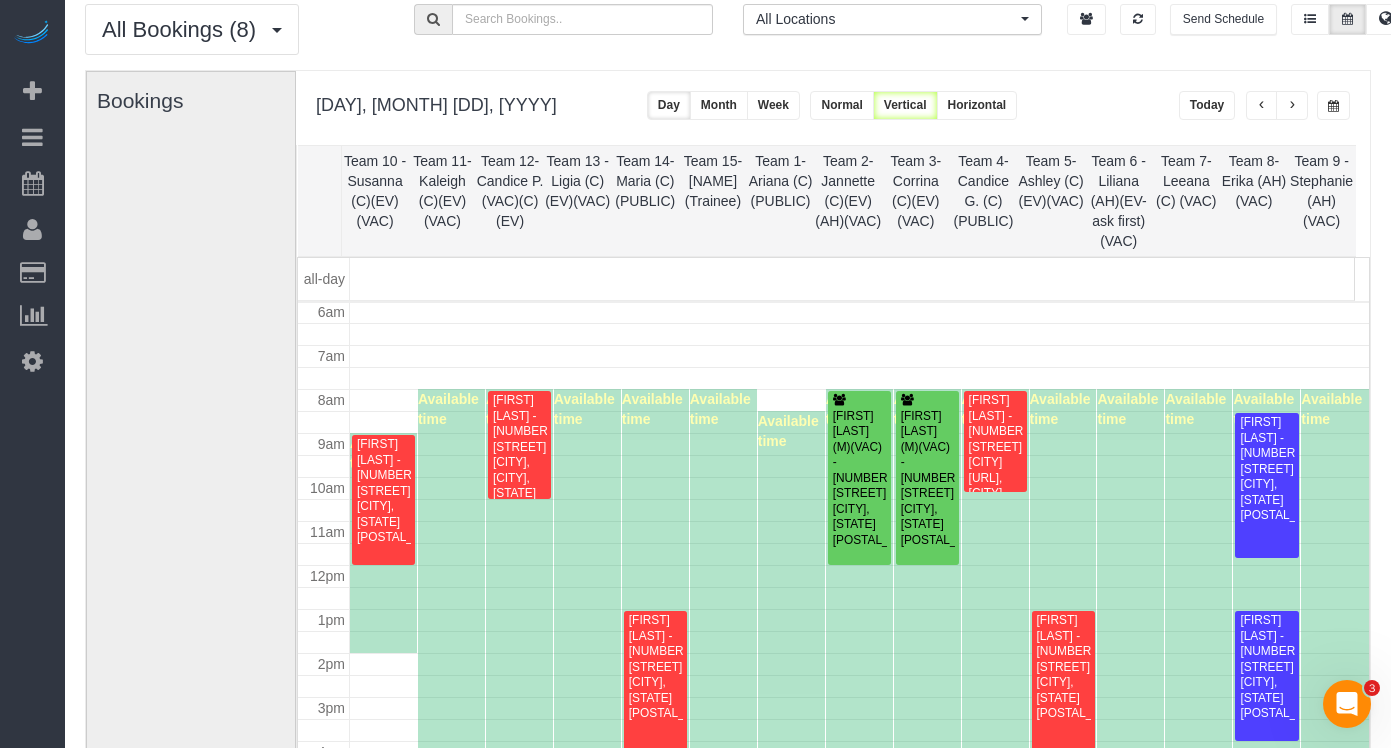 click at bounding box center [1333, 105] 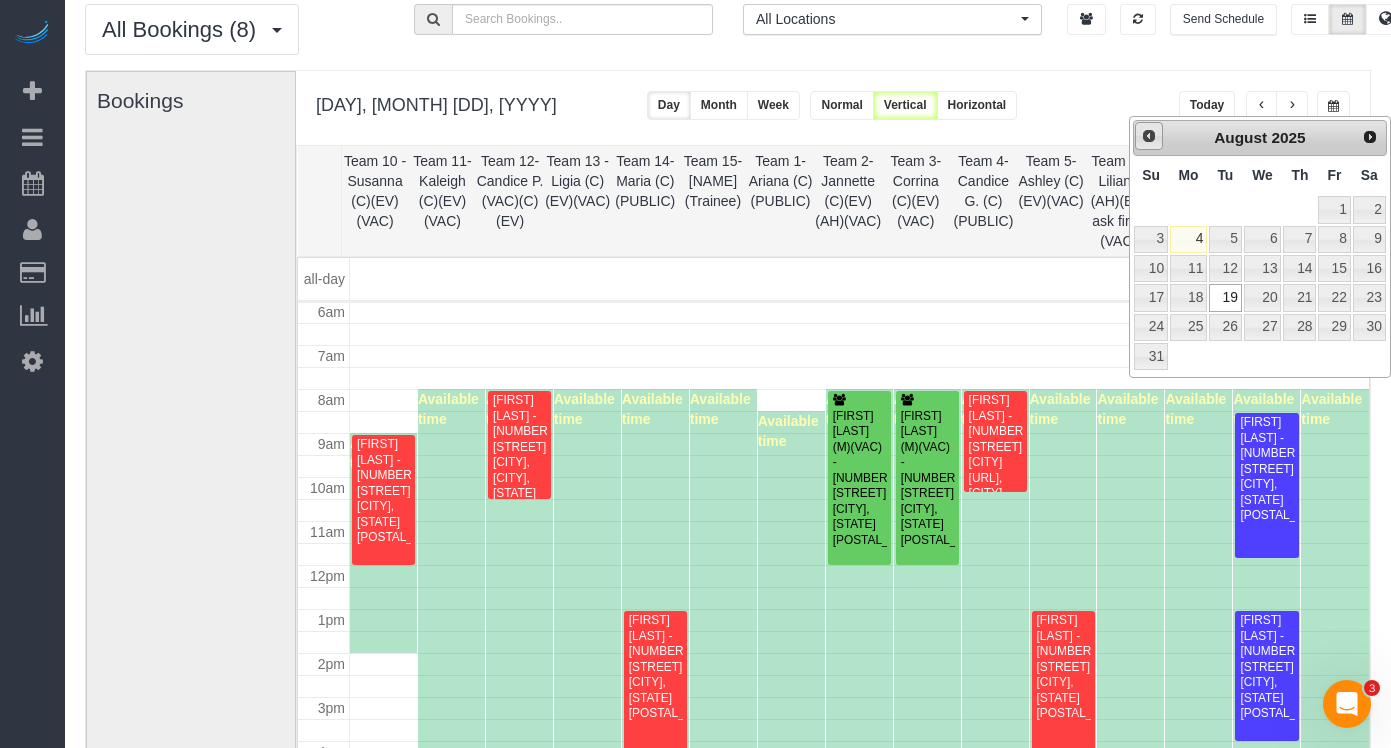 click on "Prev" at bounding box center [1149, 136] 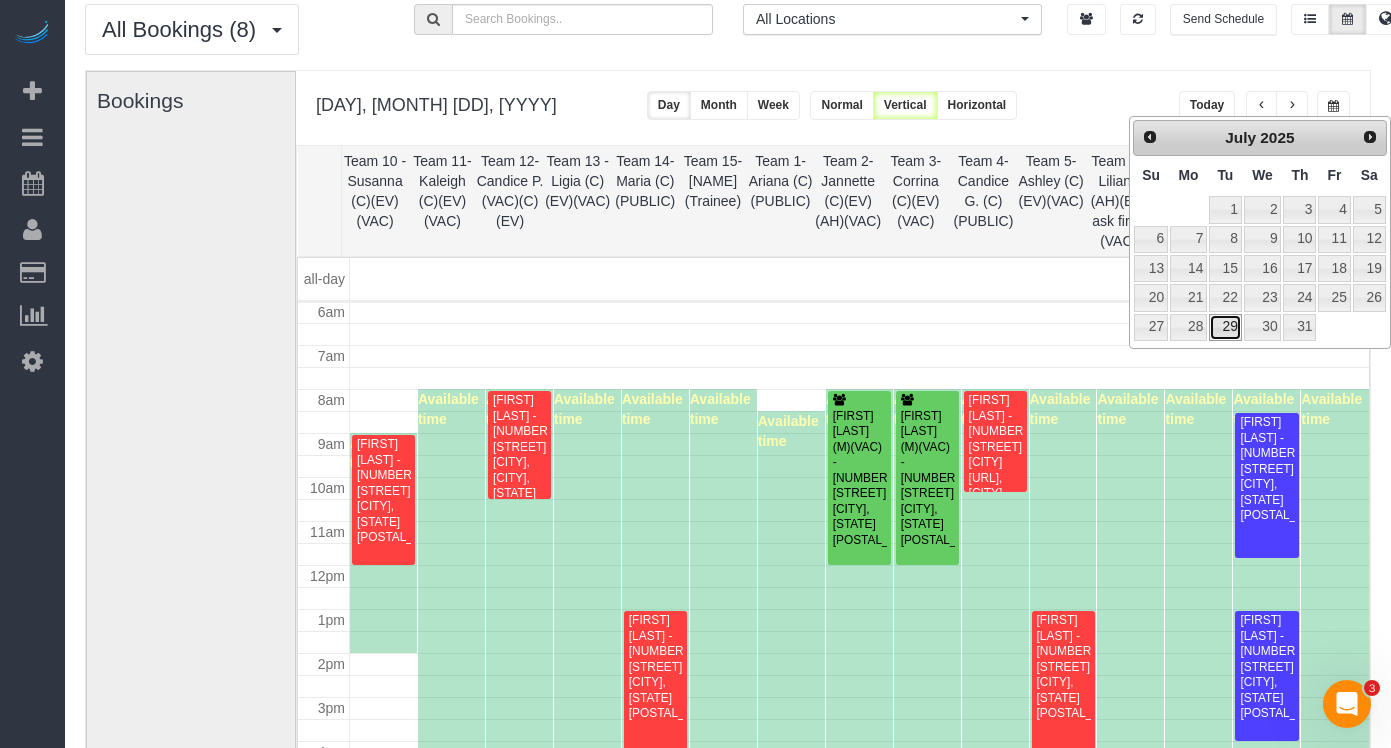 click on "29" at bounding box center (1225, 327) 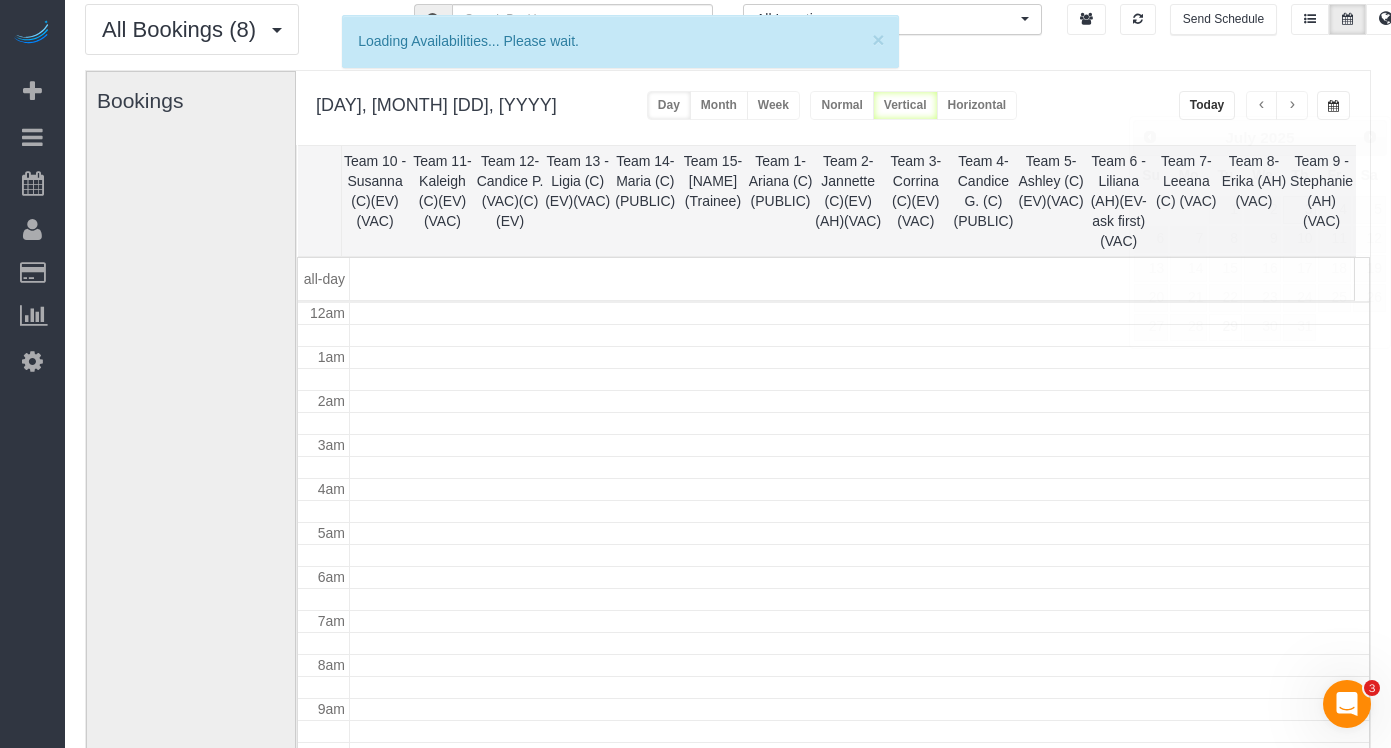 scroll, scrollTop: 265, scrollLeft: 0, axis: vertical 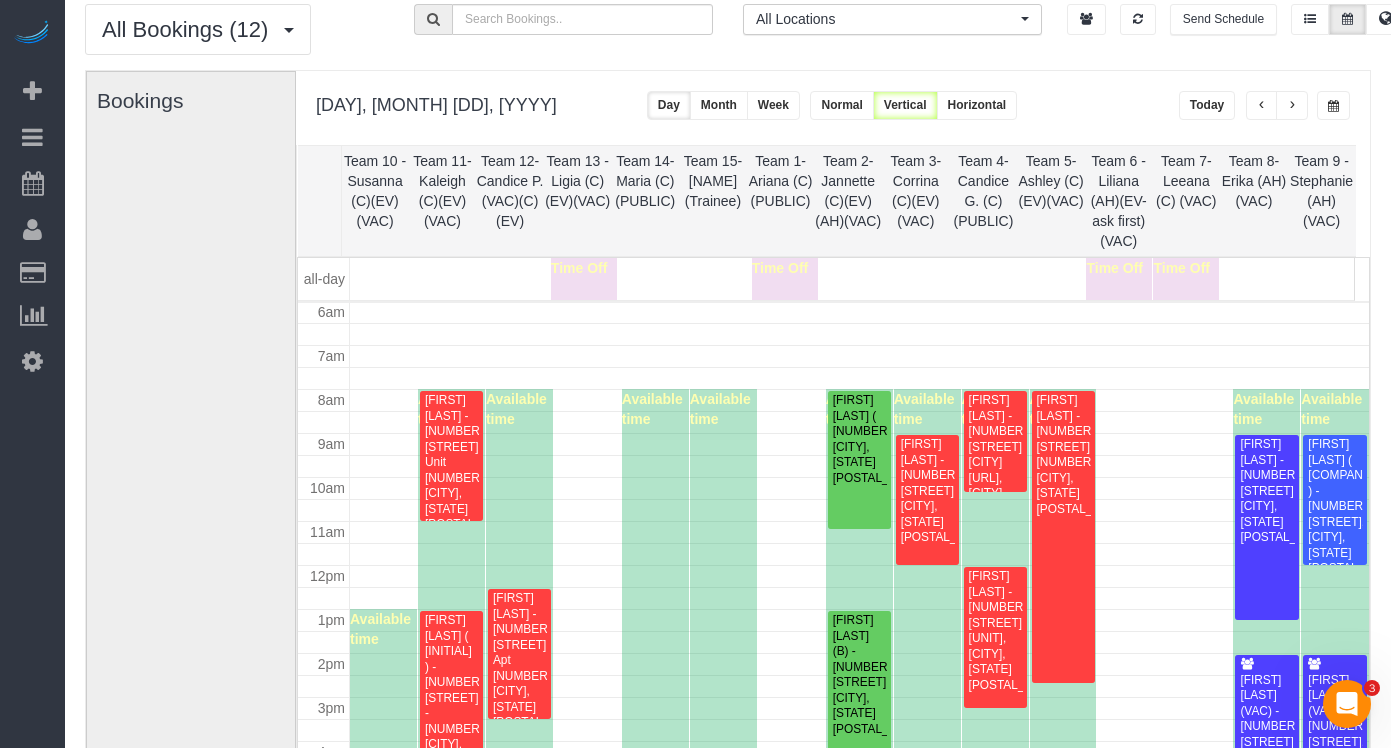 click at bounding box center [1333, 106] 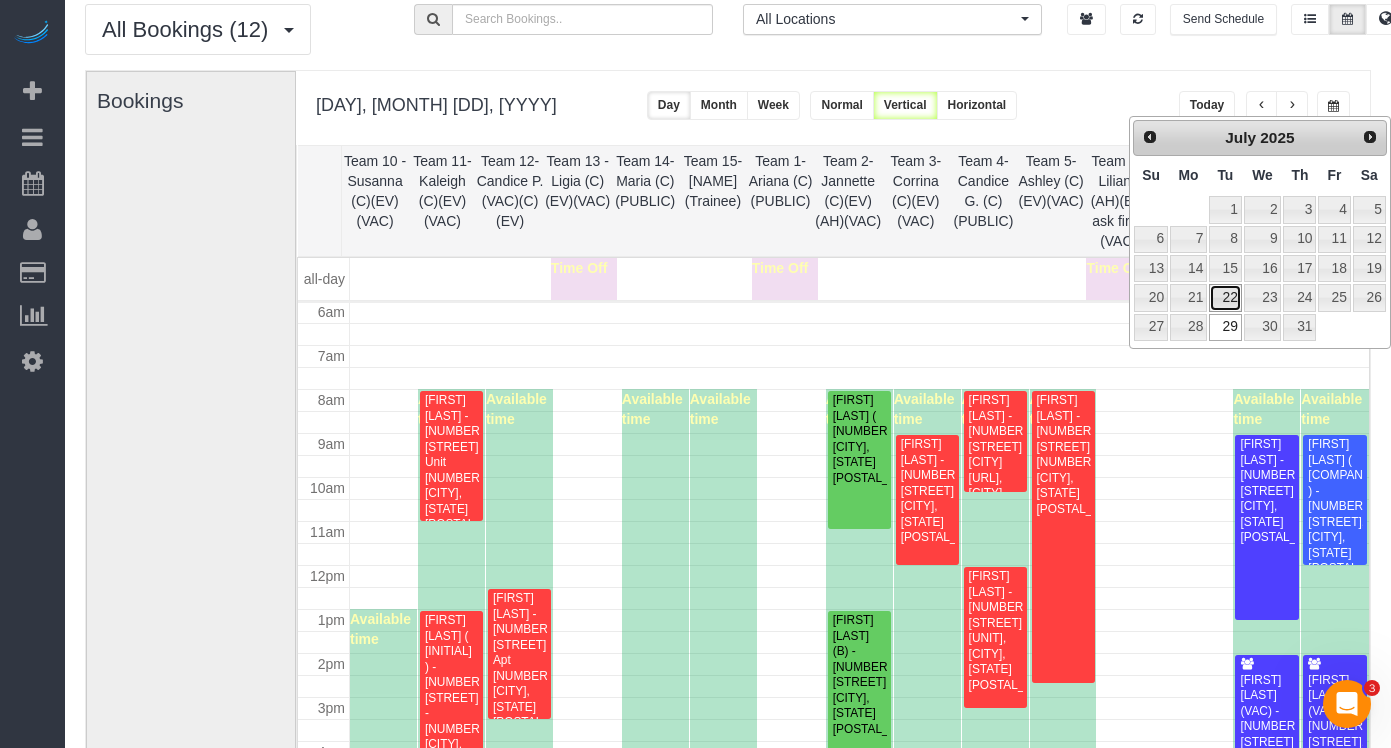 click on "22" at bounding box center (1225, 297) 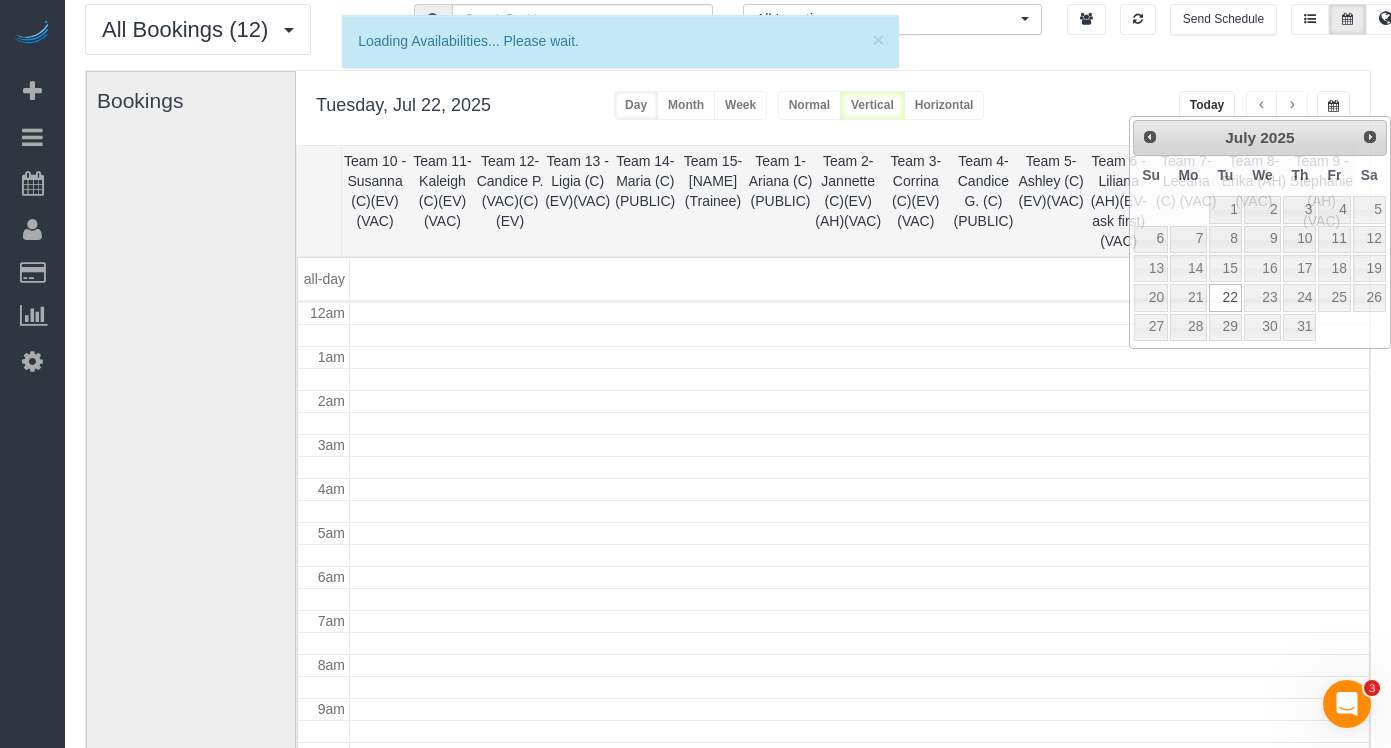 scroll, scrollTop: 265, scrollLeft: 0, axis: vertical 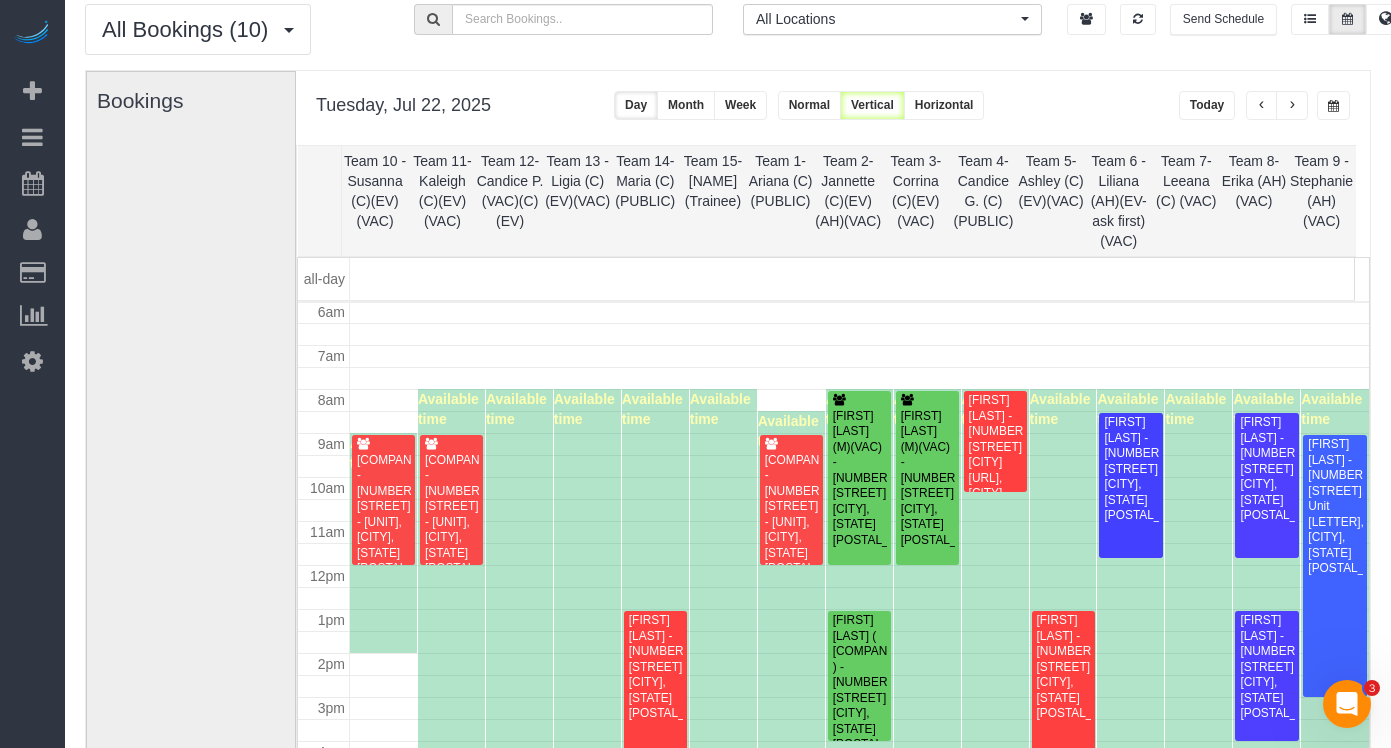 click at bounding box center (1333, 105) 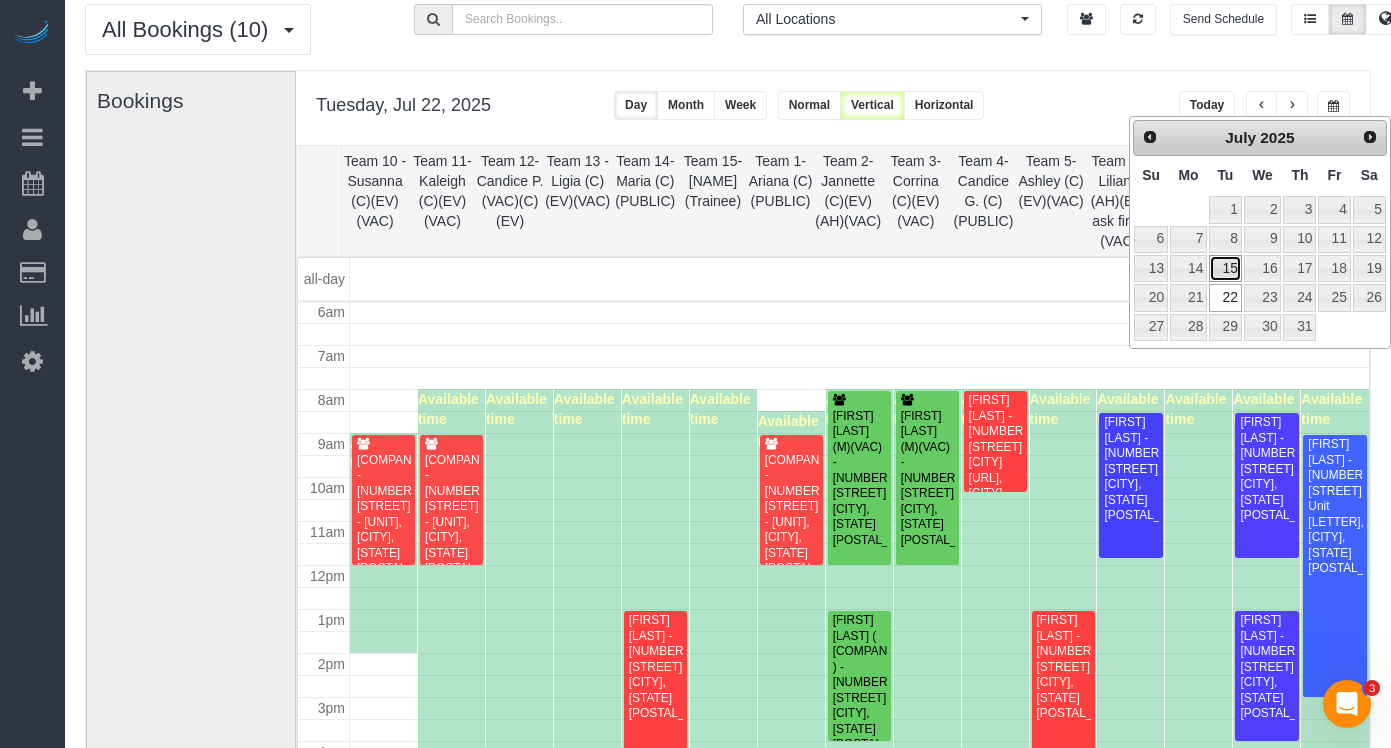 click on "15" at bounding box center (1225, 268) 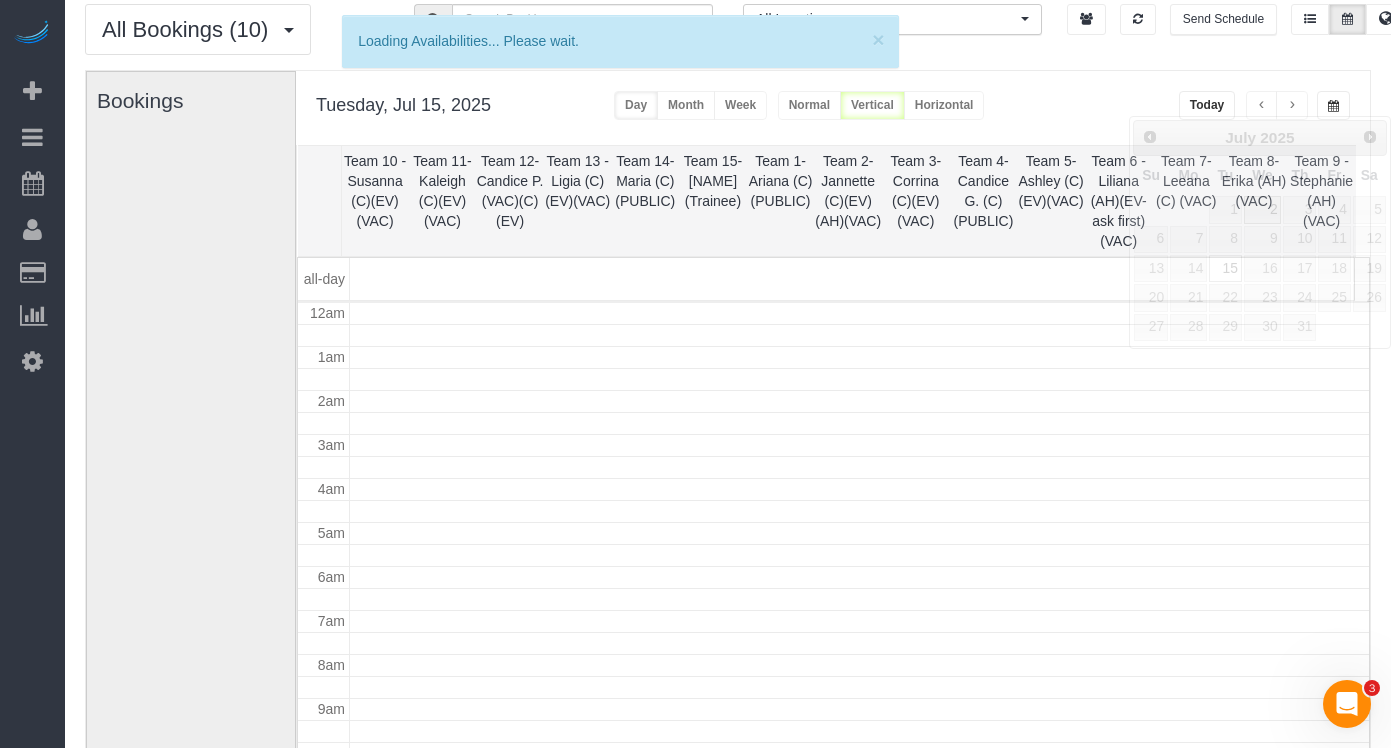 scroll, scrollTop: 265, scrollLeft: 0, axis: vertical 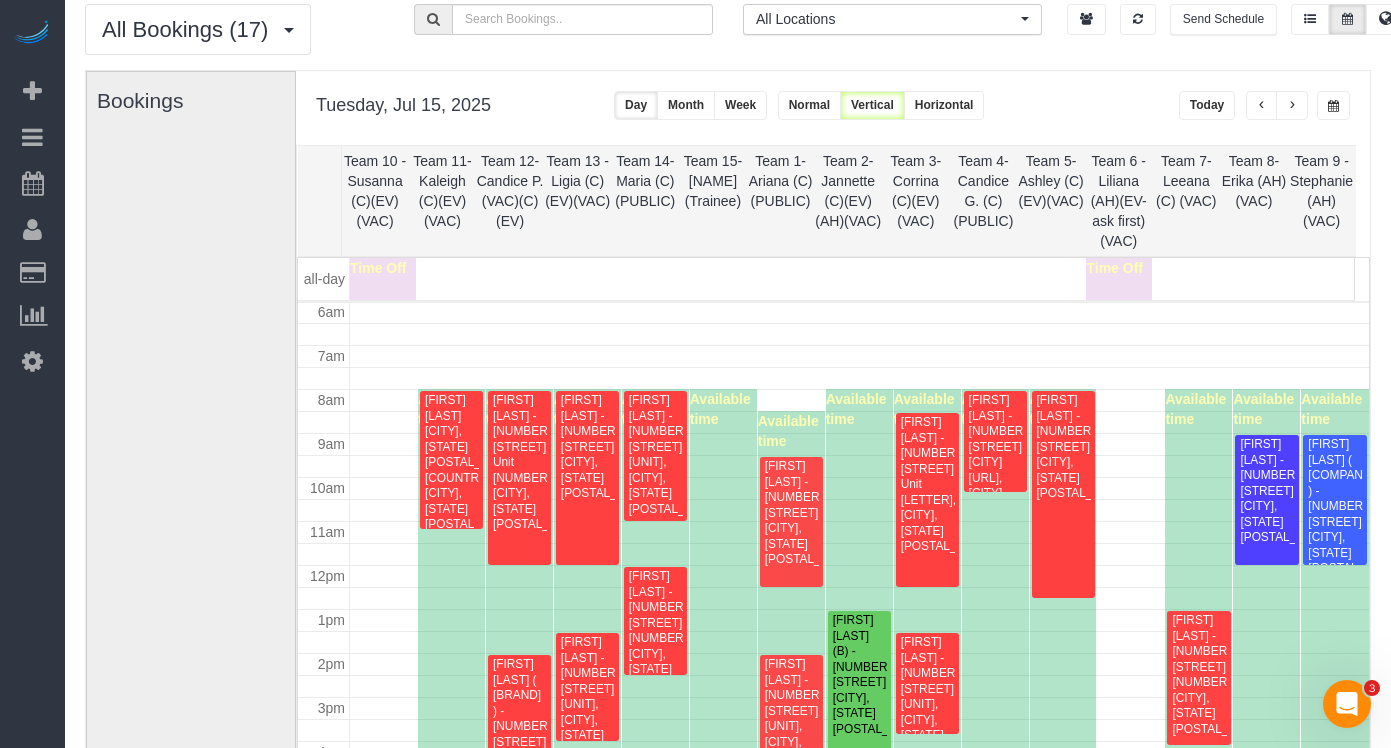 click at bounding box center [1333, 105] 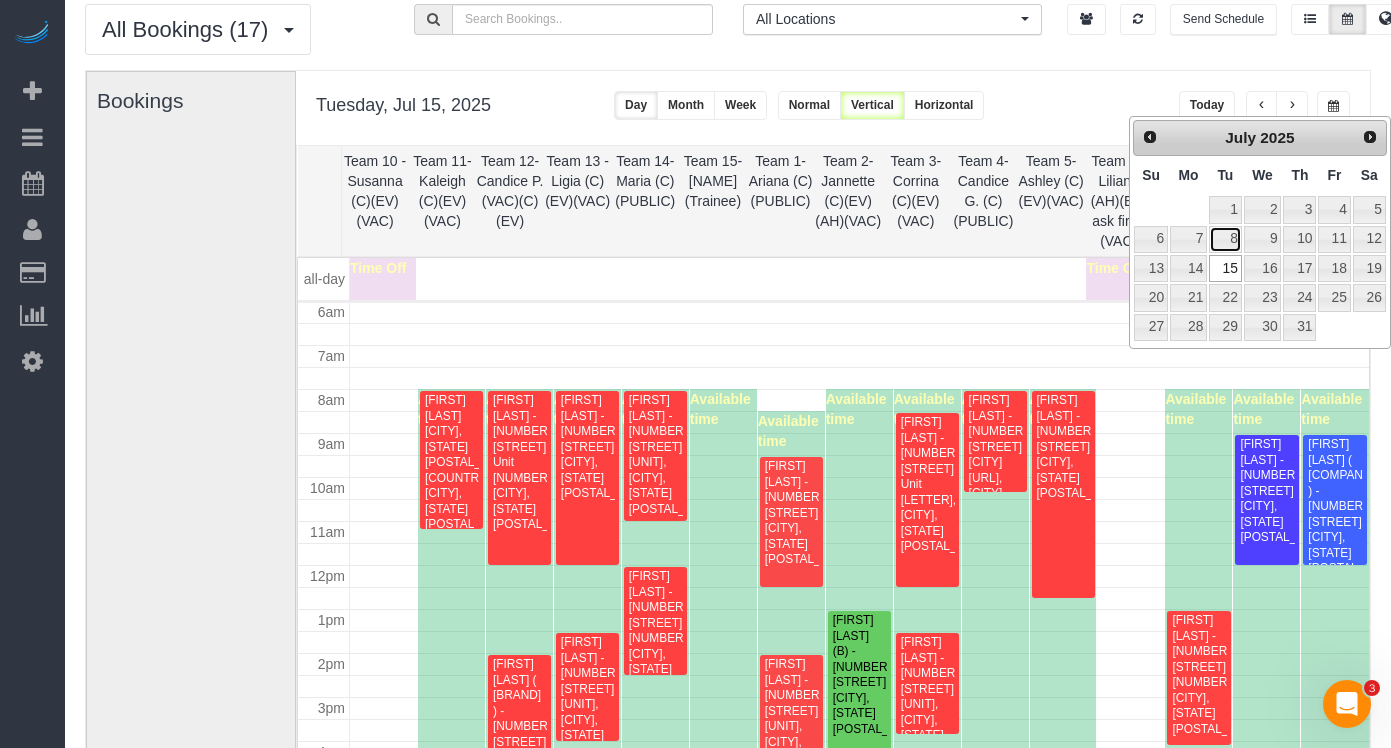 click on "8" at bounding box center [1225, 239] 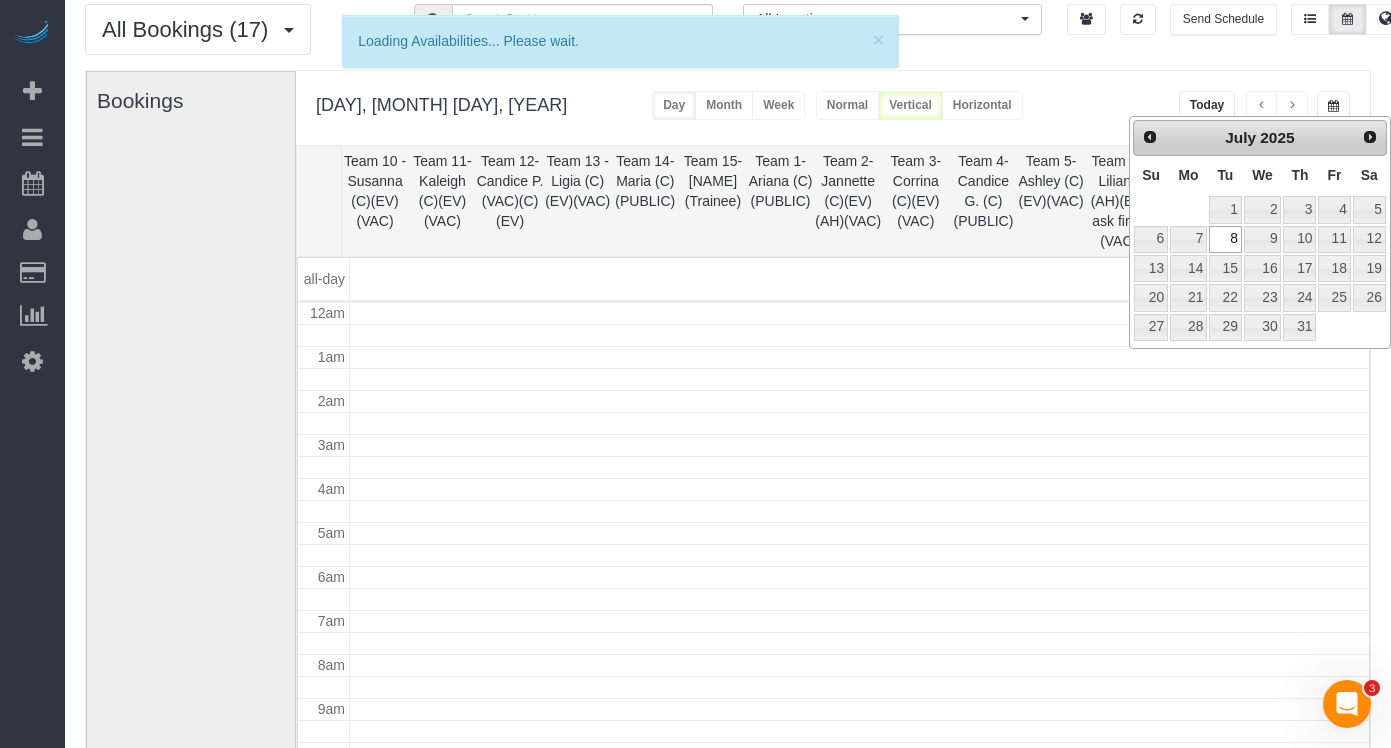 scroll, scrollTop: 265, scrollLeft: 0, axis: vertical 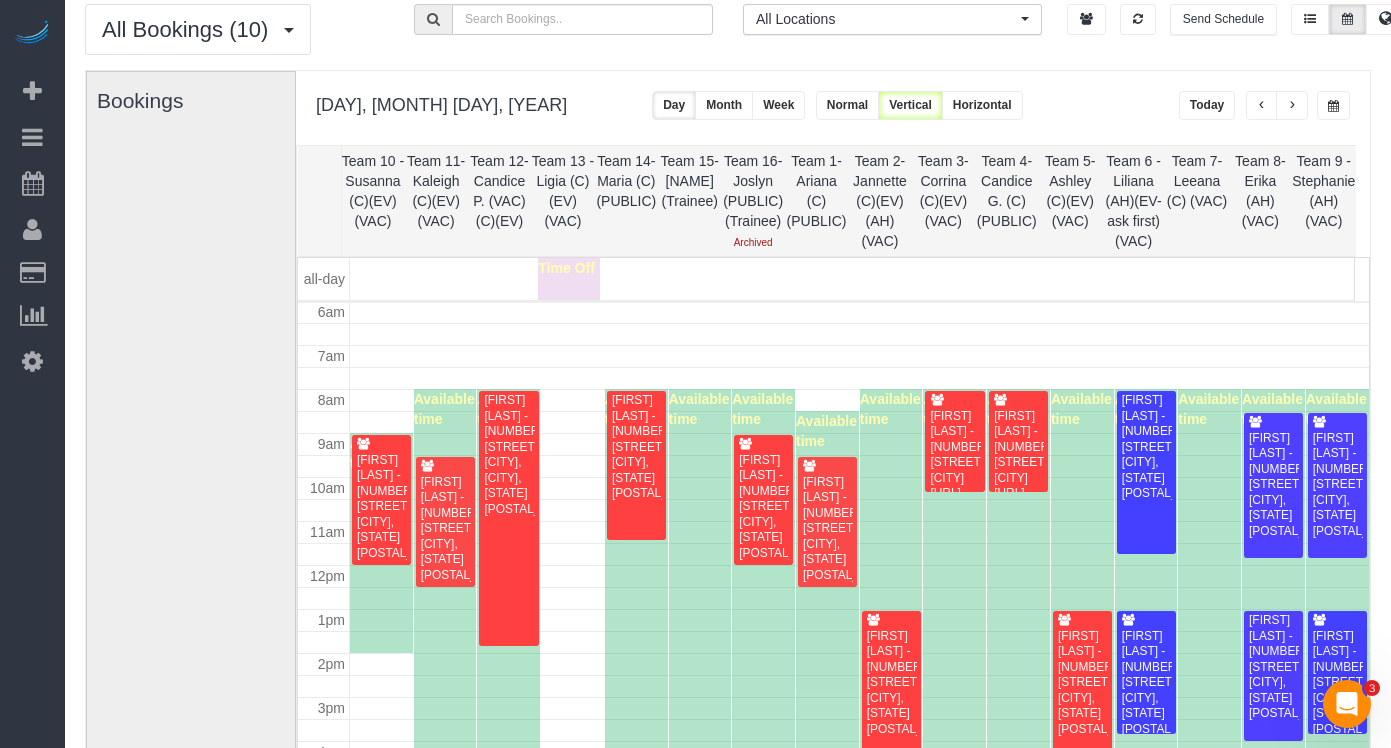 click at bounding box center (1333, 106) 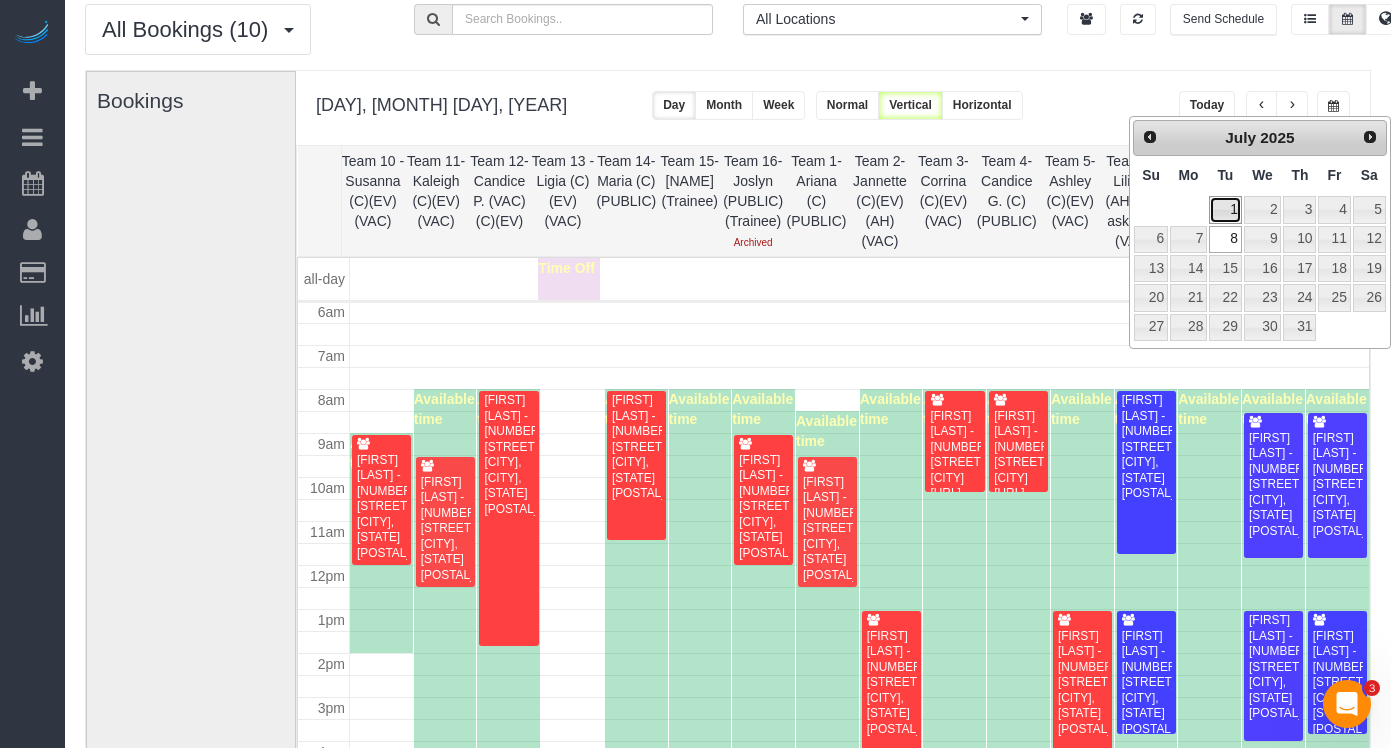 click on "1" at bounding box center (1225, 209) 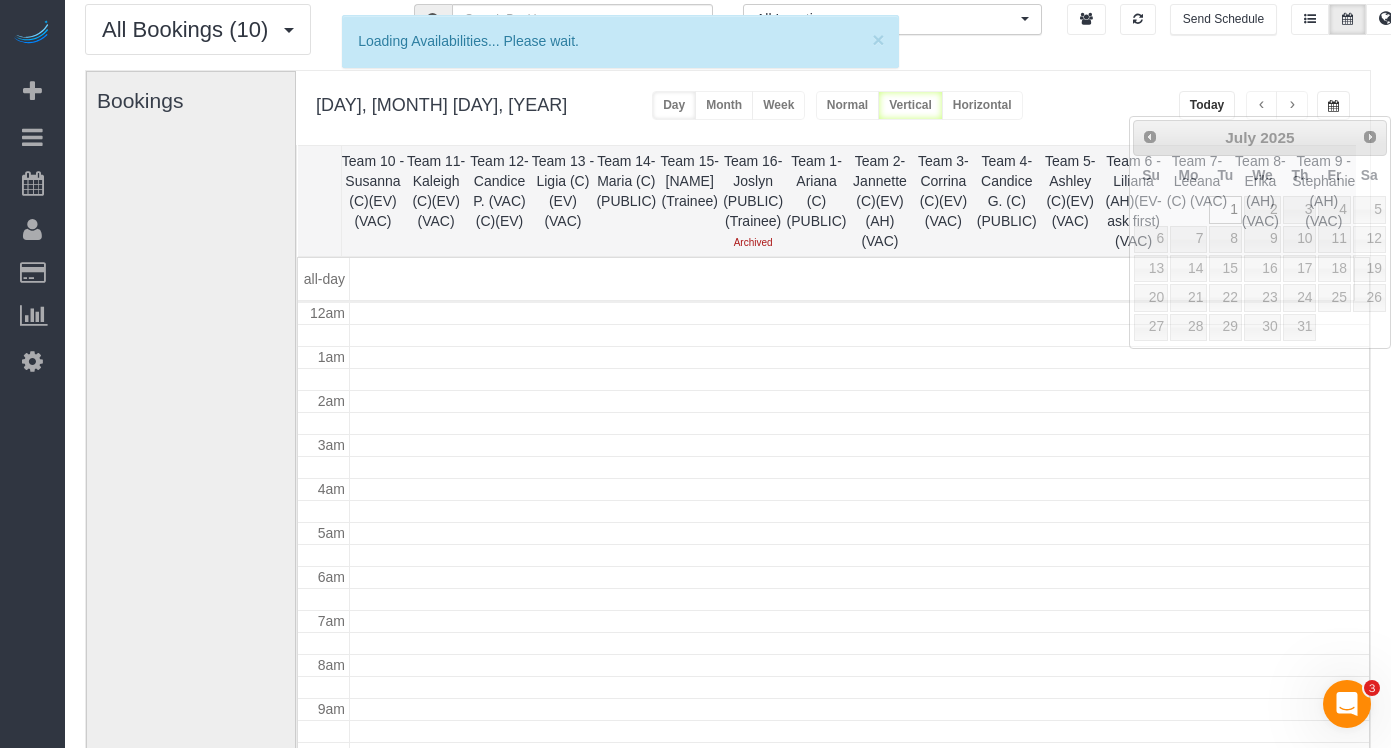scroll, scrollTop: 265, scrollLeft: 0, axis: vertical 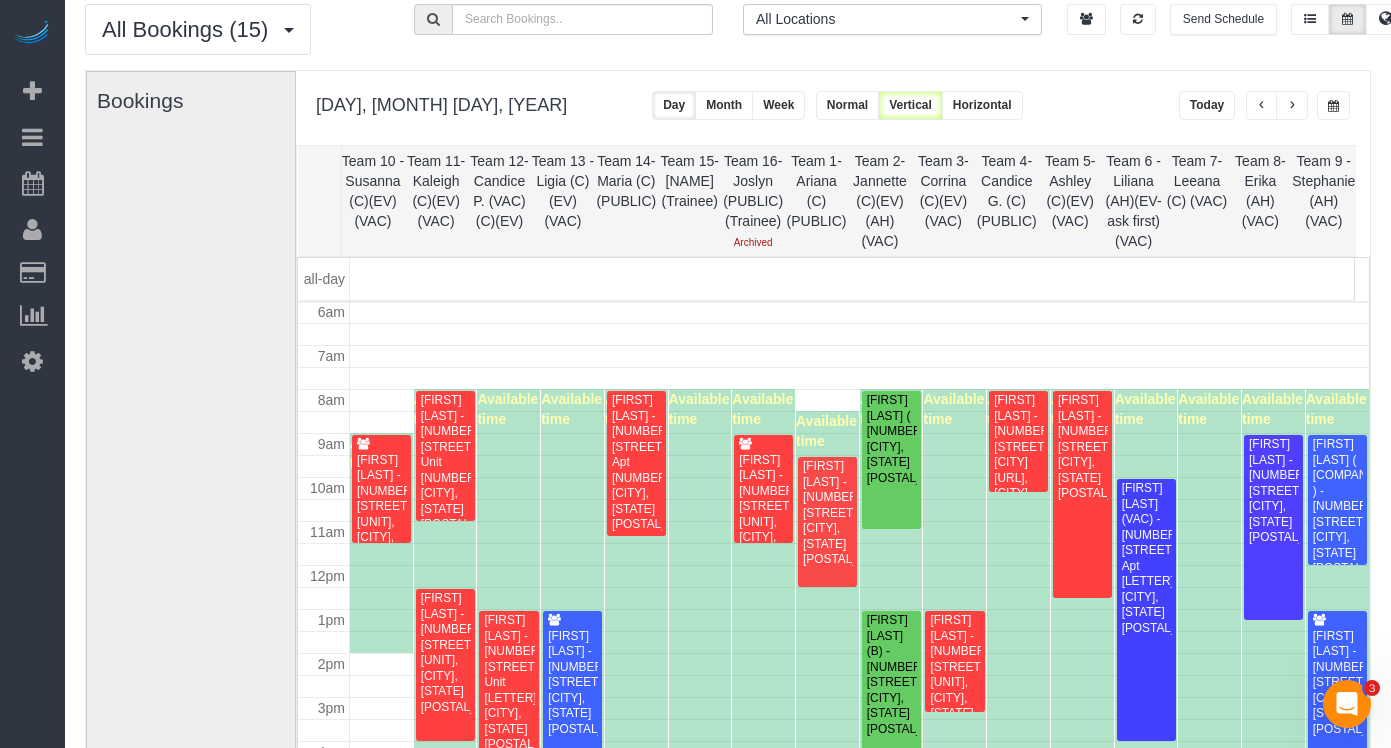 click at bounding box center [1333, 106] 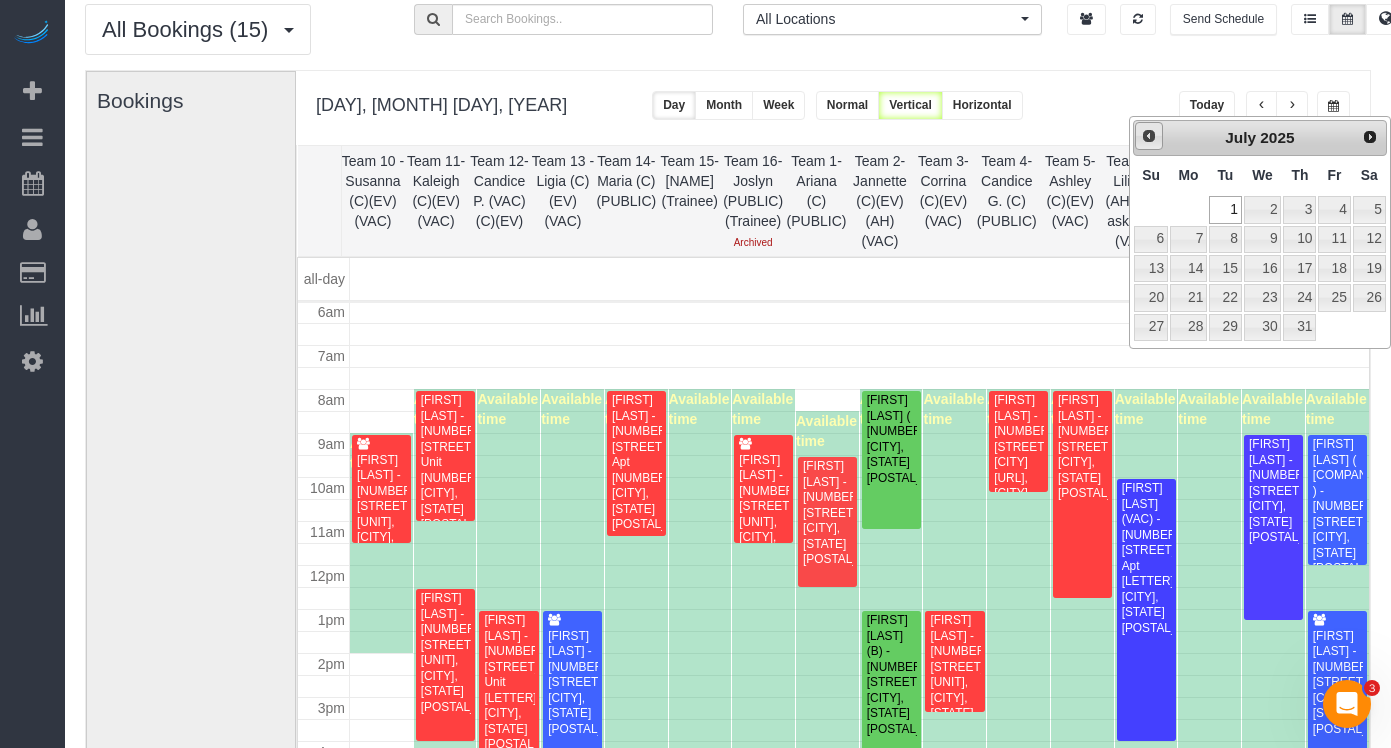 click on "Prev" at bounding box center (1149, 136) 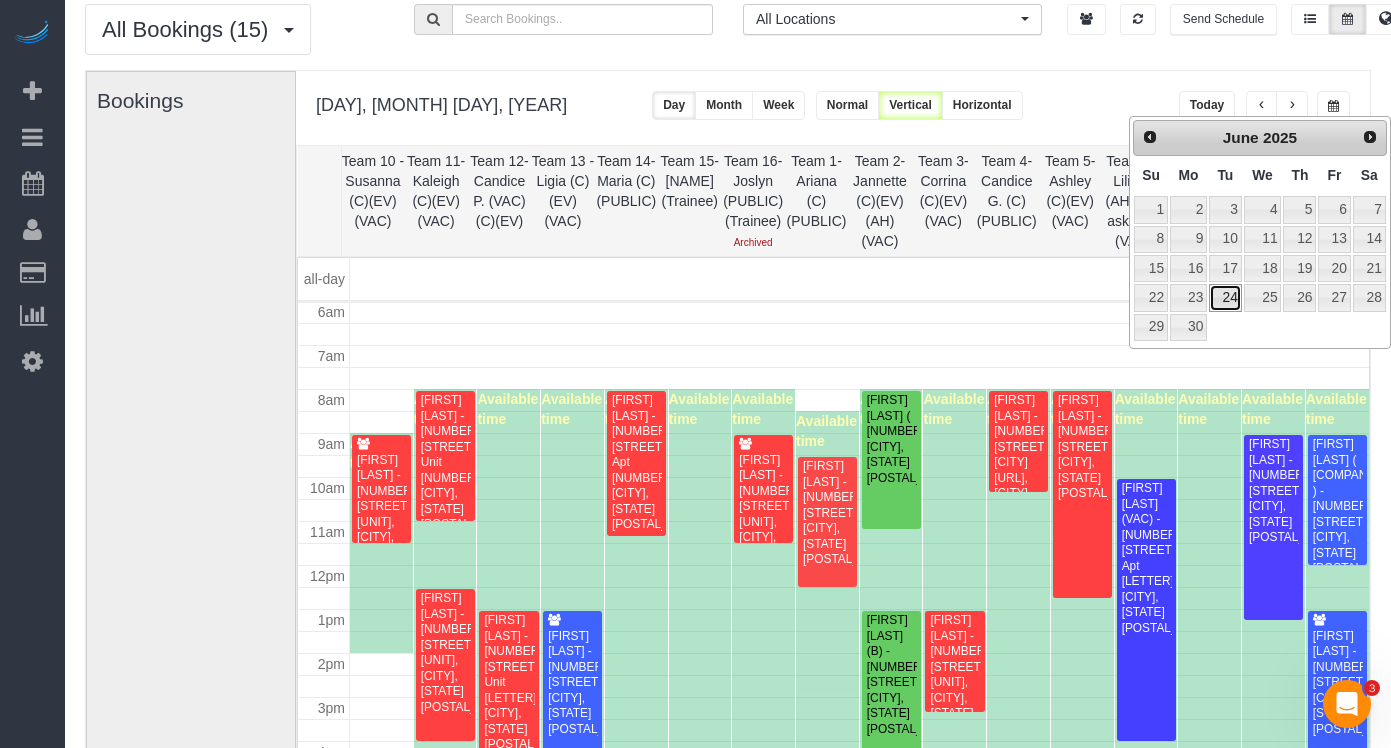 click on "24" at bounding box center (1225, 297) 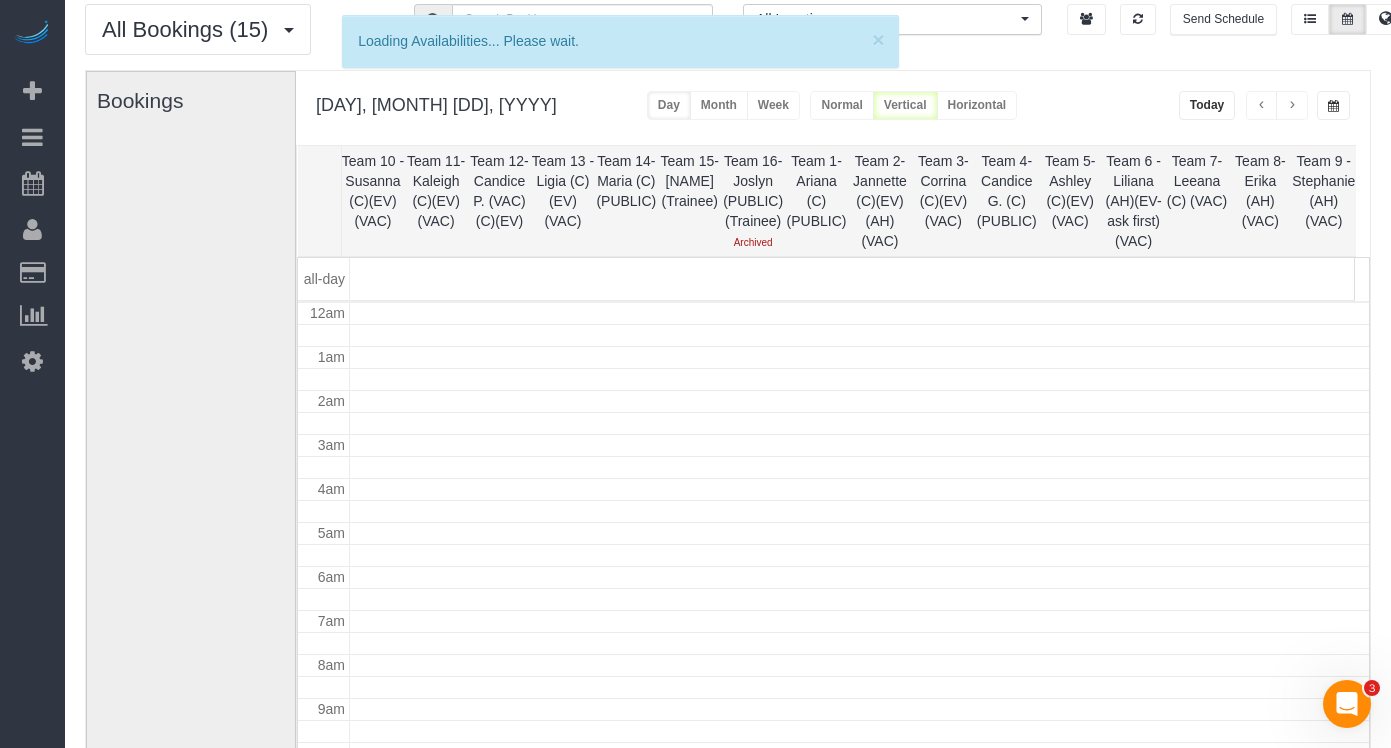 scroll, scrollTop: 265, scrollLeft: 0, axis: vertical 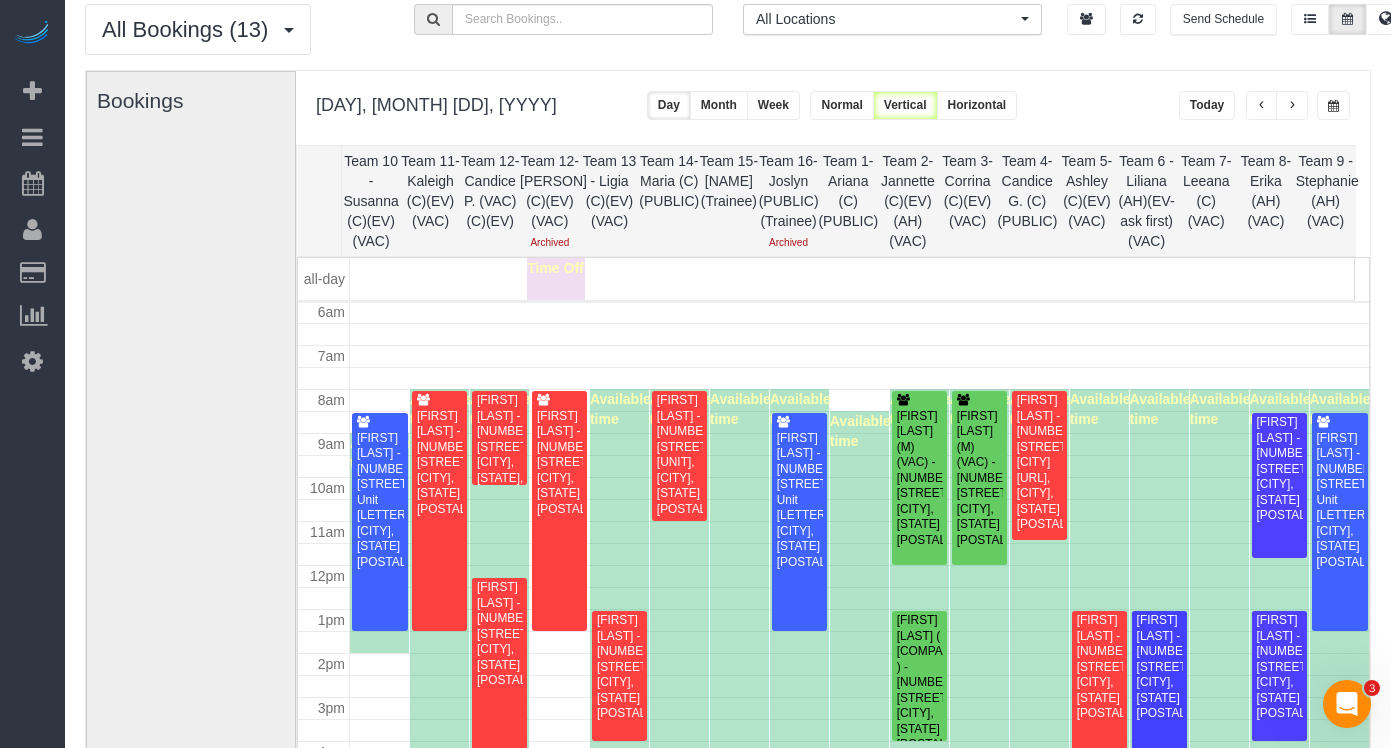 click at bounding box center [1333, 105] 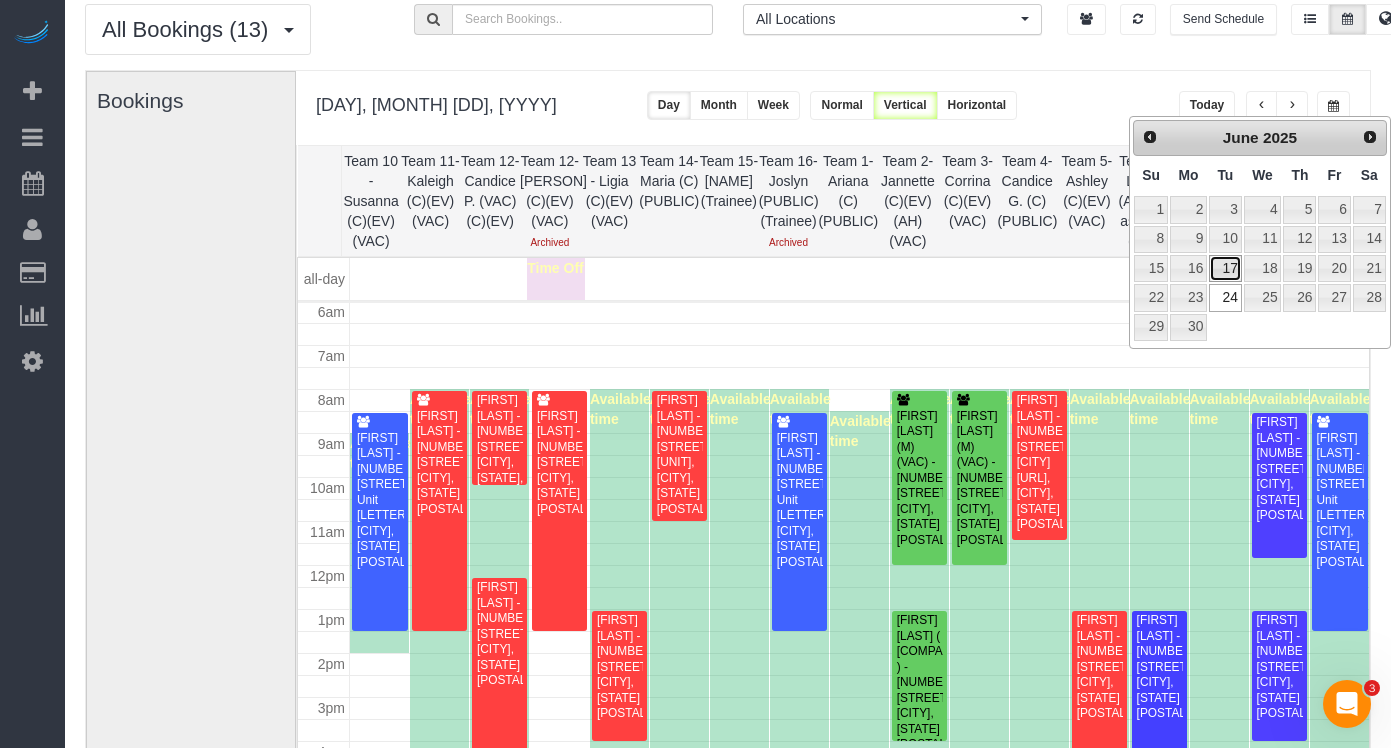 click on "17" at bounding box center [1225, 268] 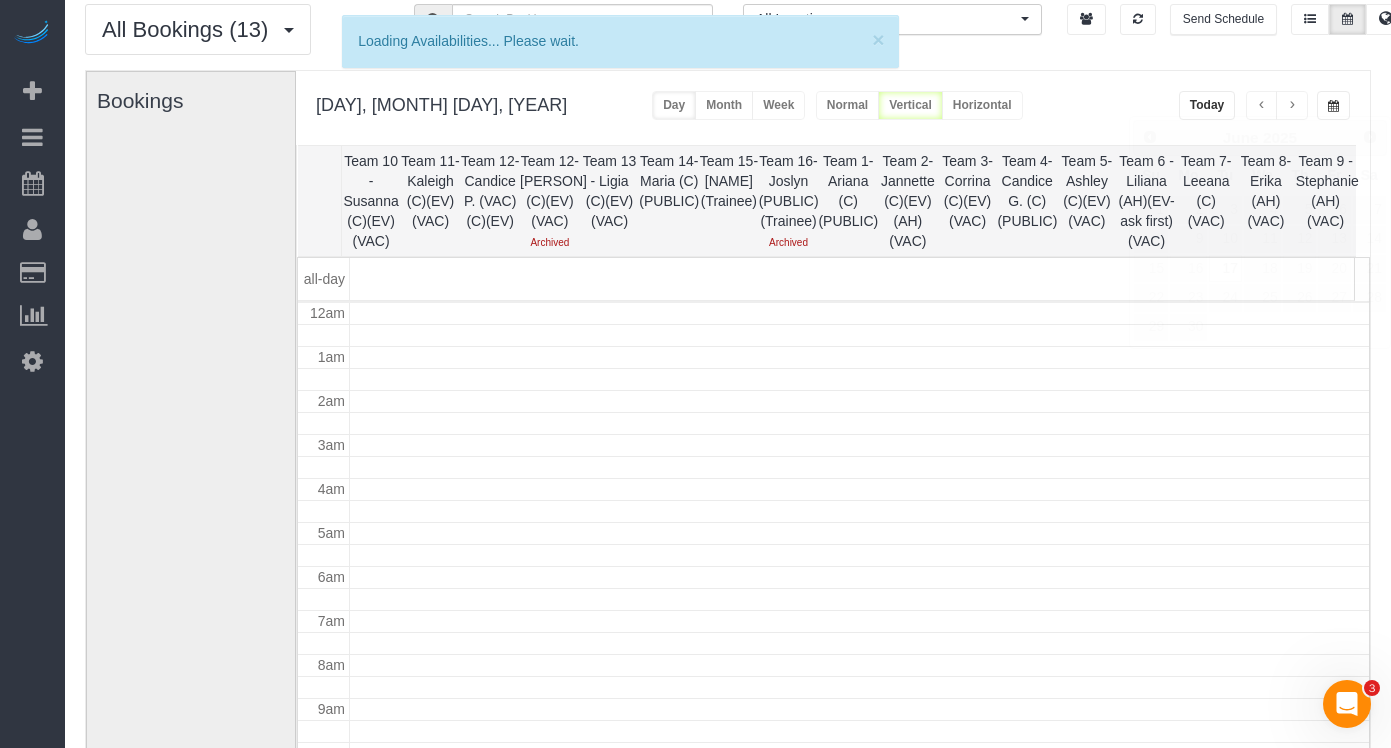 scroll, scrollTop: 265, scrollLeft: 0, axis: vertical 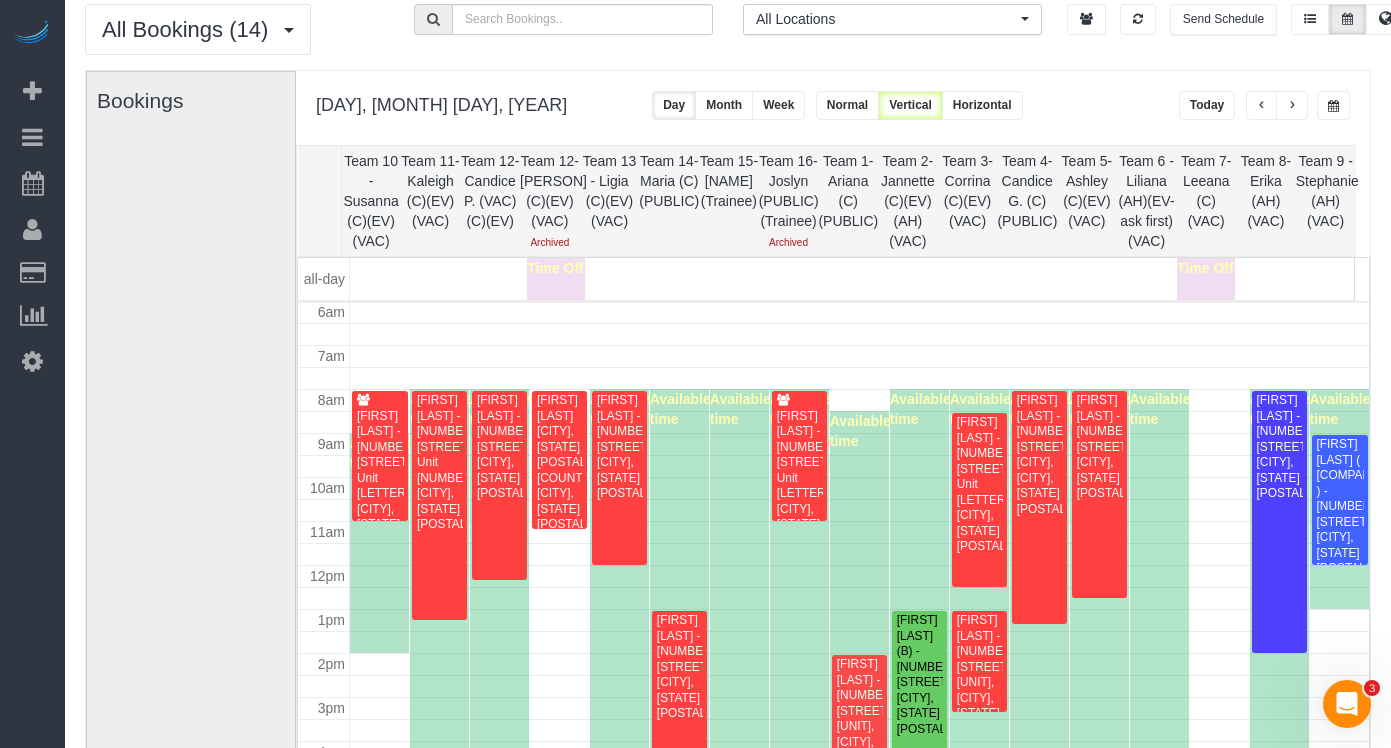 click at bounding box center (1333, 105) 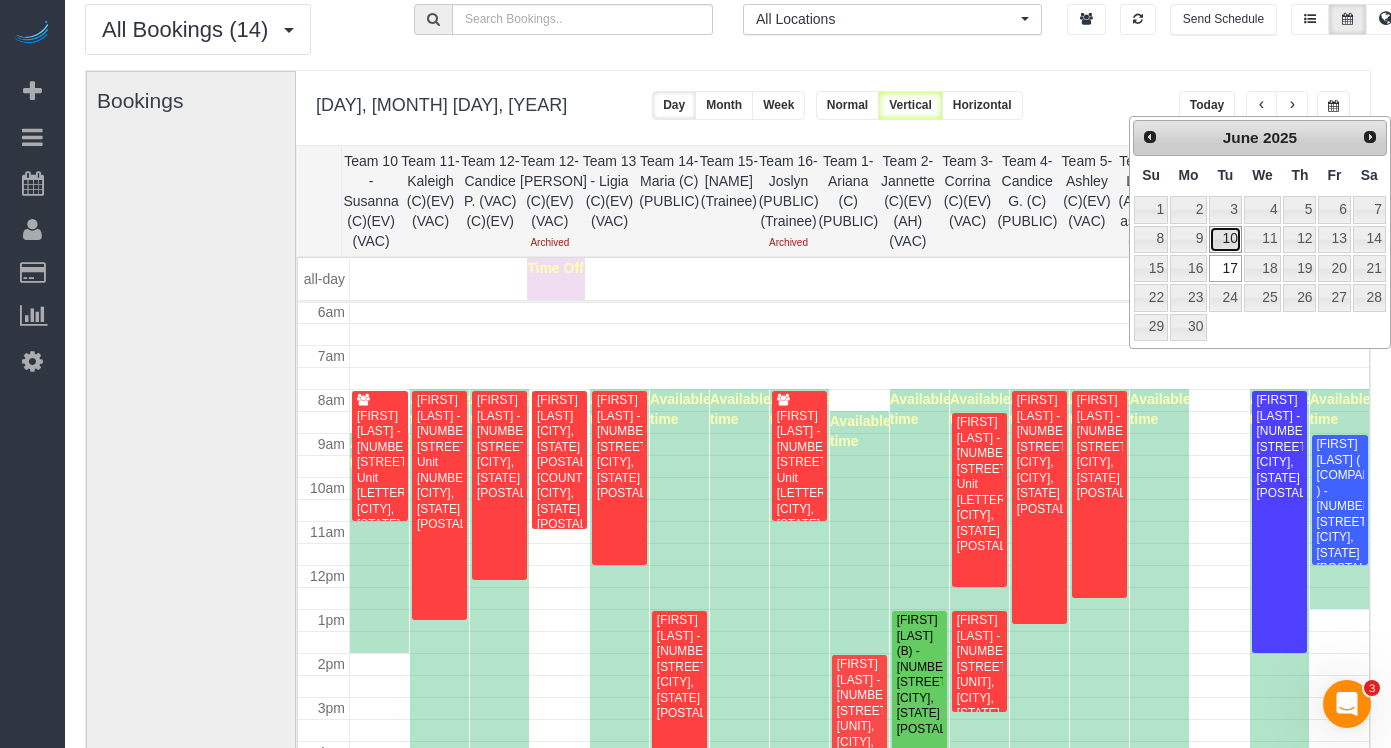 click on "10" at bounding box center (1225, 239) 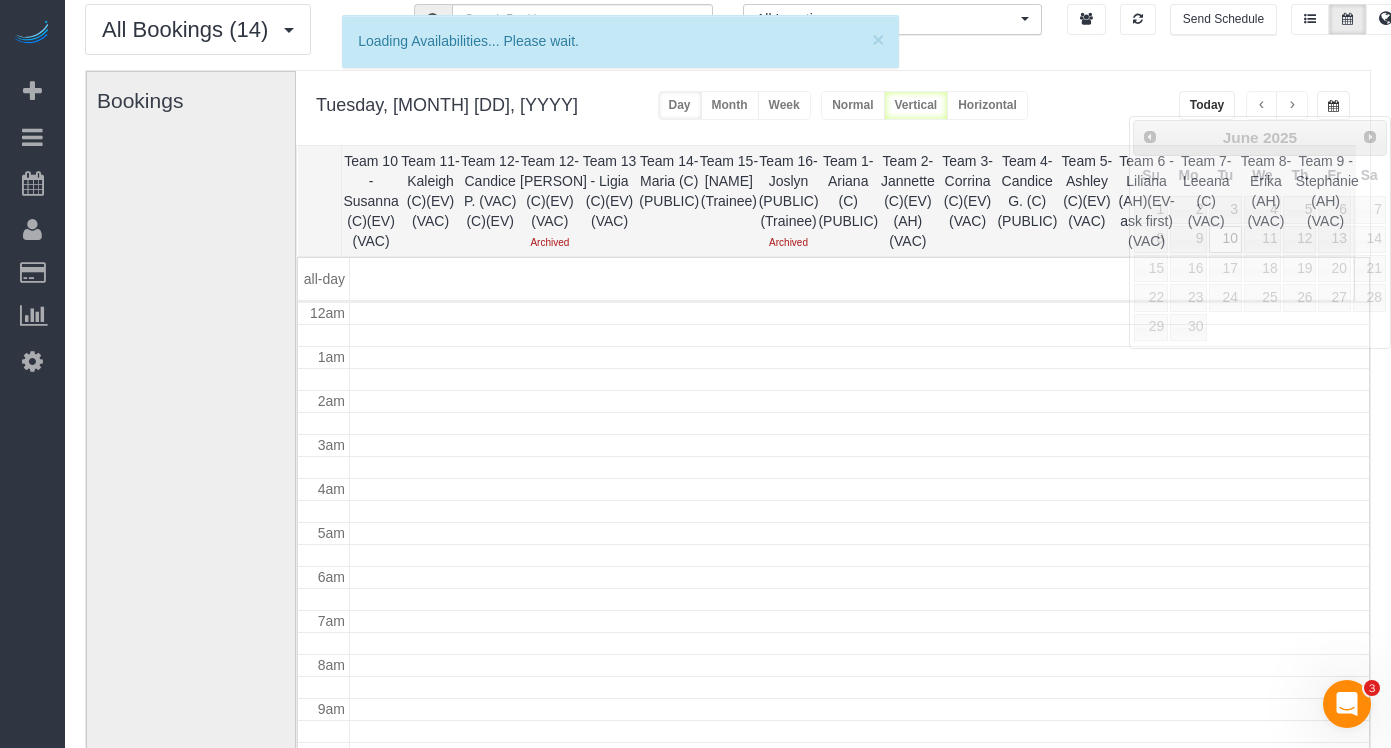 scroll, scrollTop: 265, scrollLeft: 0, axis: vertical 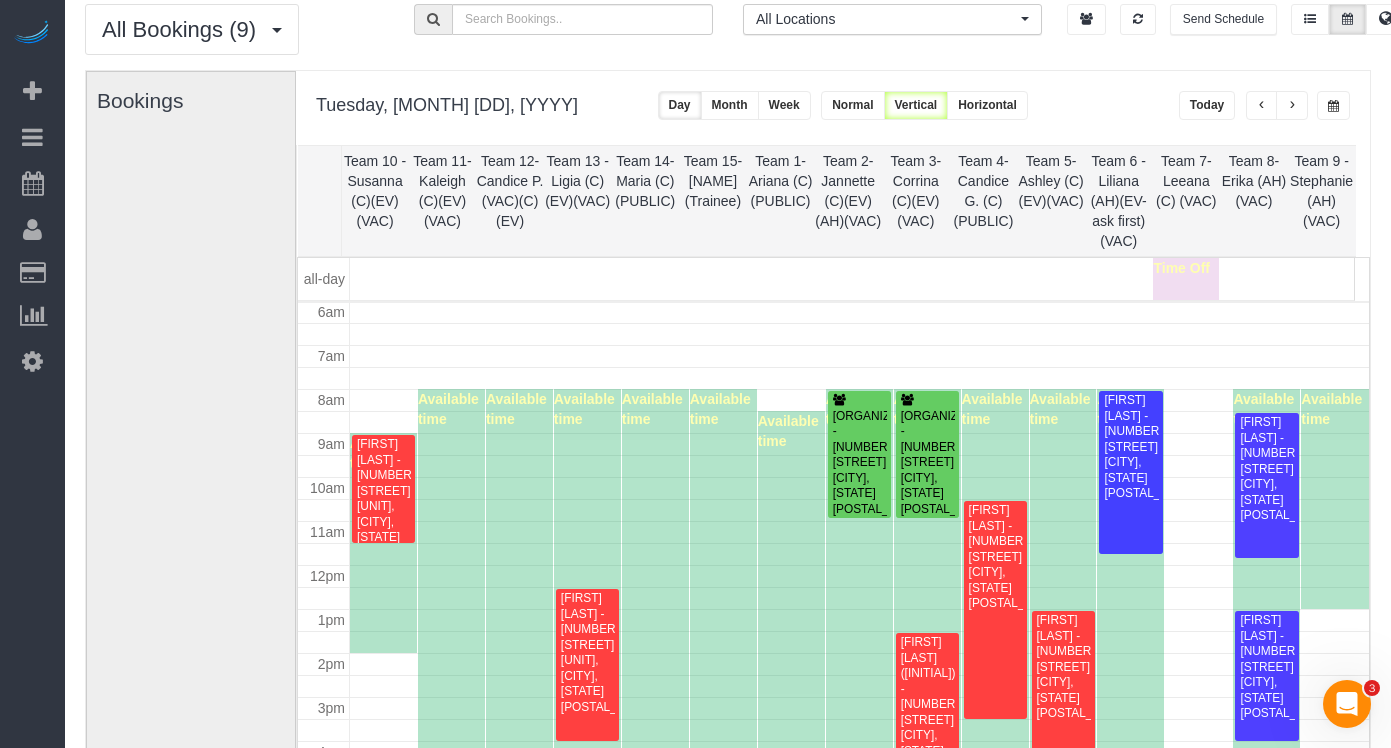 click at bounding box center (1333, 106) 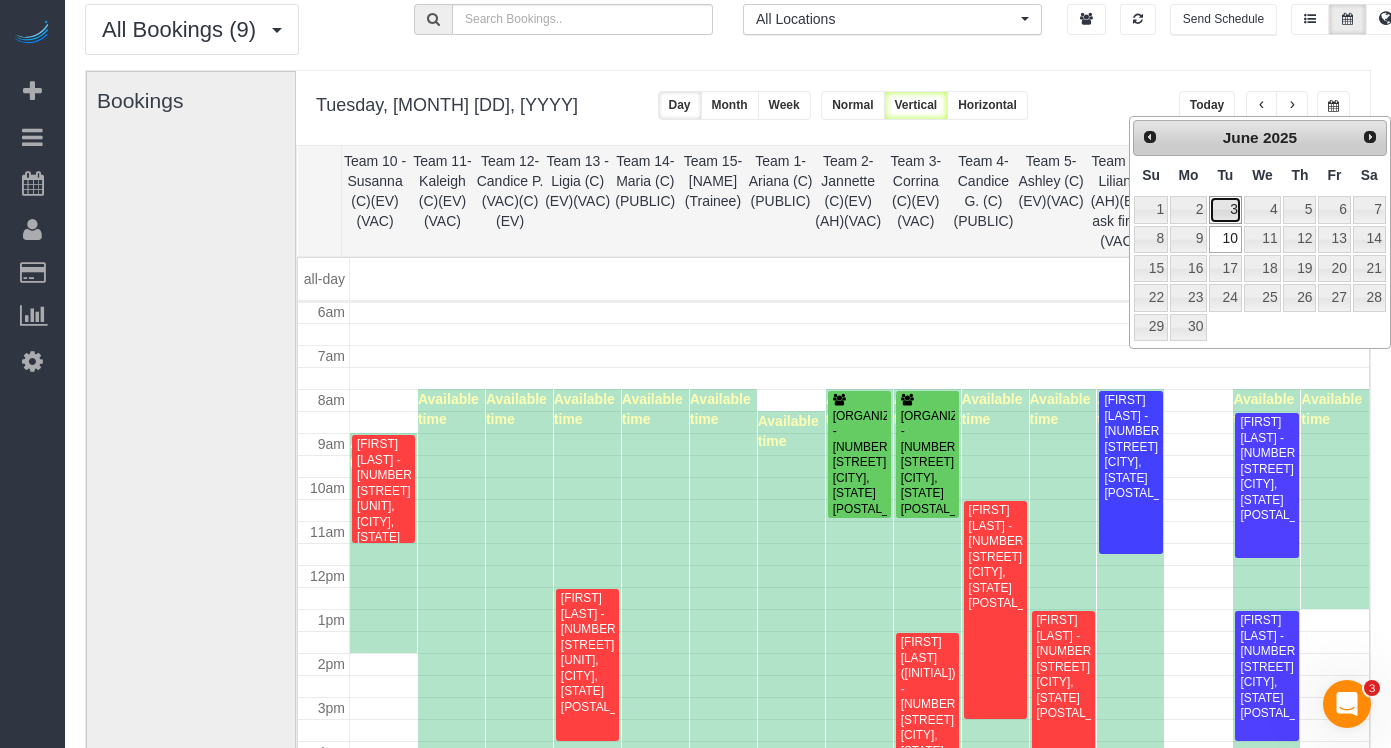 click on "3" at bounding box center (1225, 209) 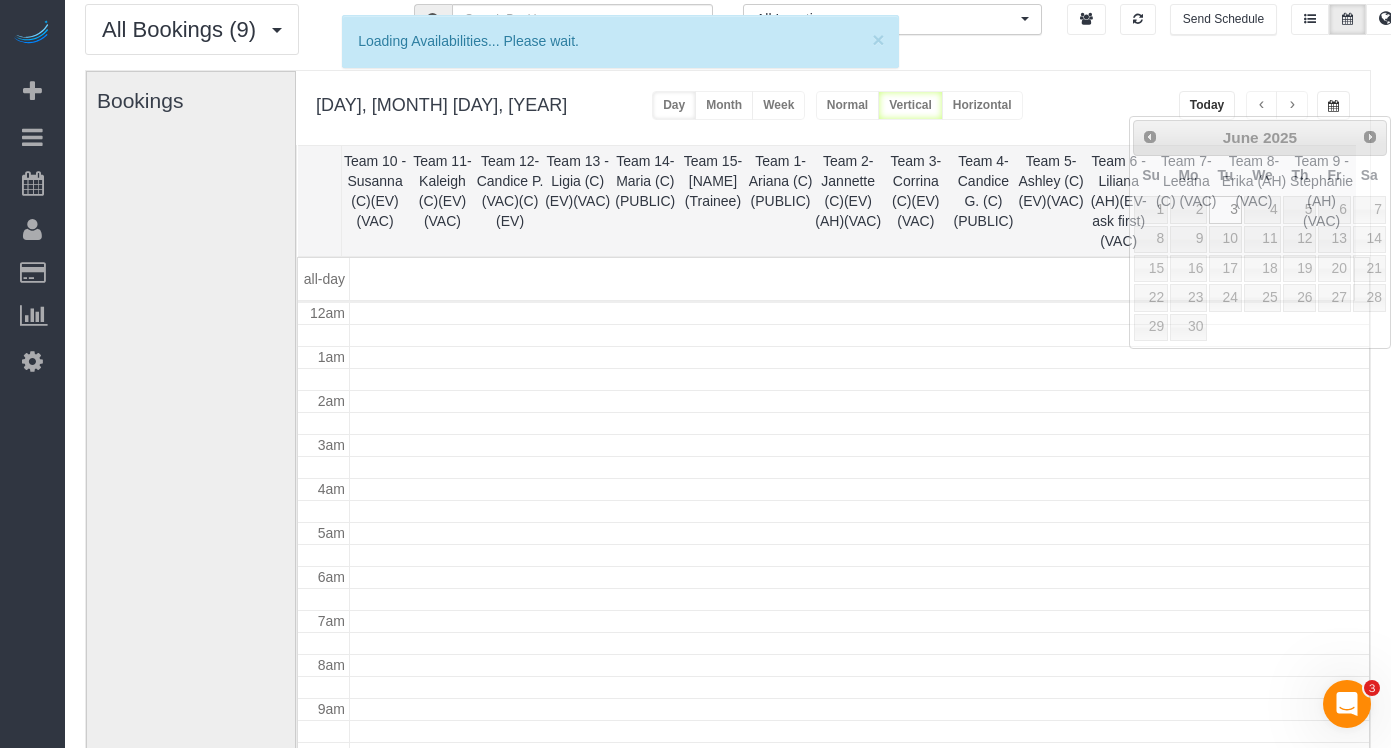 scroll, scrollTop: 265, scrollLeft: 0, axis: vertical 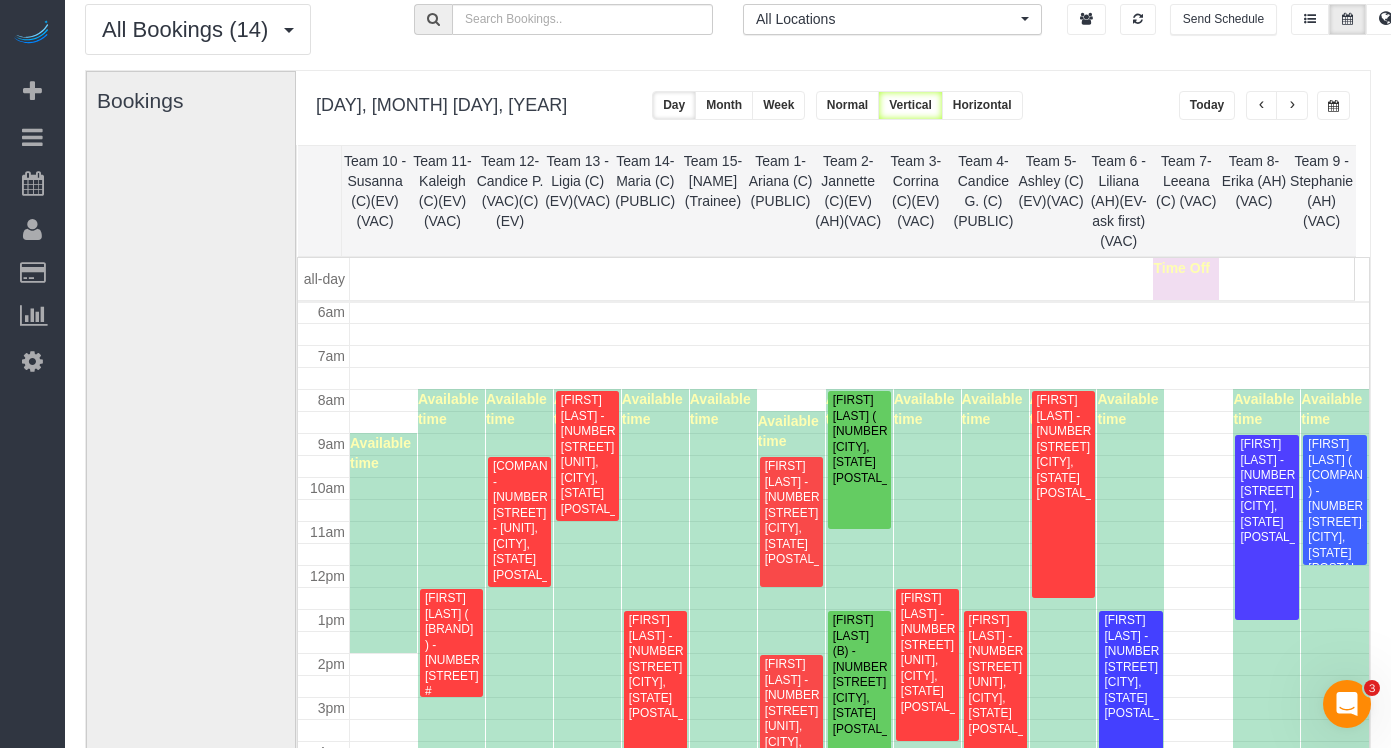 click at bounding box center (1333, 105) 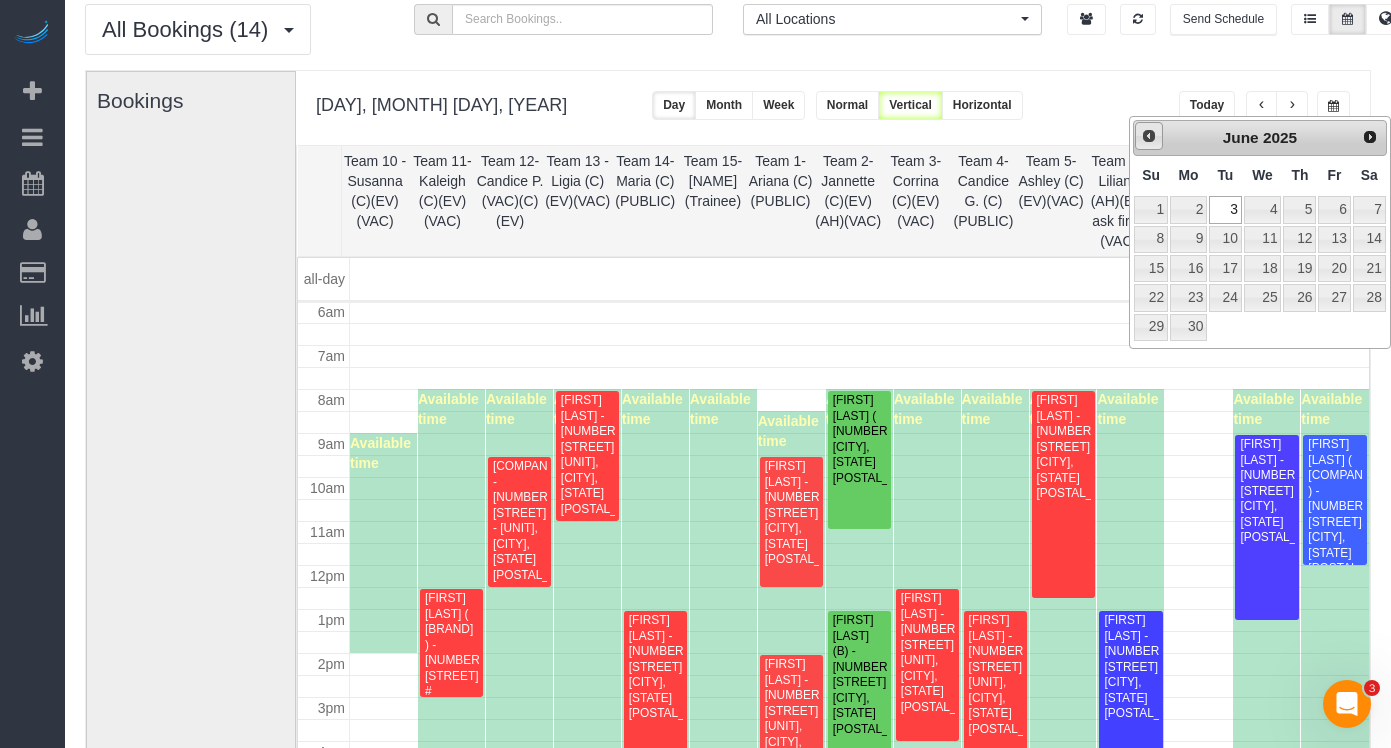 click on "Prev" at bounding box center (1149, 136) 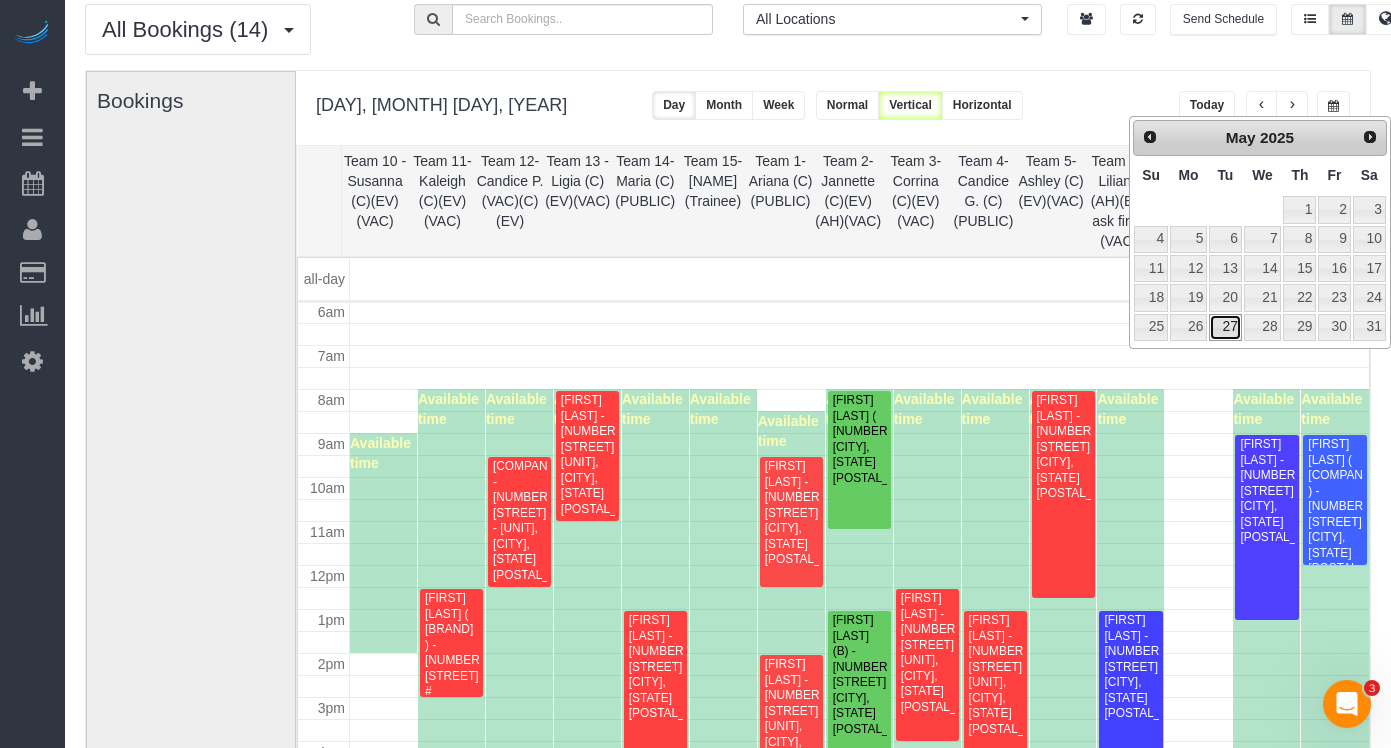 click on "27" at bounding box center [1225, 327] 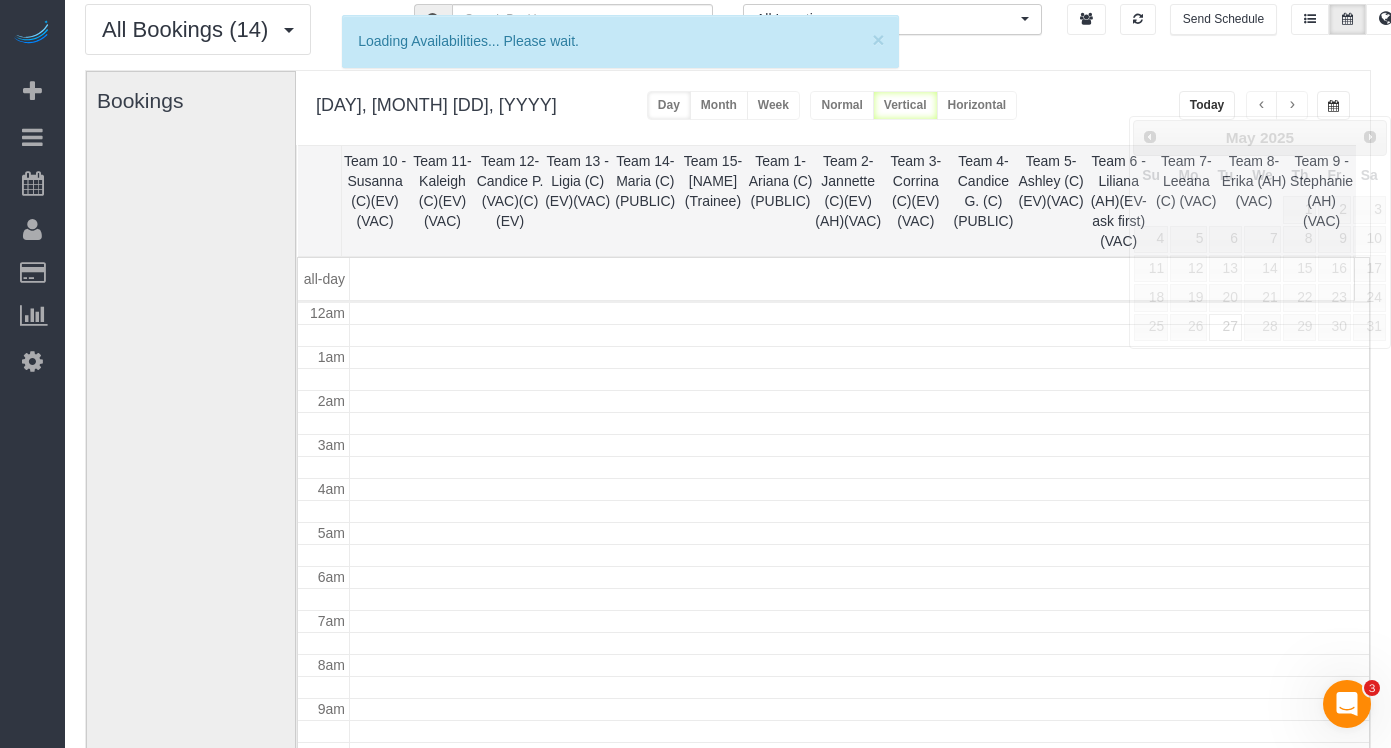 scroll, scrollTop: 265, scrollLeft: 0, axis: vertical 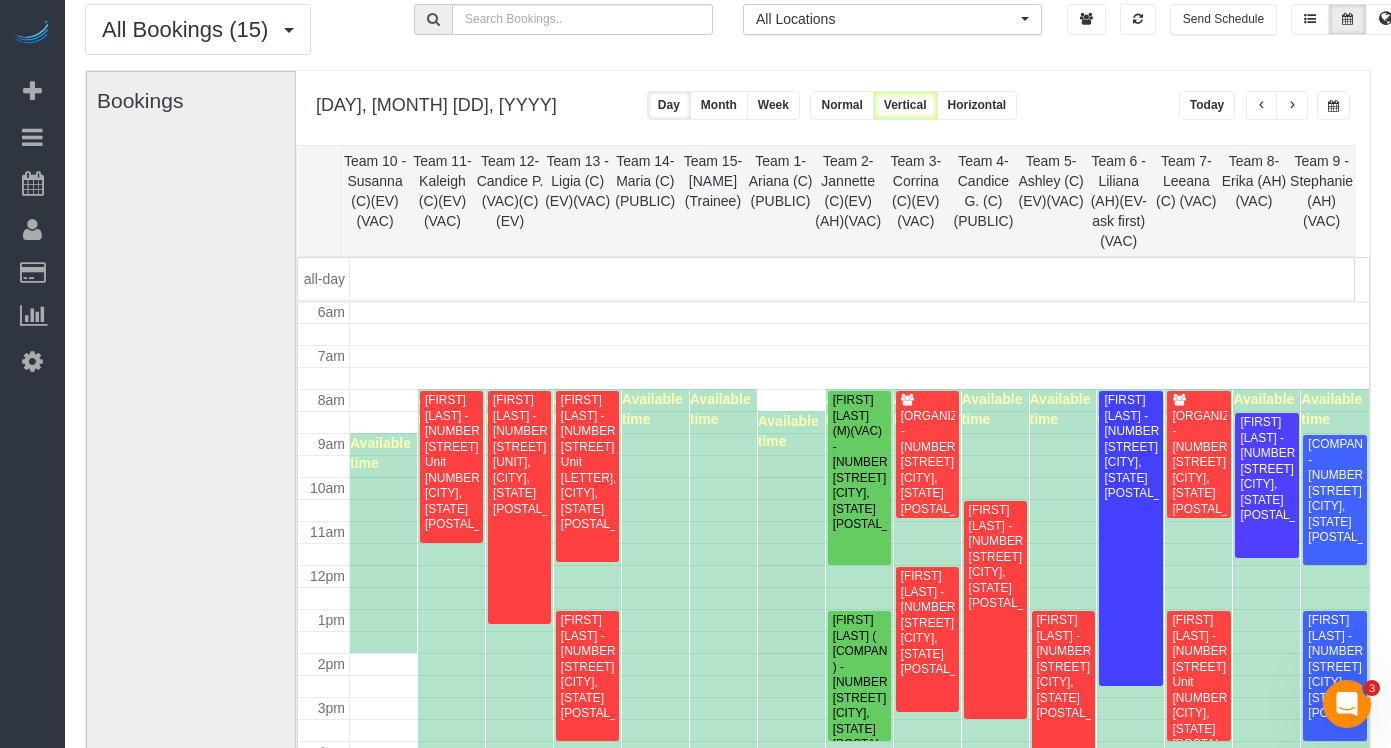 click at bounding box center (1333, 105) 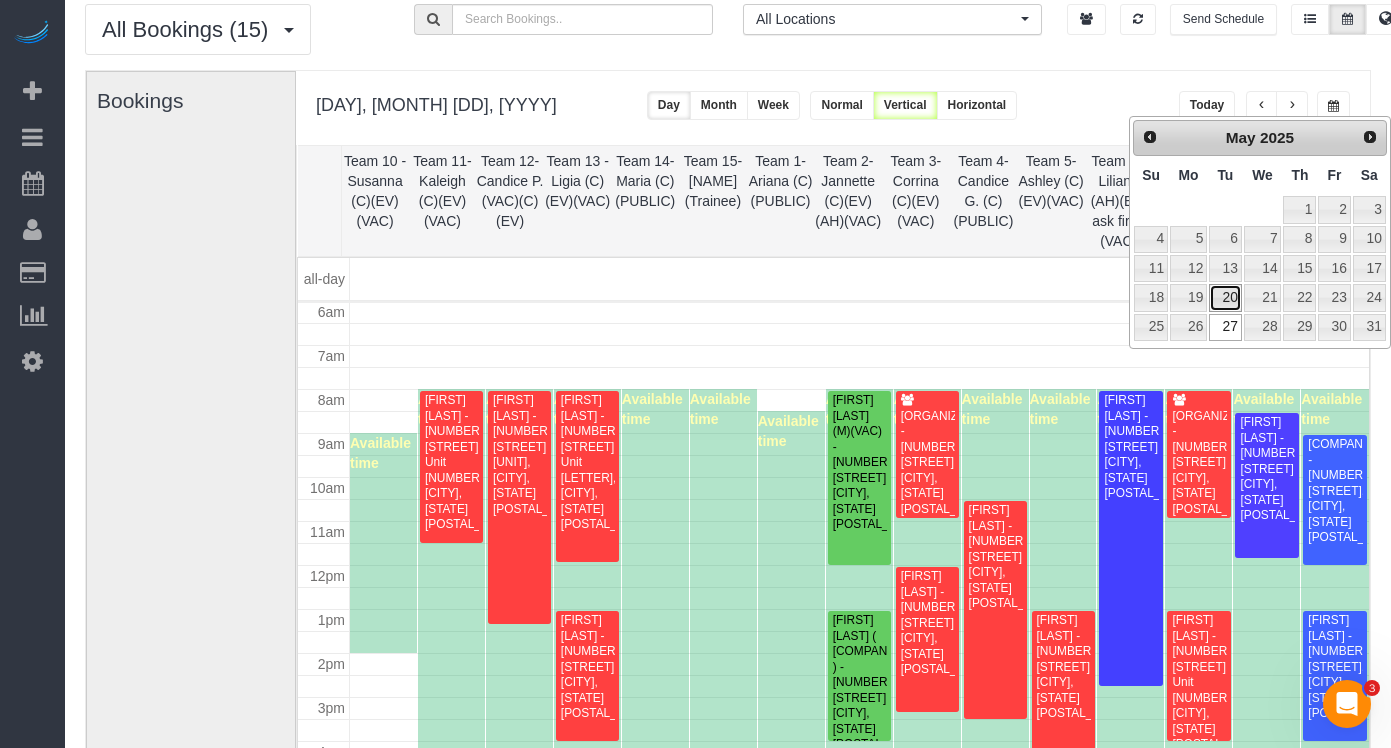 click on "20" at bounding box center [1225, 297] 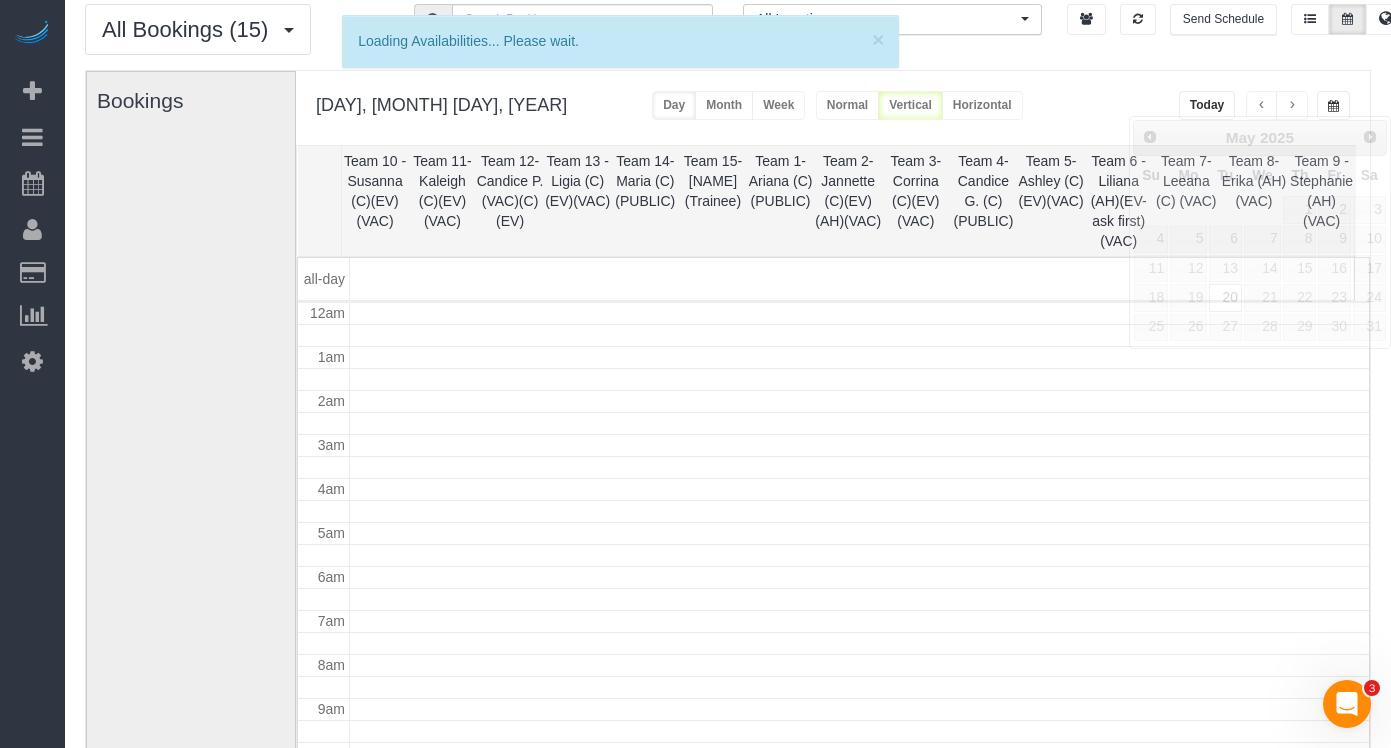 scroll, scrollTop: 265, scrollLeft: 0, axis: vertical 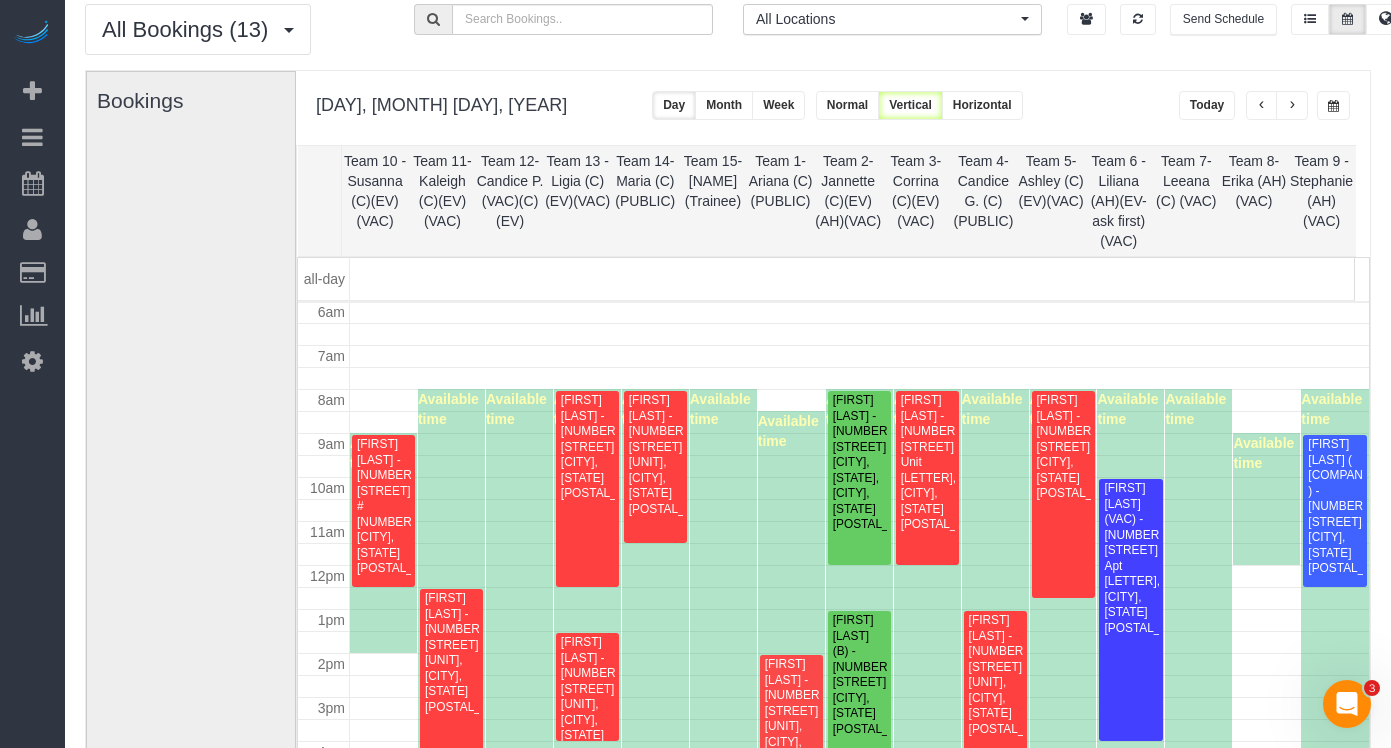 click at bounding box center [1333, 106] 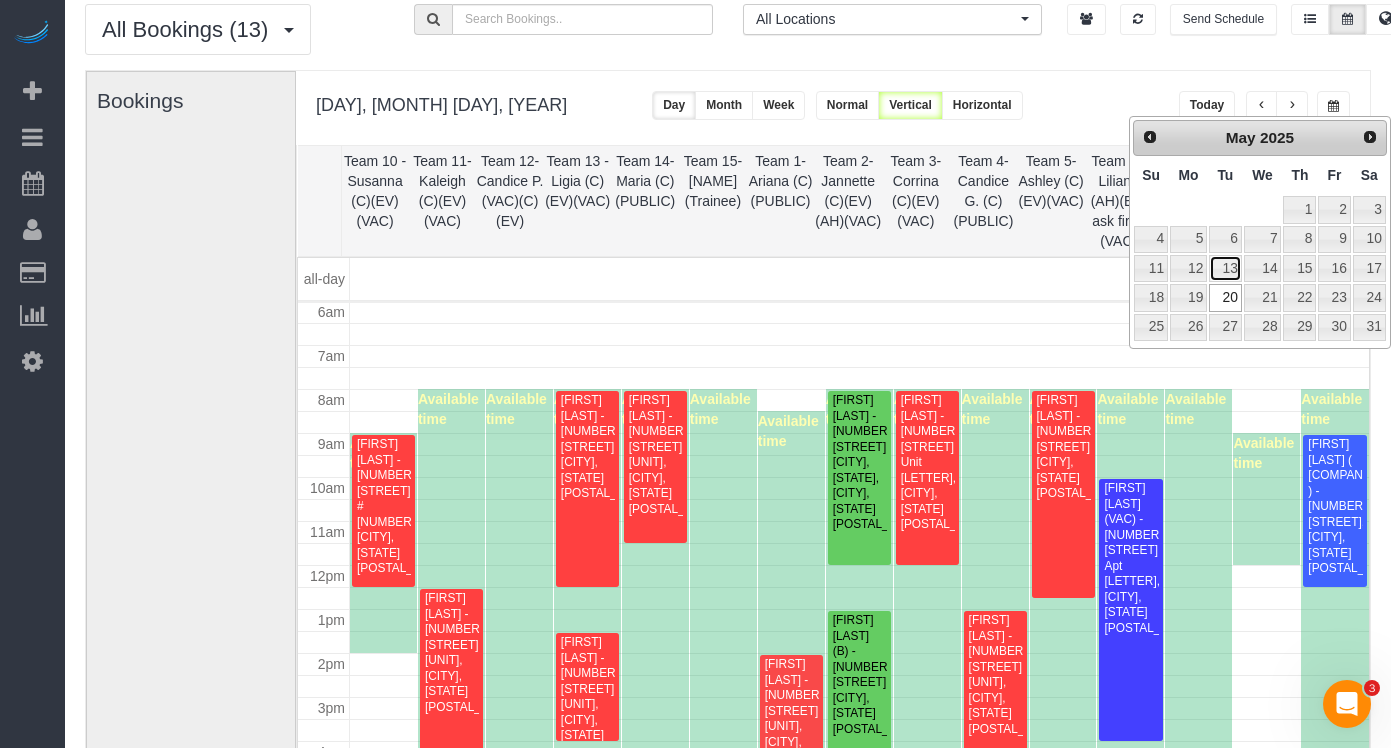 click on "13" at bounding box center [1225, 268] 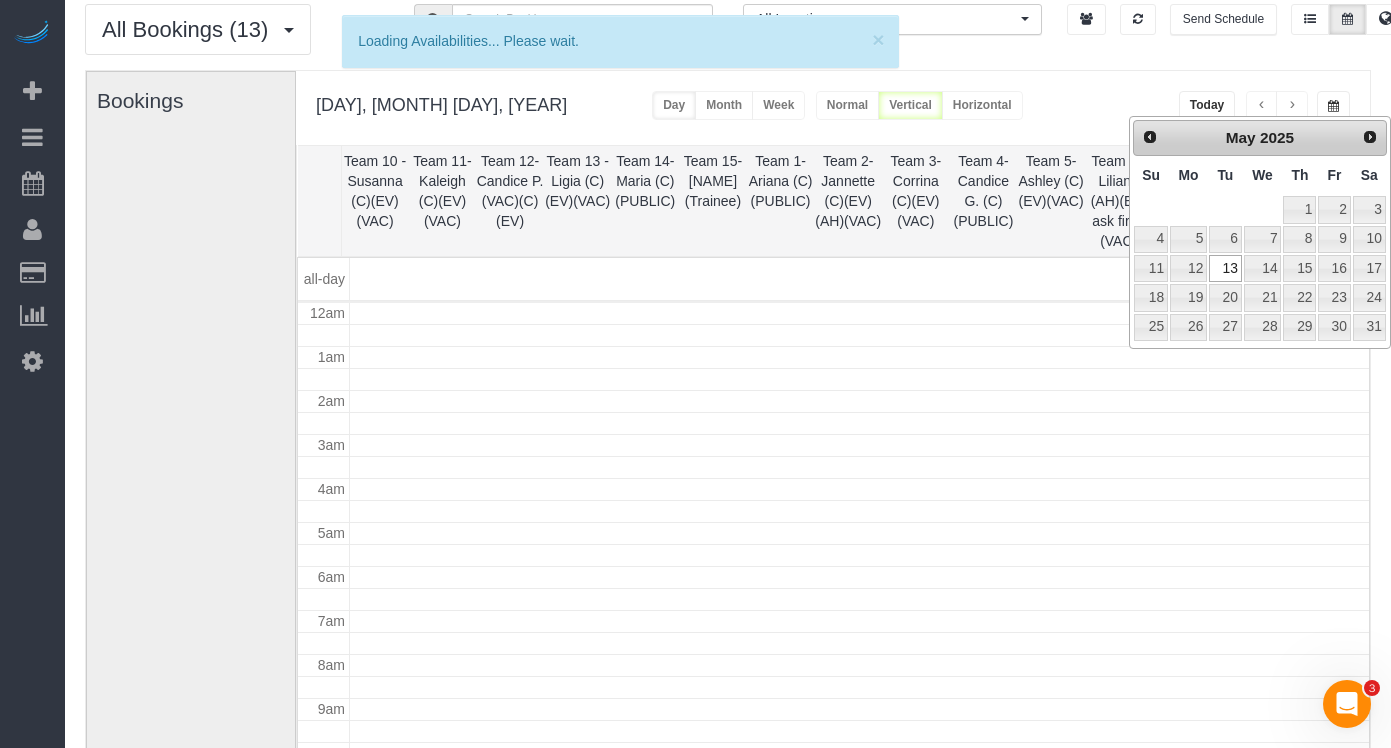 scroll, scrollTop: 265, scrollLeft: 0, axis: vertical 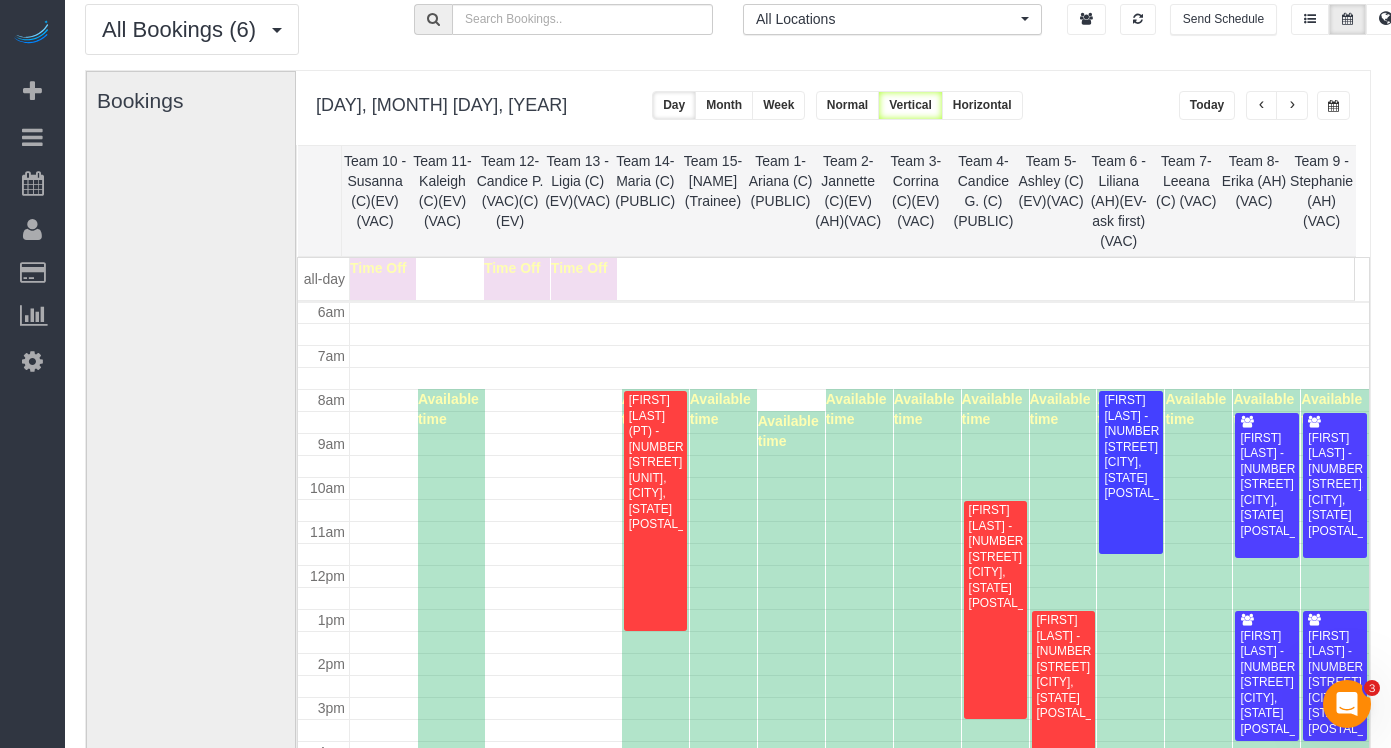 click at bounding box center (1333, 106) 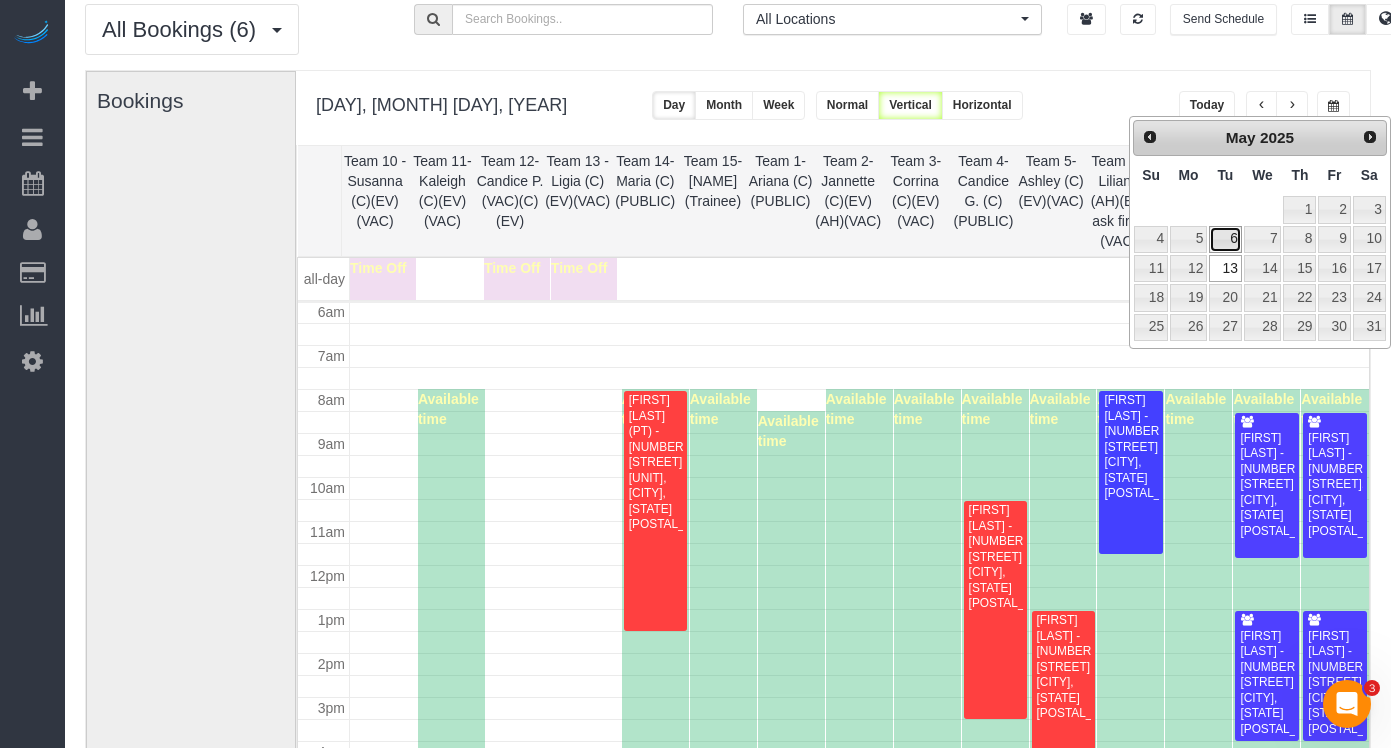 click on "6" at bounding box center (1225, 239) 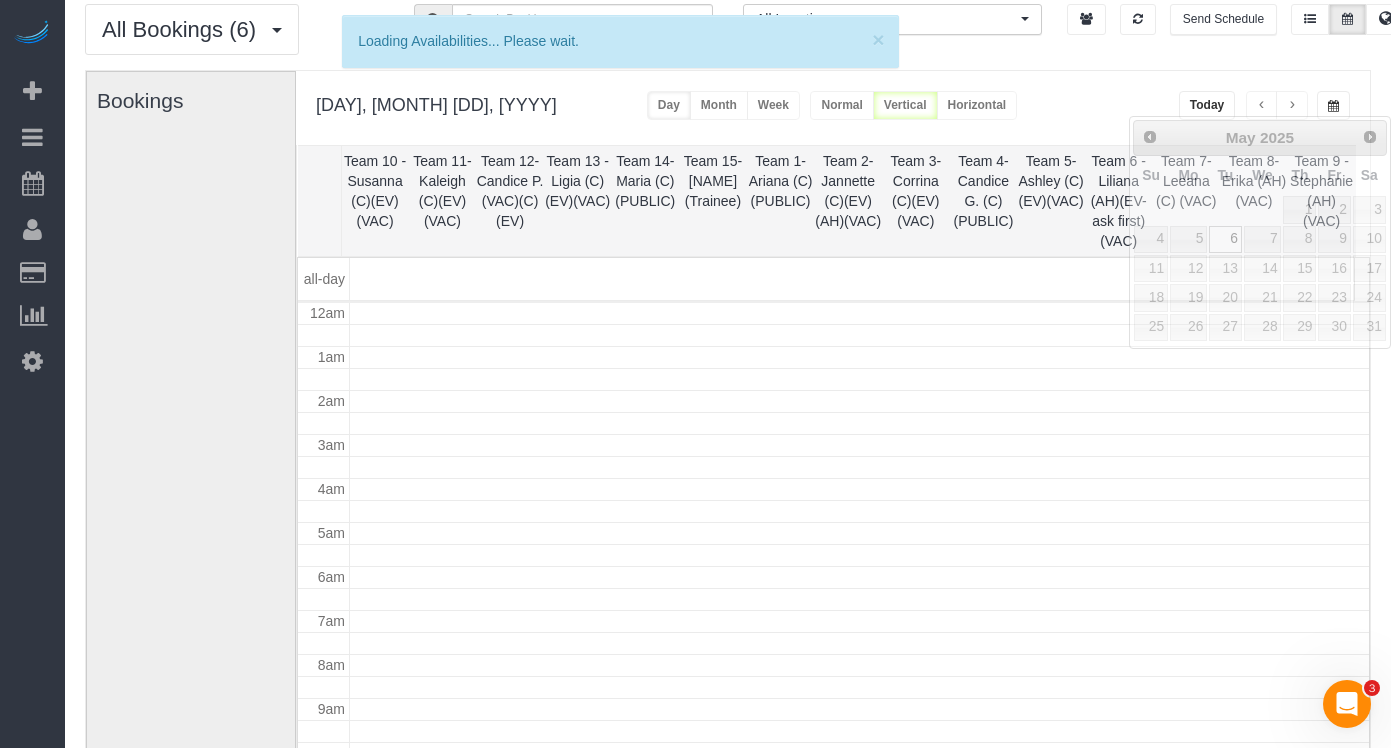 scroll, scrollTop: 265, scrollLeft: 0, axis: vertical 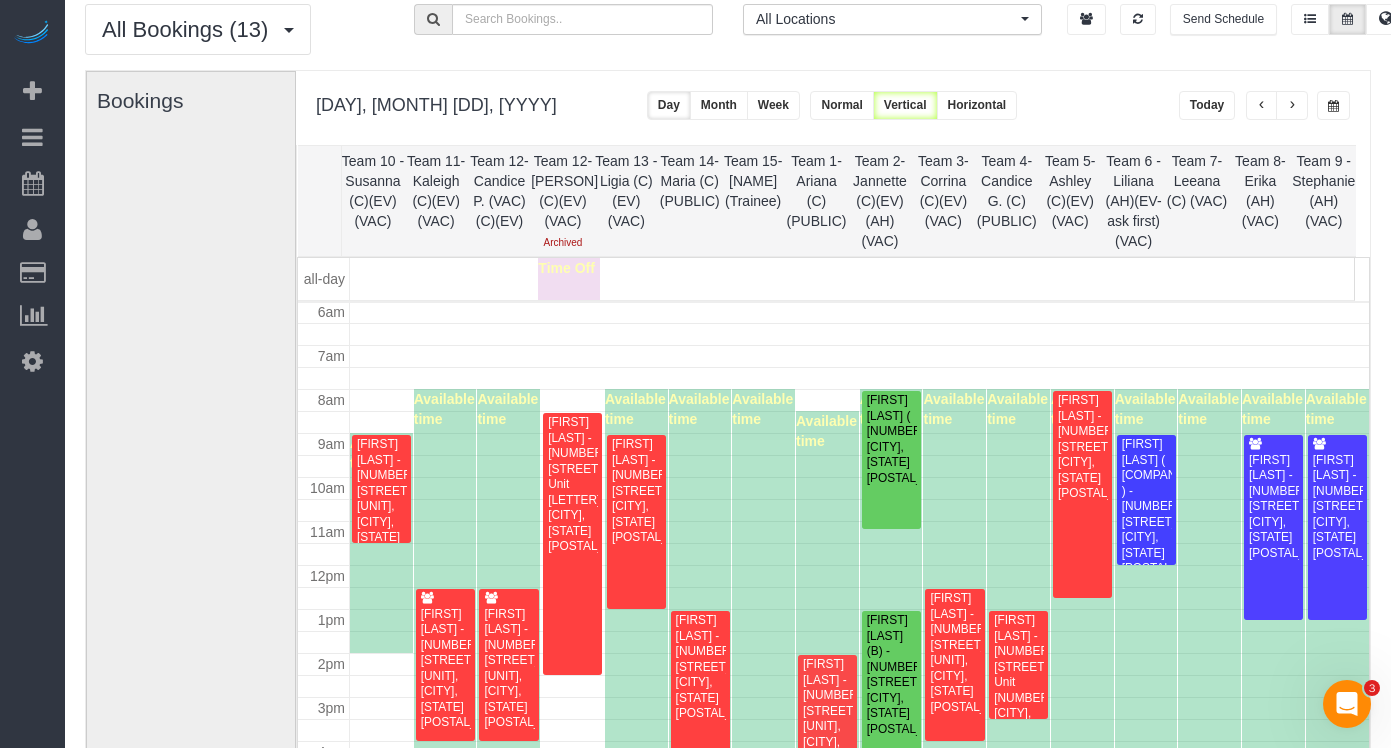 drag, startPoint x: 1339, startPoint y: 80, endPoint x: 1347, endPoint y: 96, distance: 17.888544 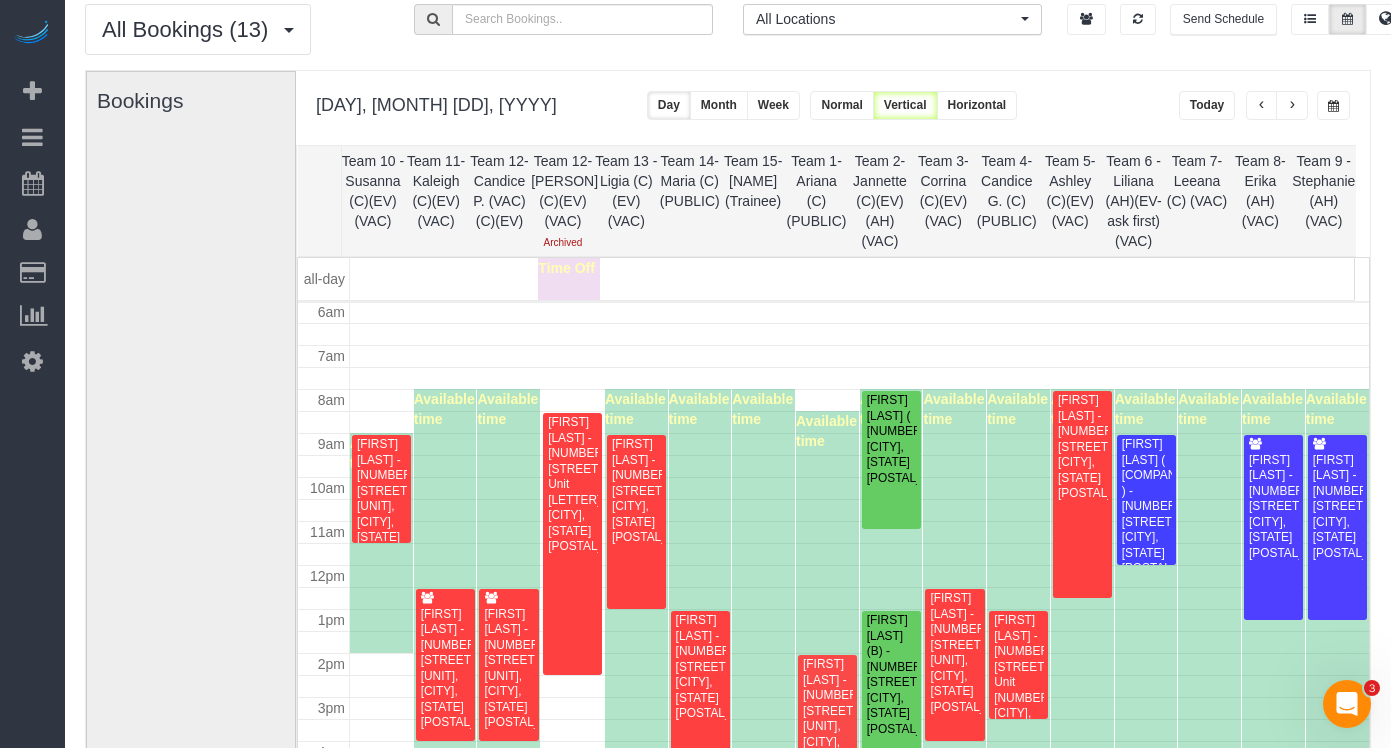 click at bounding box center (1333, 105) 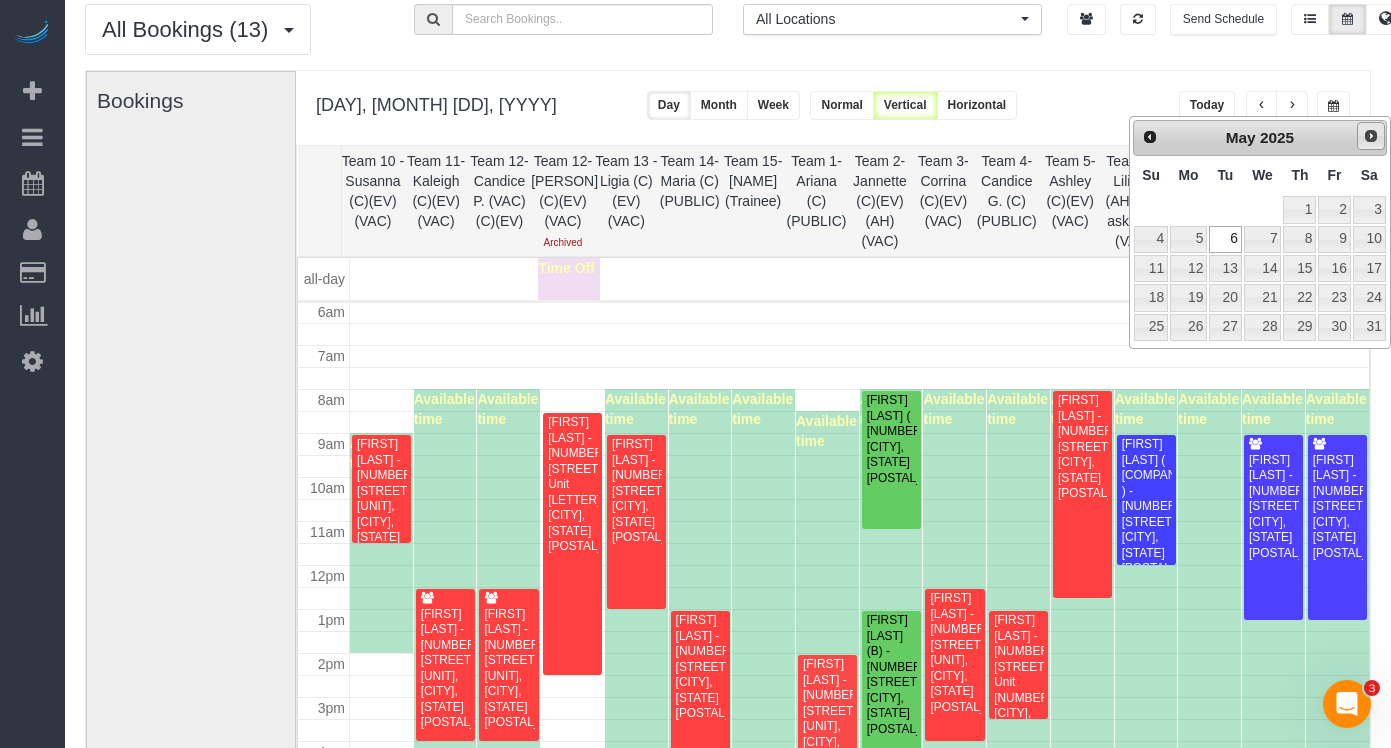 click on "Next" at bounding box center (1371, 136) 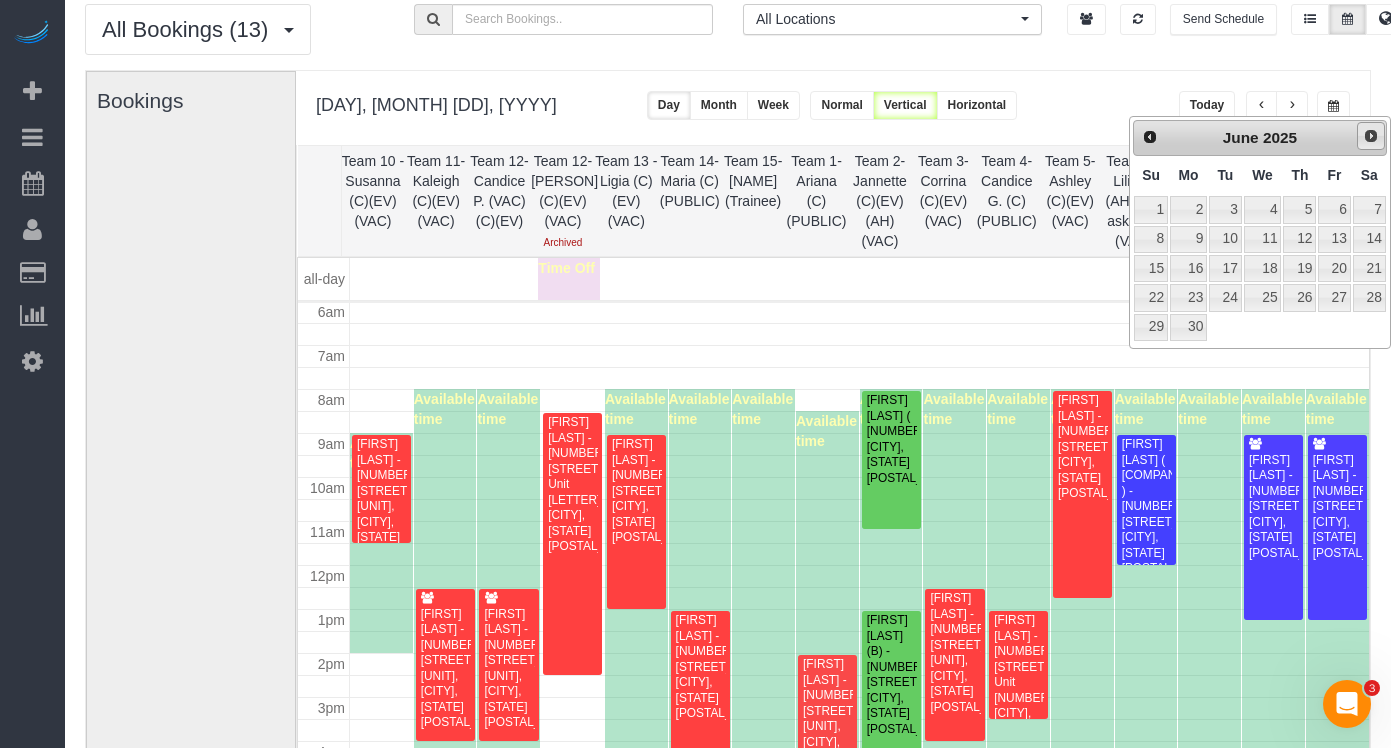 click on "Next" at bounding box center (1371, 136) 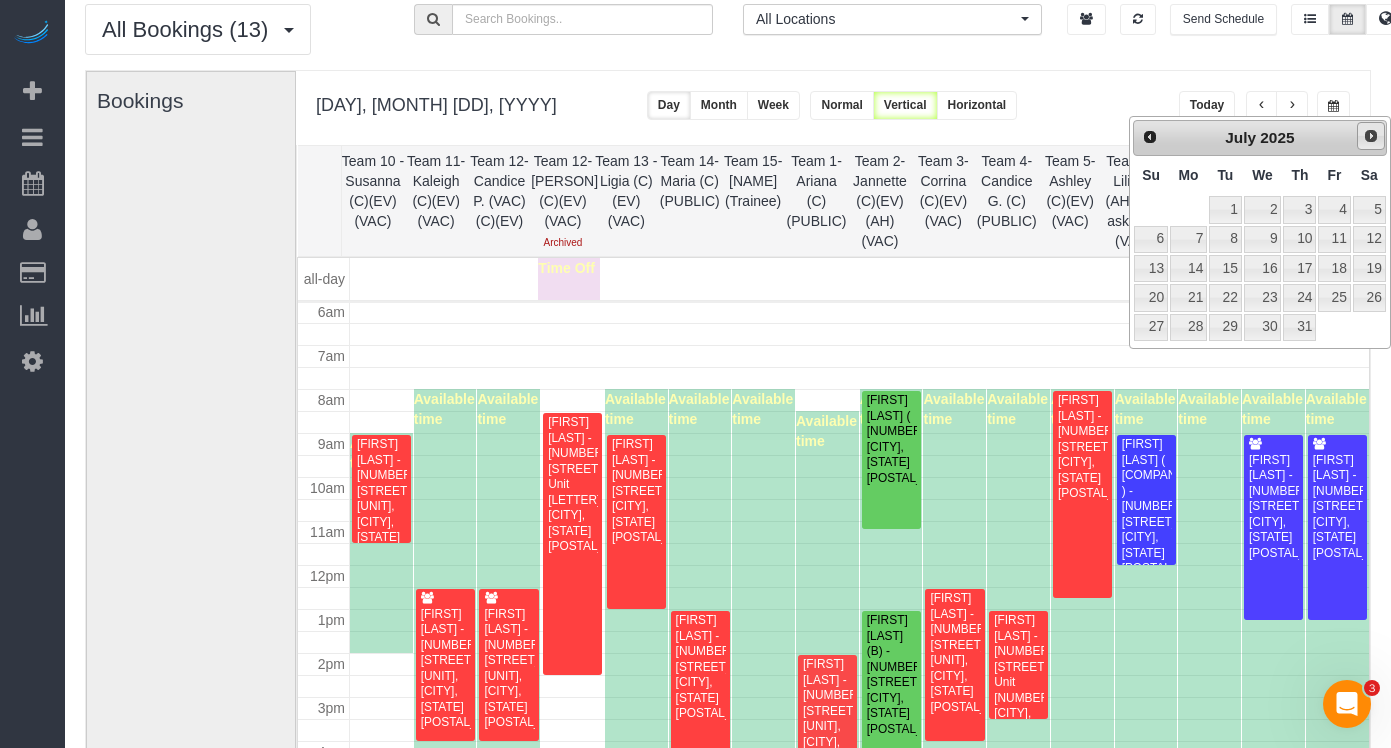 click on "Next" at bounding box center [1371, 136] 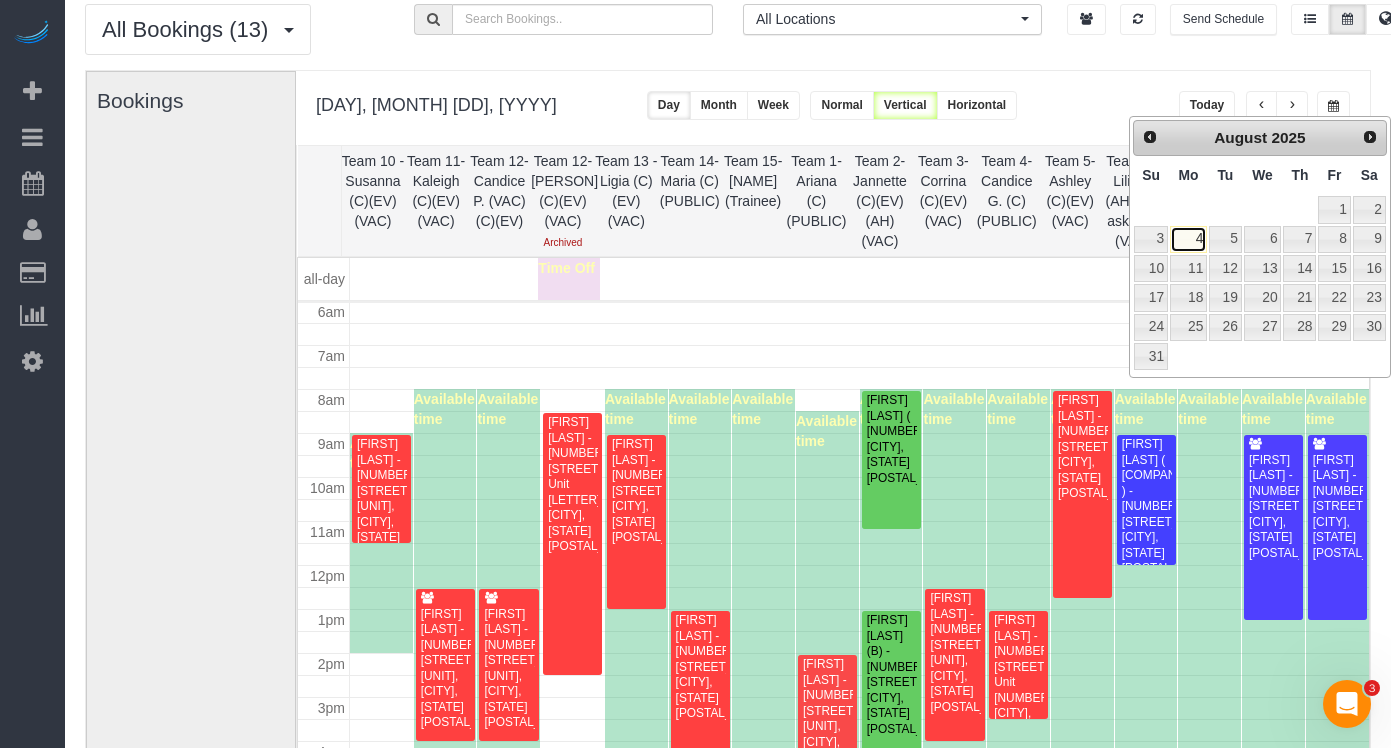 click on "4" at bounding box center [1188, 239] 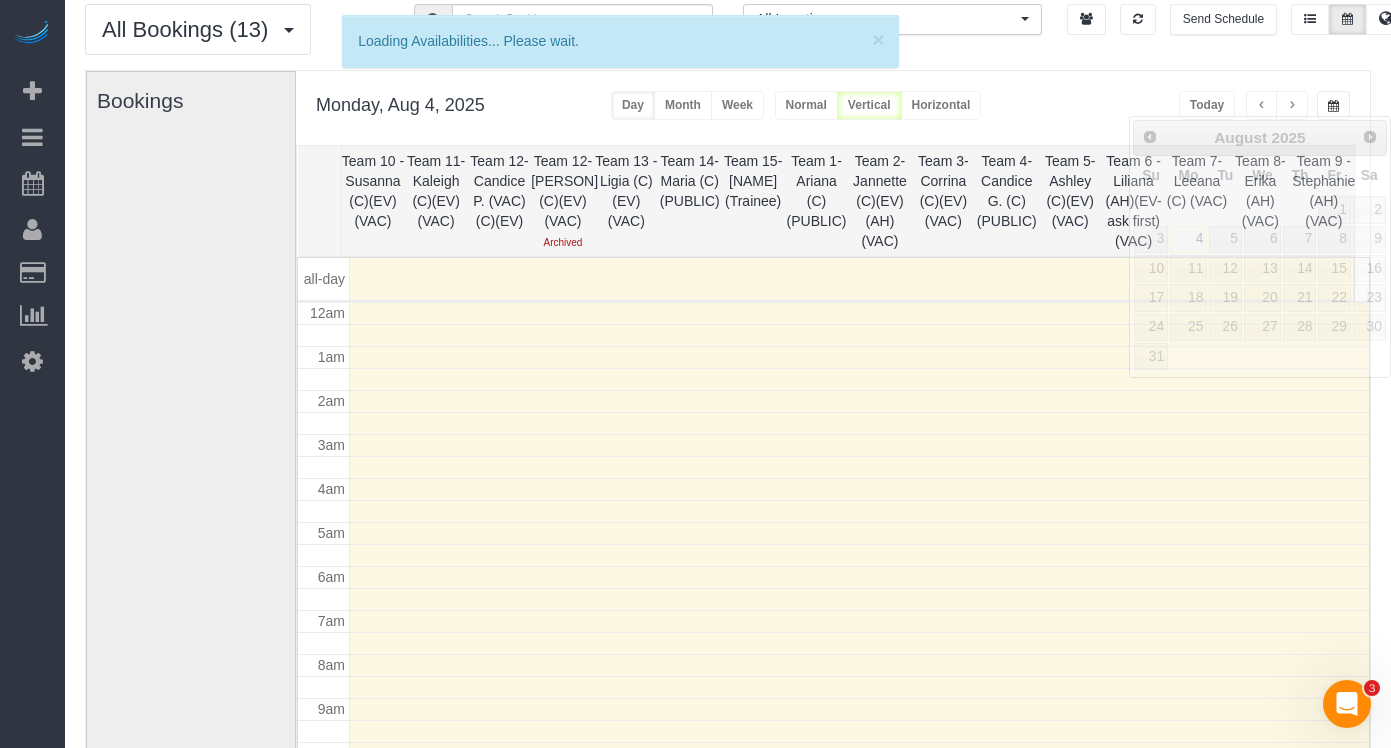 scroll, scrollTop: 265, scrollLeft: 0, axis: vertical 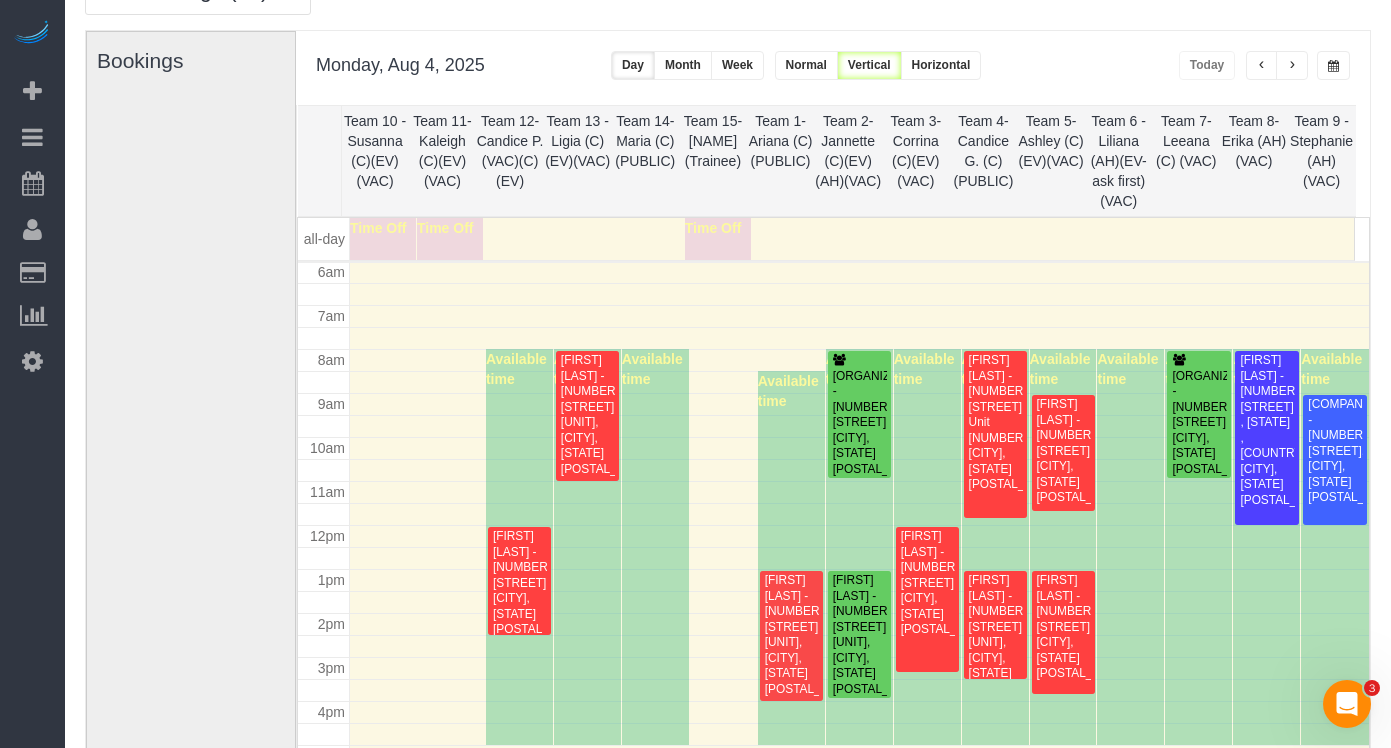 click at bounding box center (1292, 65) 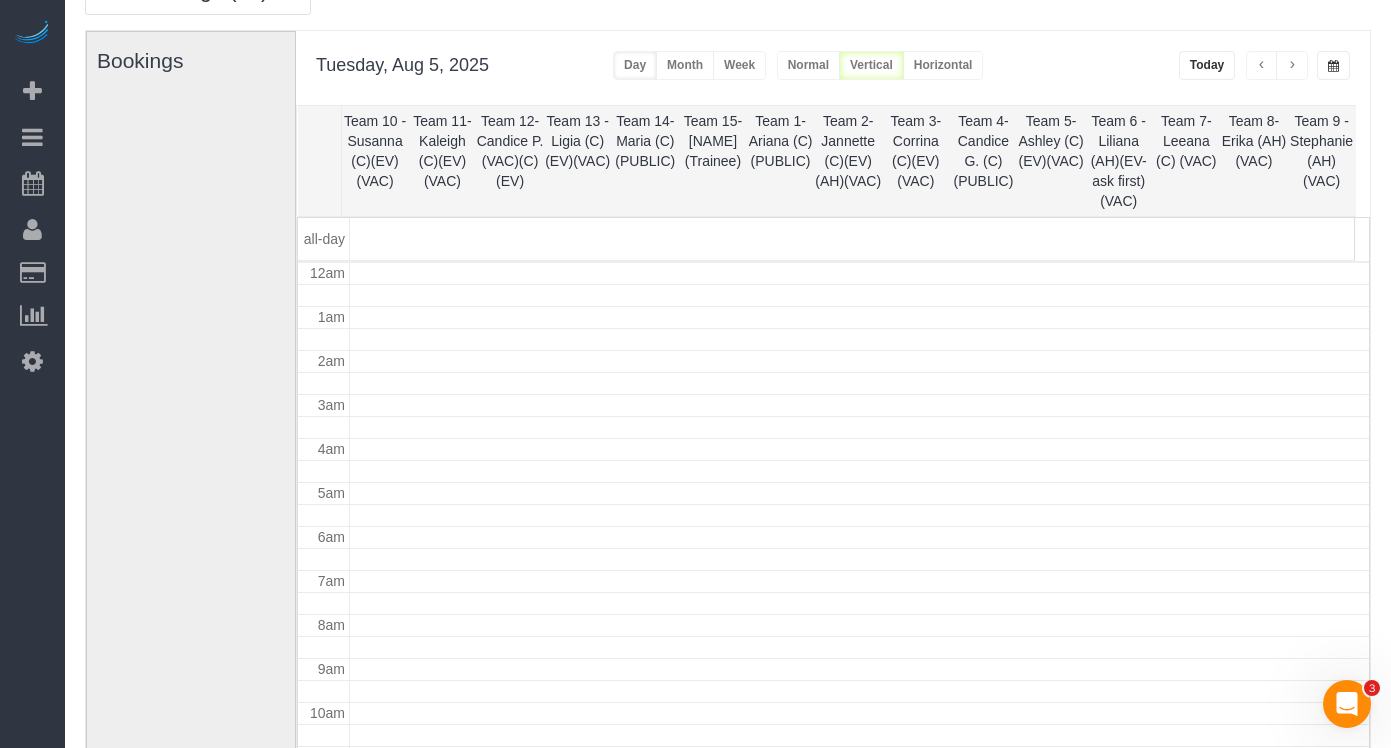 scroll, scrollTop: 265, scrollLeft: 0, axis: vertical 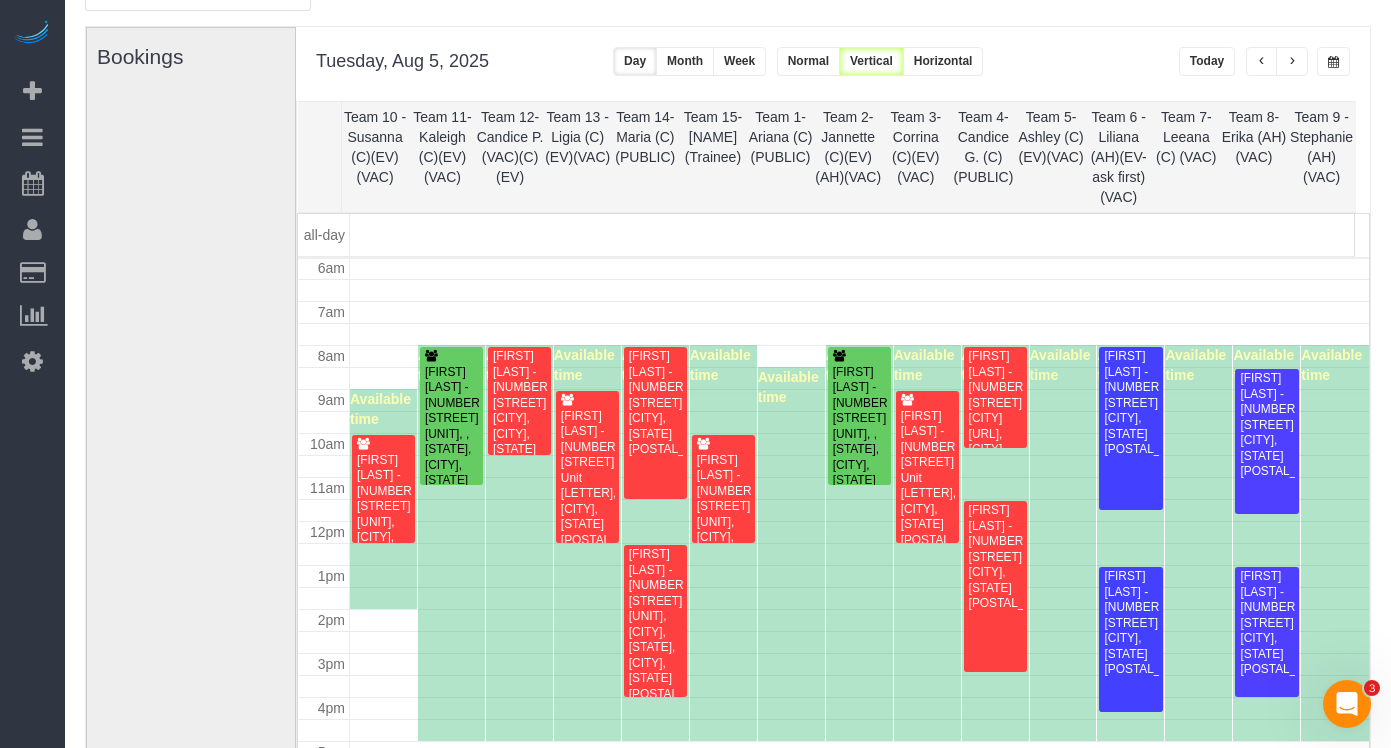 click at bounding box center [1333, 61] 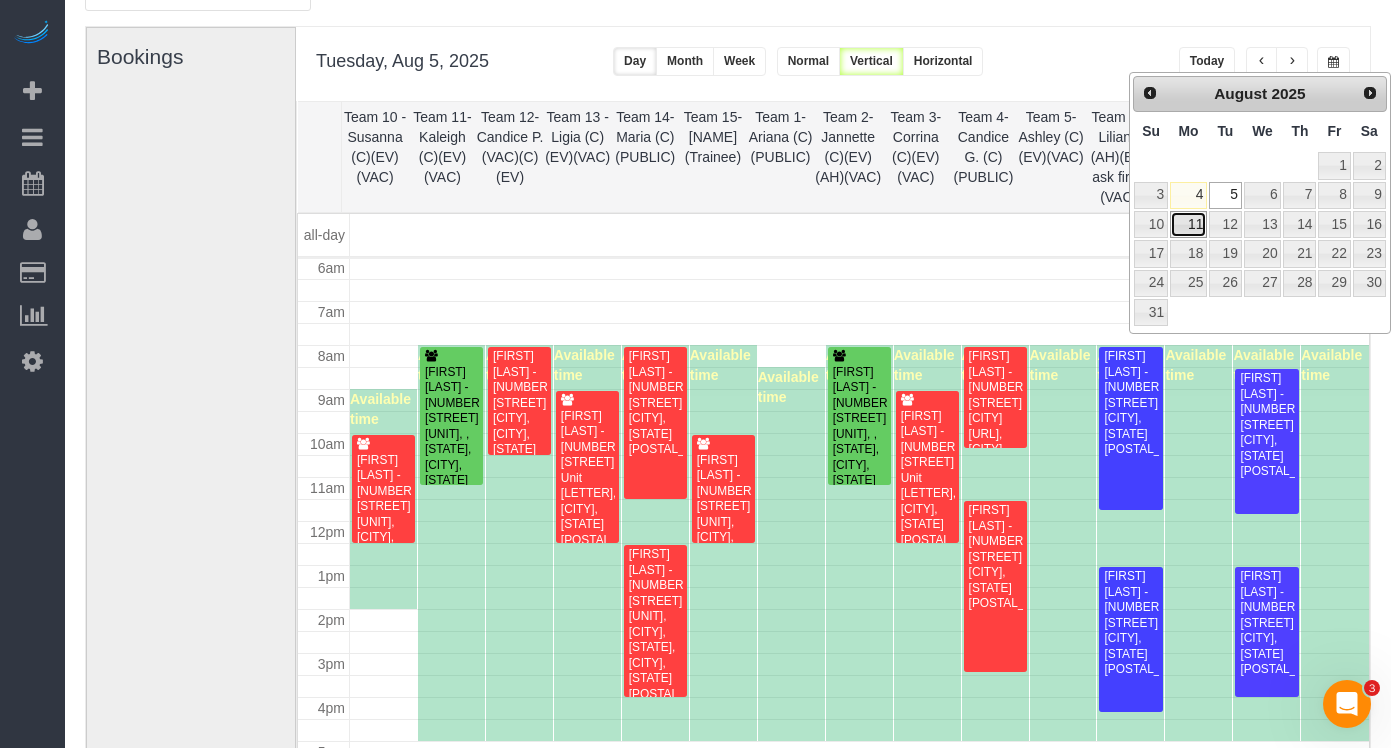 click on "11" at bounding box center (1188, 224) 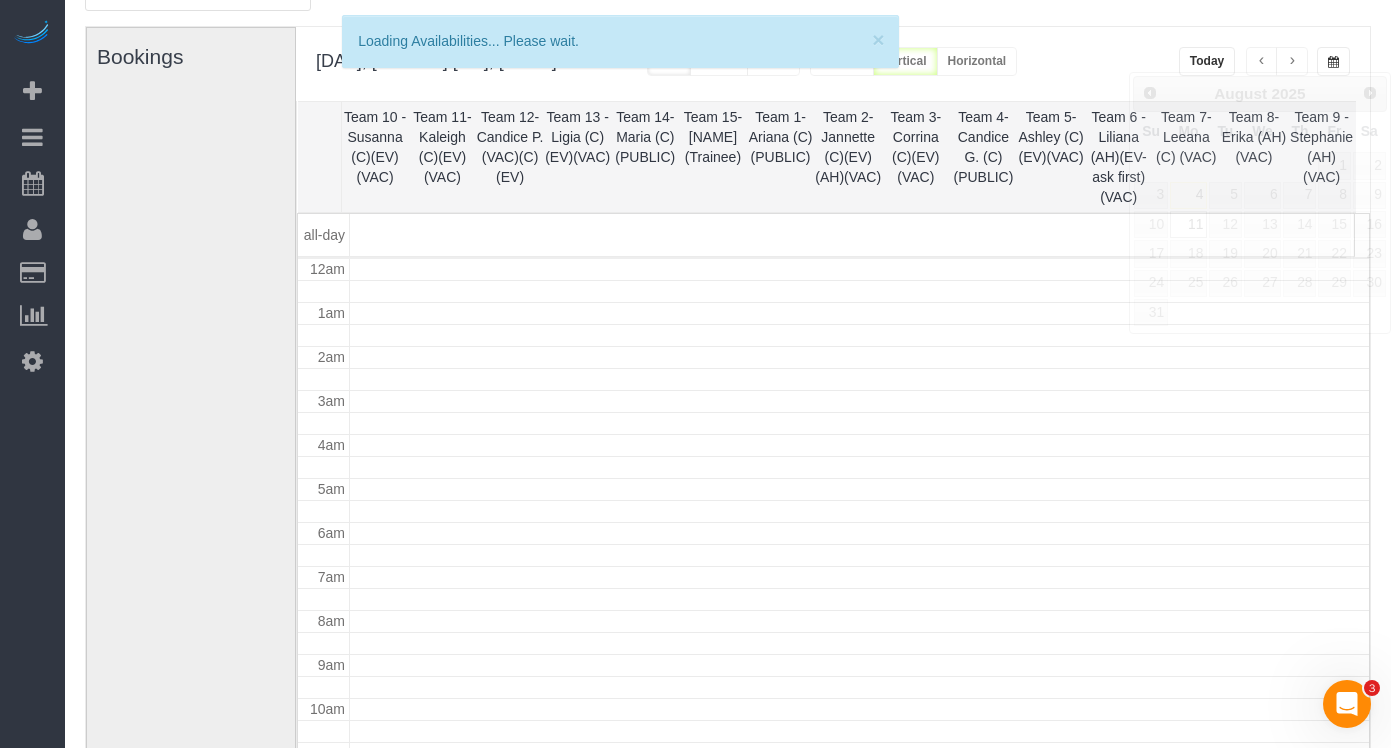 scroll, scrollTop: 265, scrollLeft: 0, axis: vertical 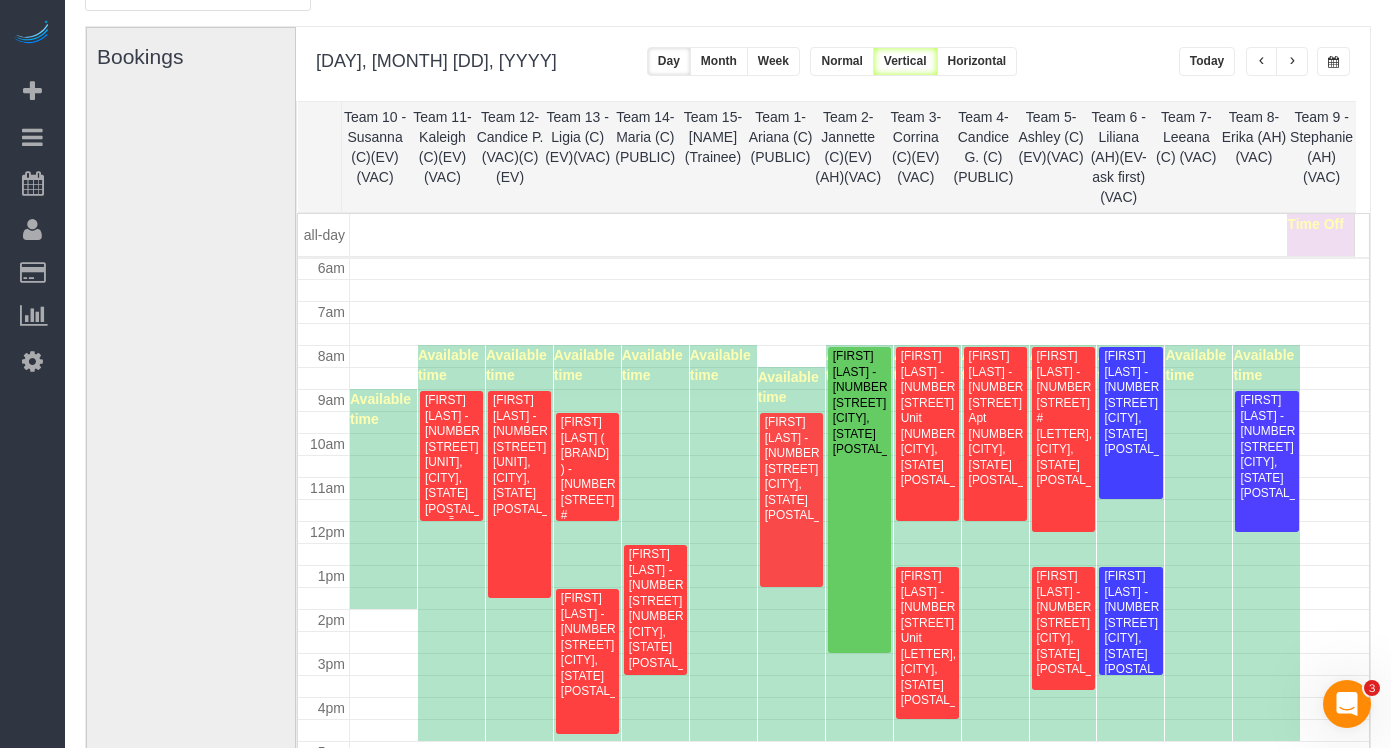 click on "louise neidorf - 809 Judson Ave Apt 1w, Evanston, IL 60202" at bounding box center [451, 455] 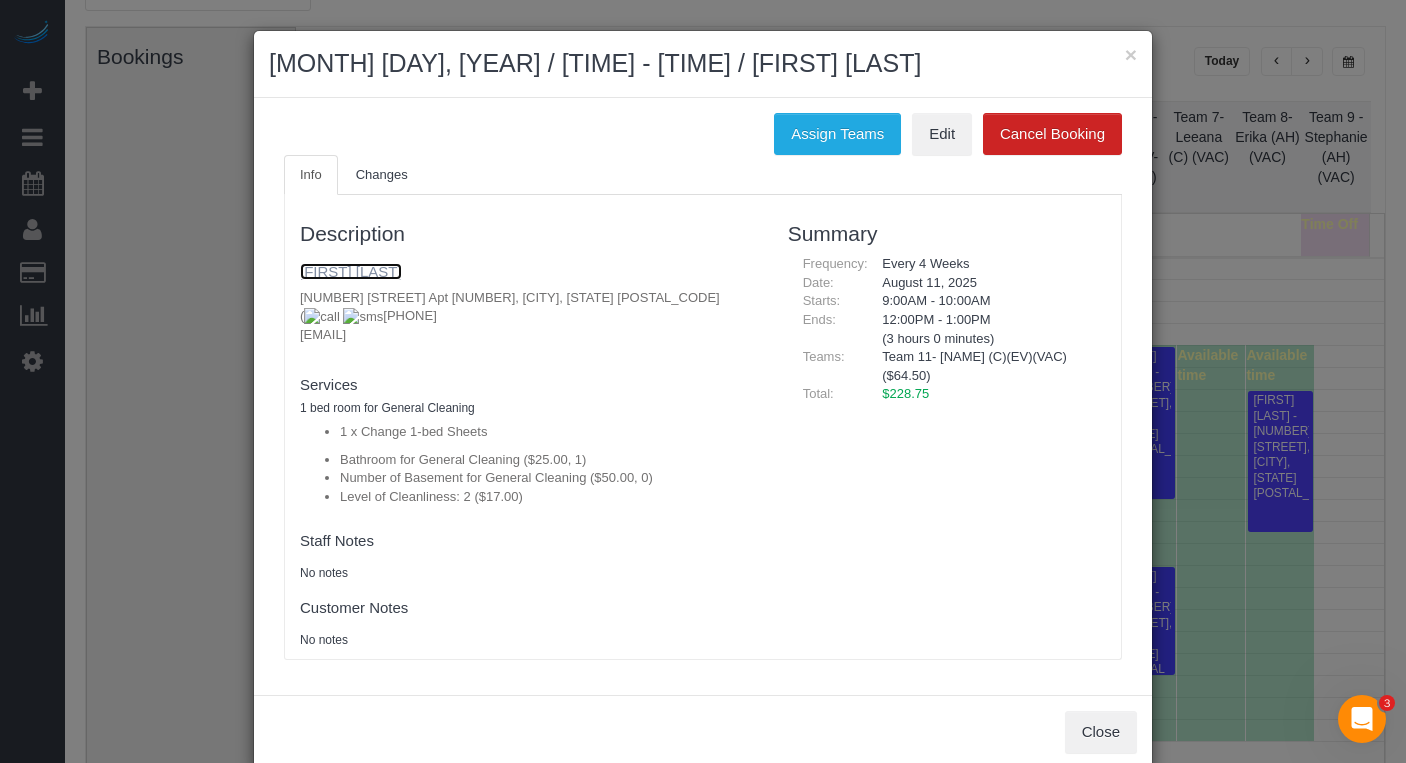 click on "louise neidorf" at bounding box center (351, 271) 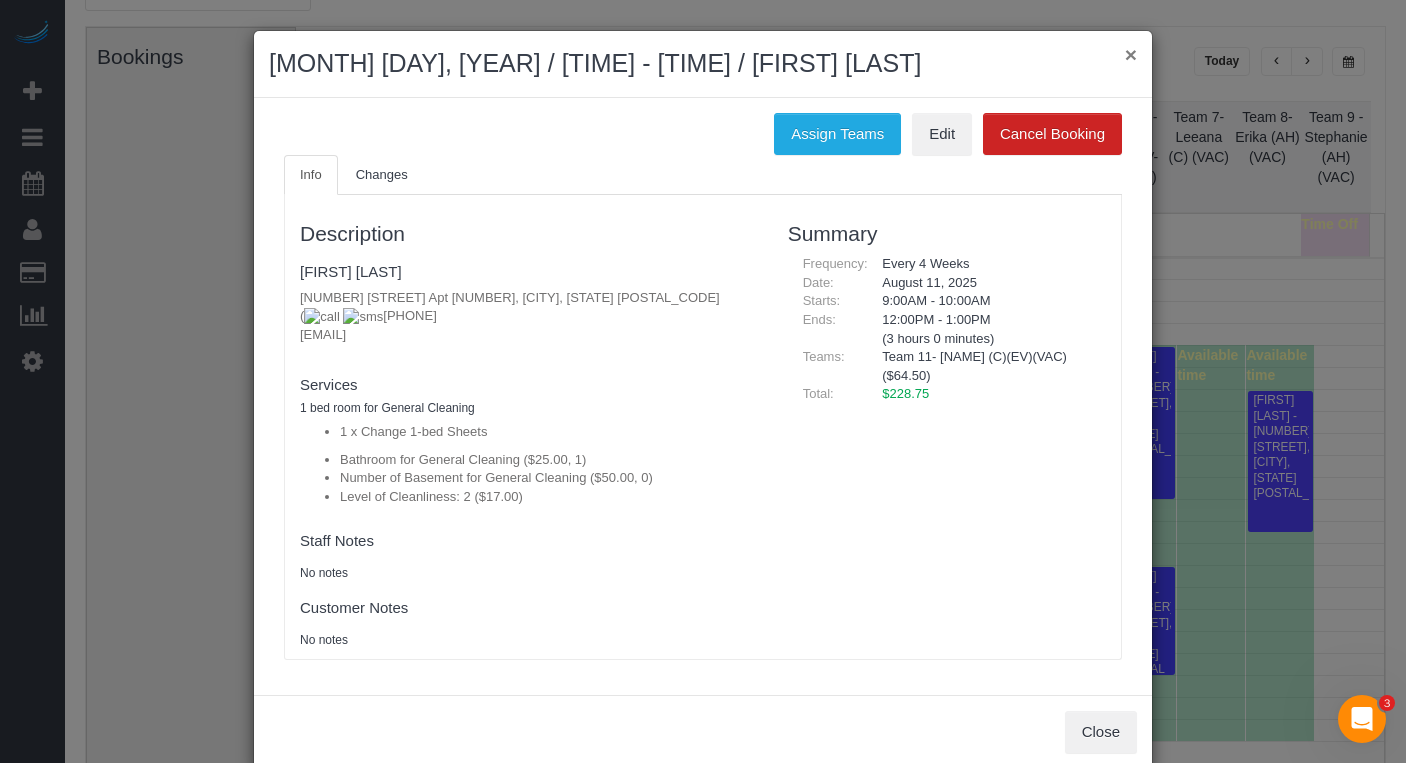 click on "×" at bounding box center (1131, 54) 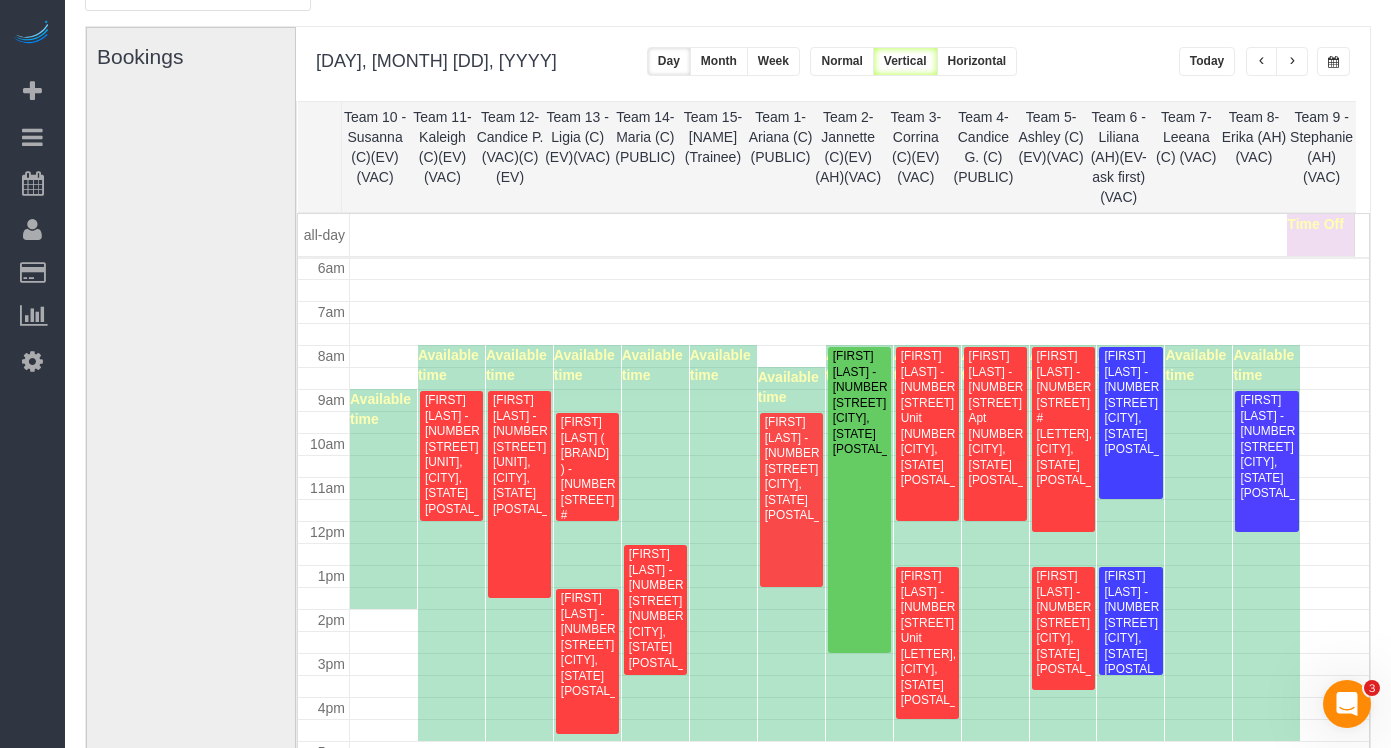 click at bounding box center [1333, 61] 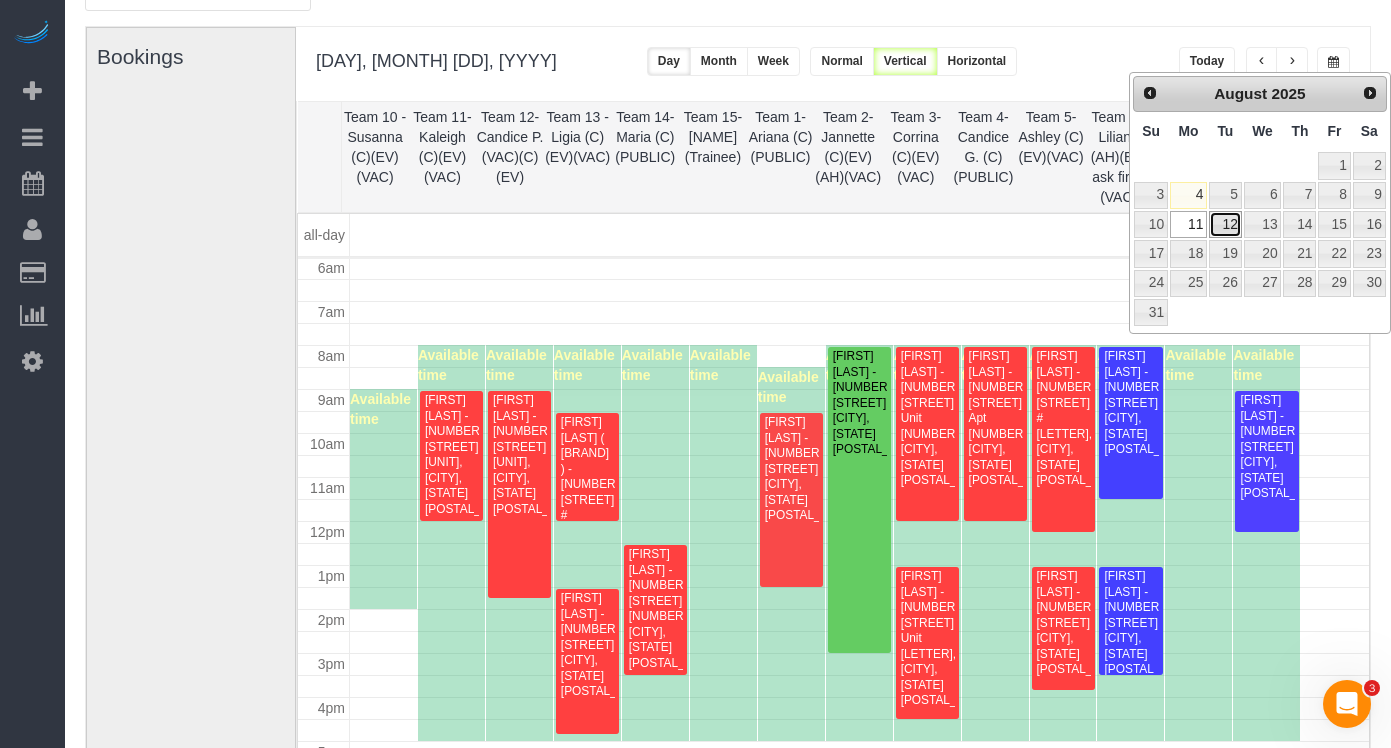 click on "12" at bounding box center [1225, 224] 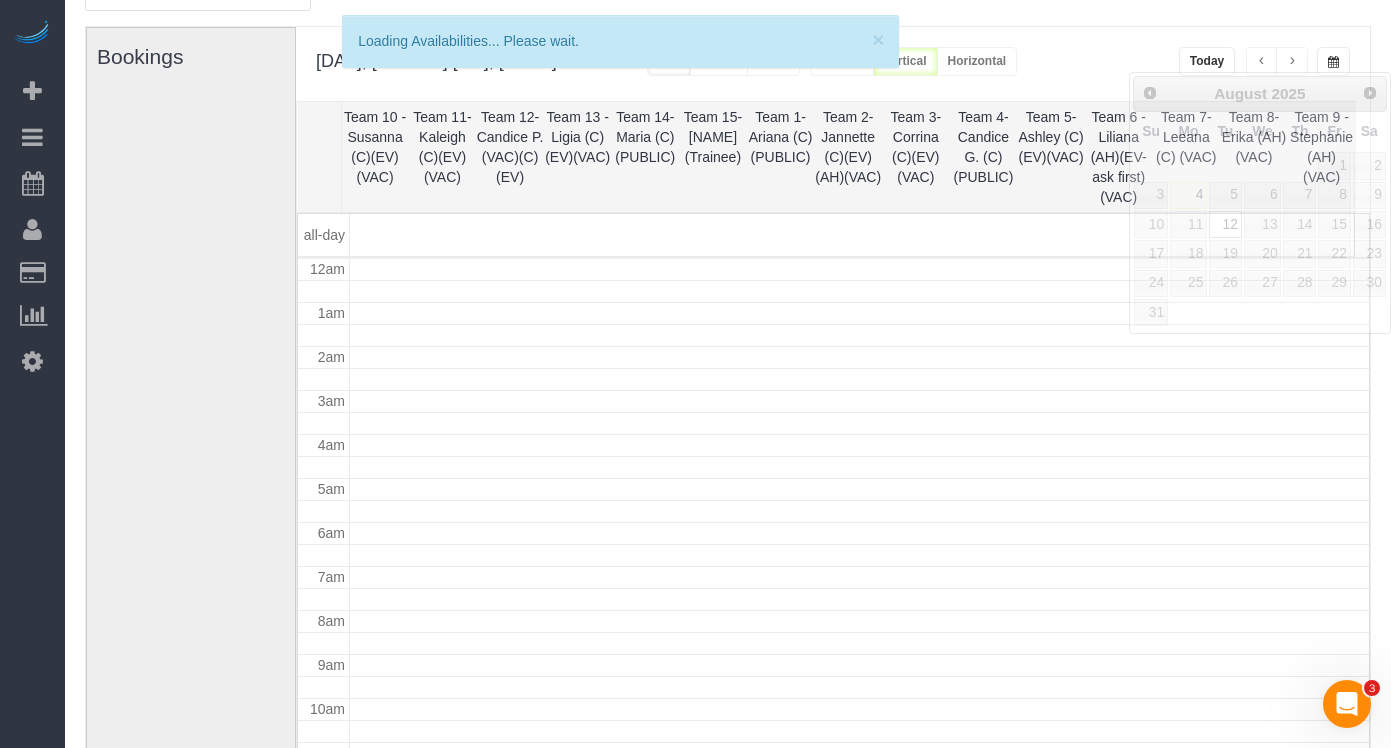 scroll, scrollTop: 265, scrollLeft: 0, axis: vertical 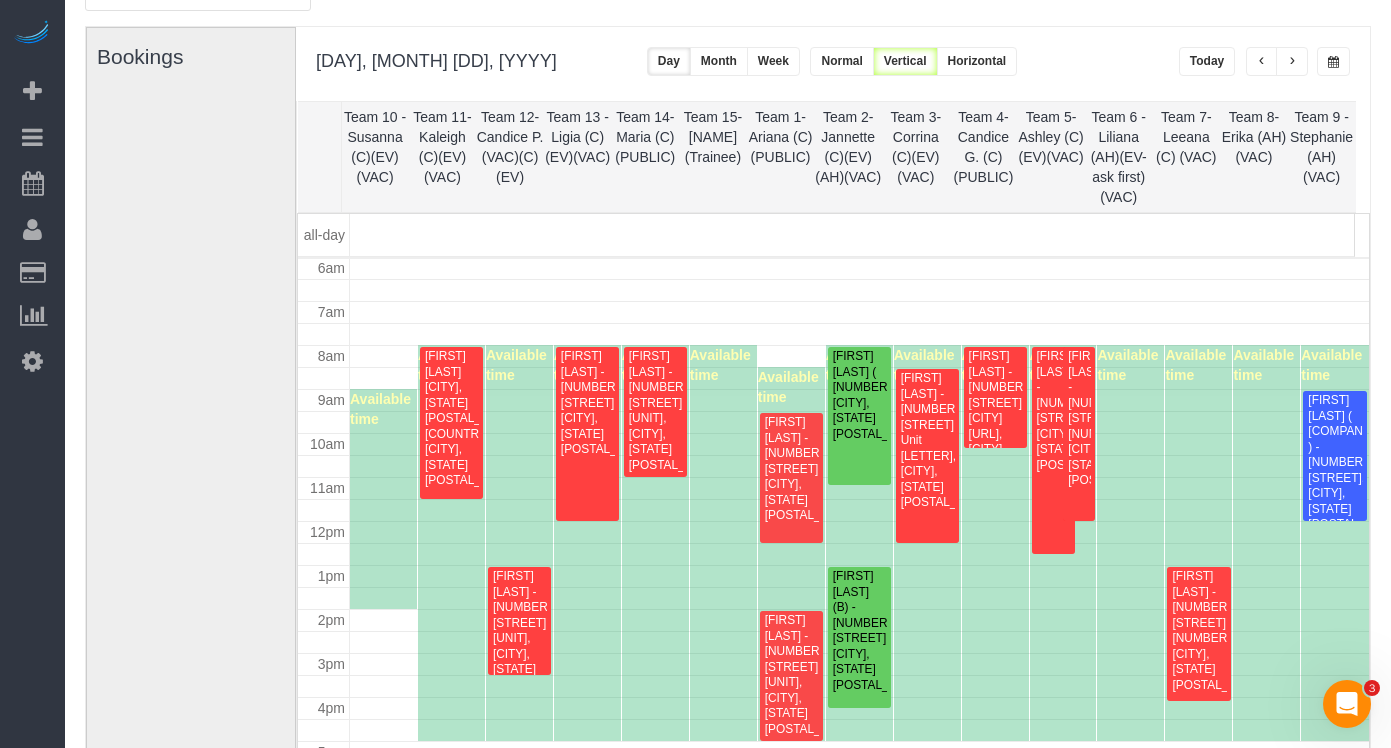 click at bounding box center [1333, 61] 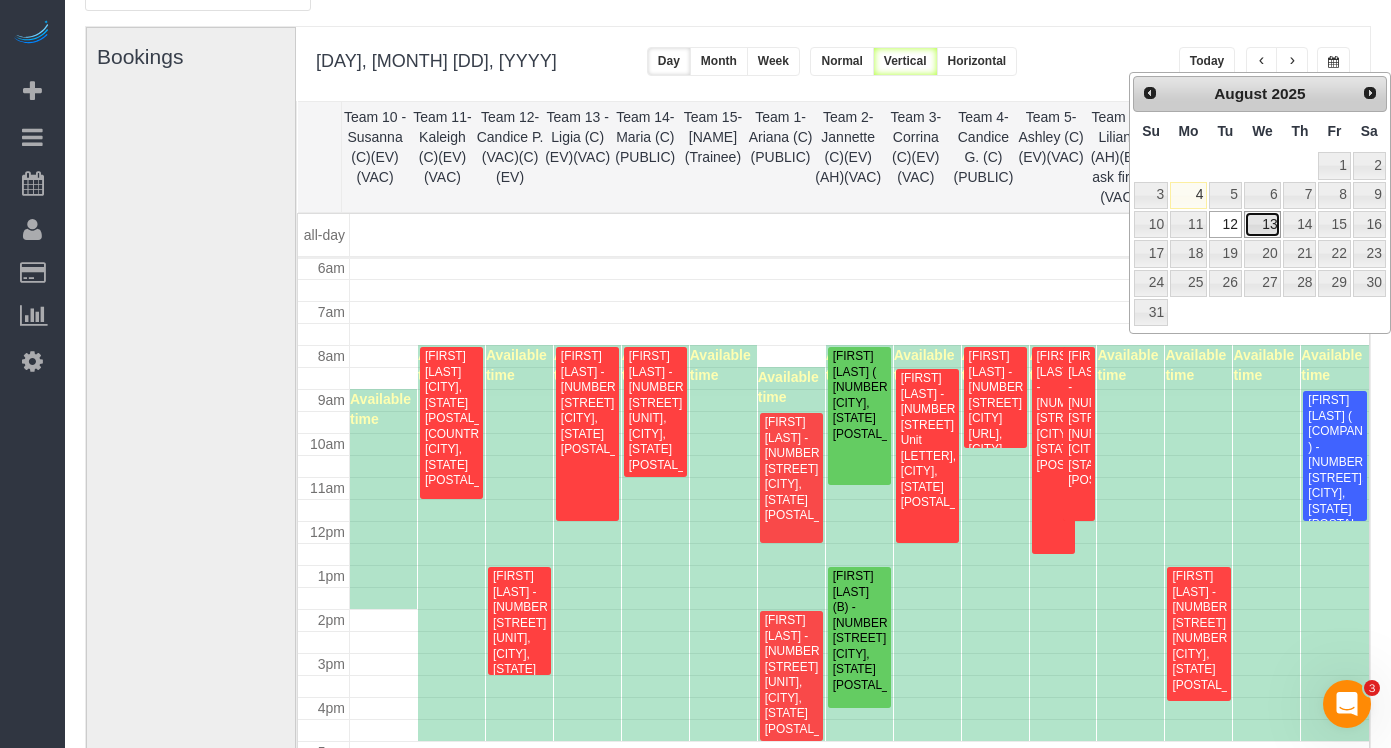 click on "13" at bounding box center [1263, 224] 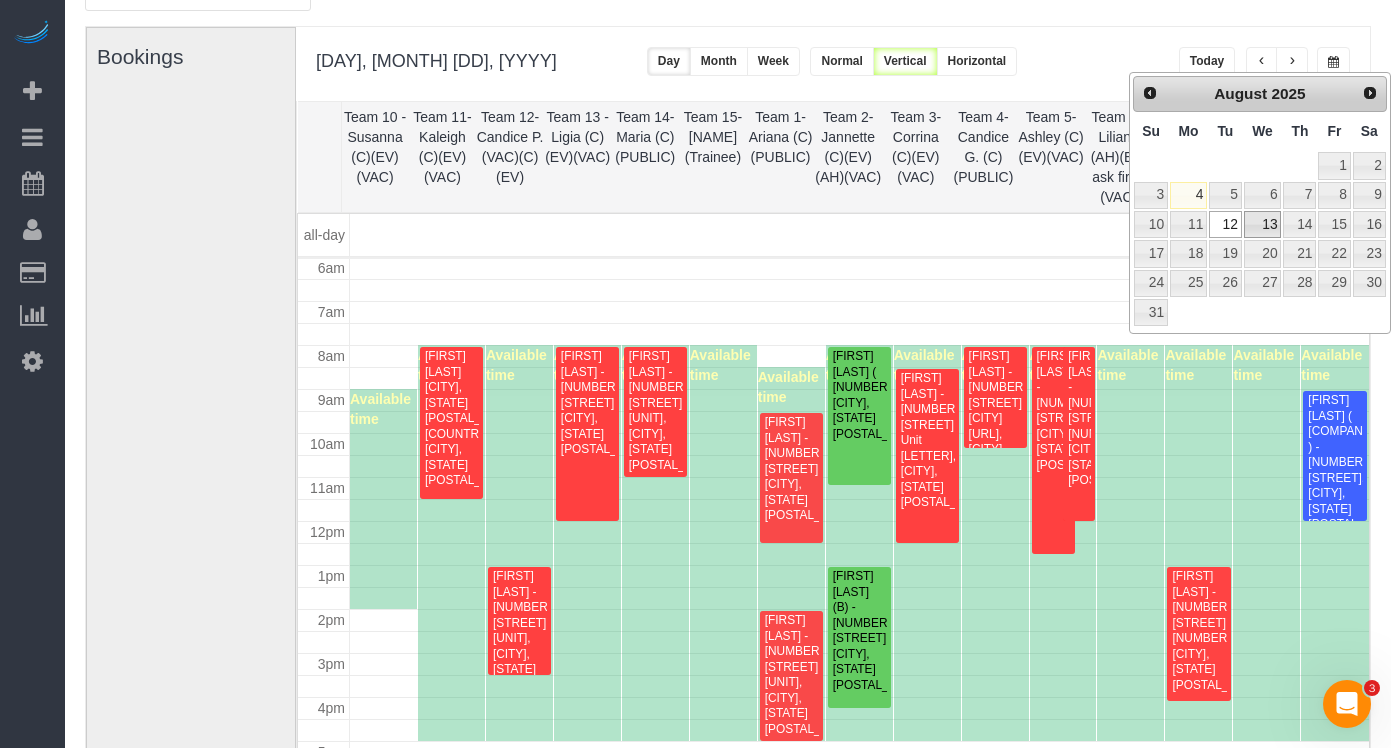 type on "**********" 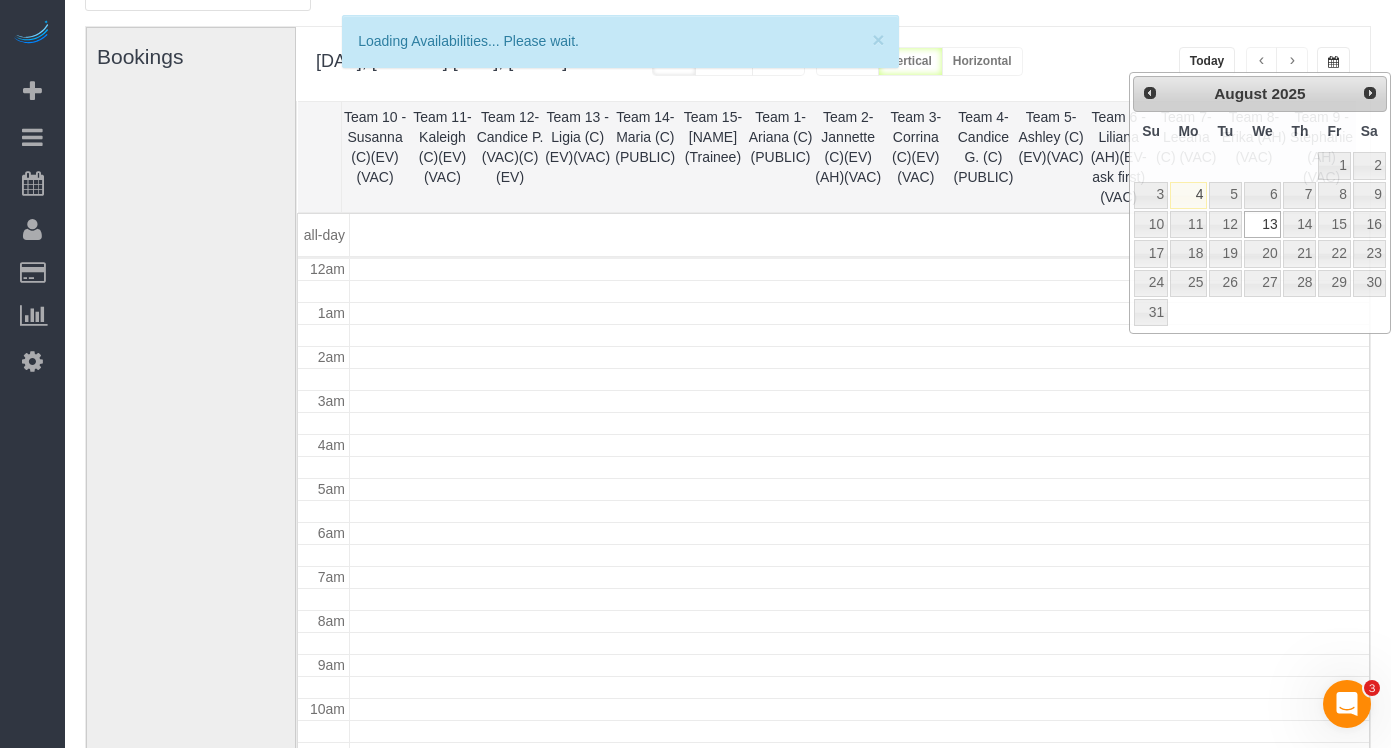 scroll, scrollTop: 265, scrollLeft: 0, axis: vertical 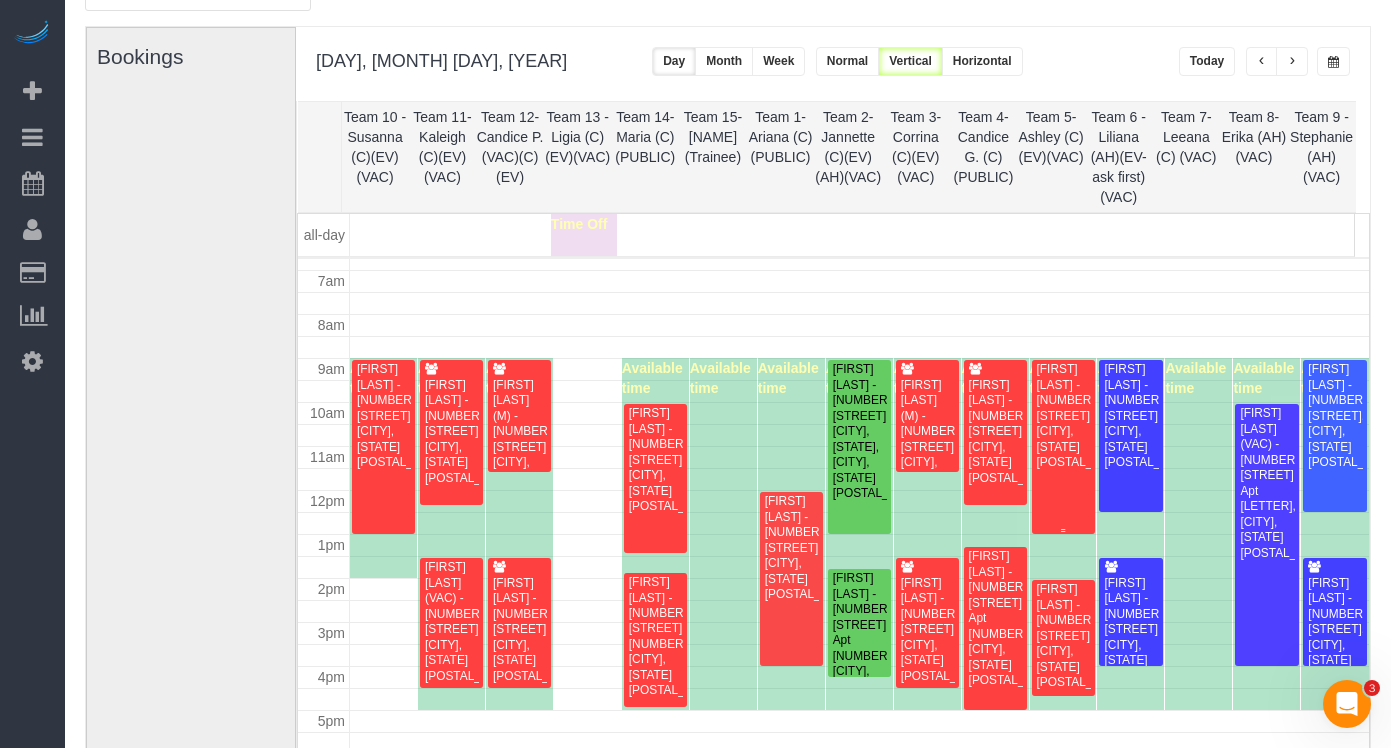 click on "[FIRST] [LAST] - [NUMBER] [STREET], [CITY], [STATE] [POSTAL_CODE]" at bounding box center (1063, 416) 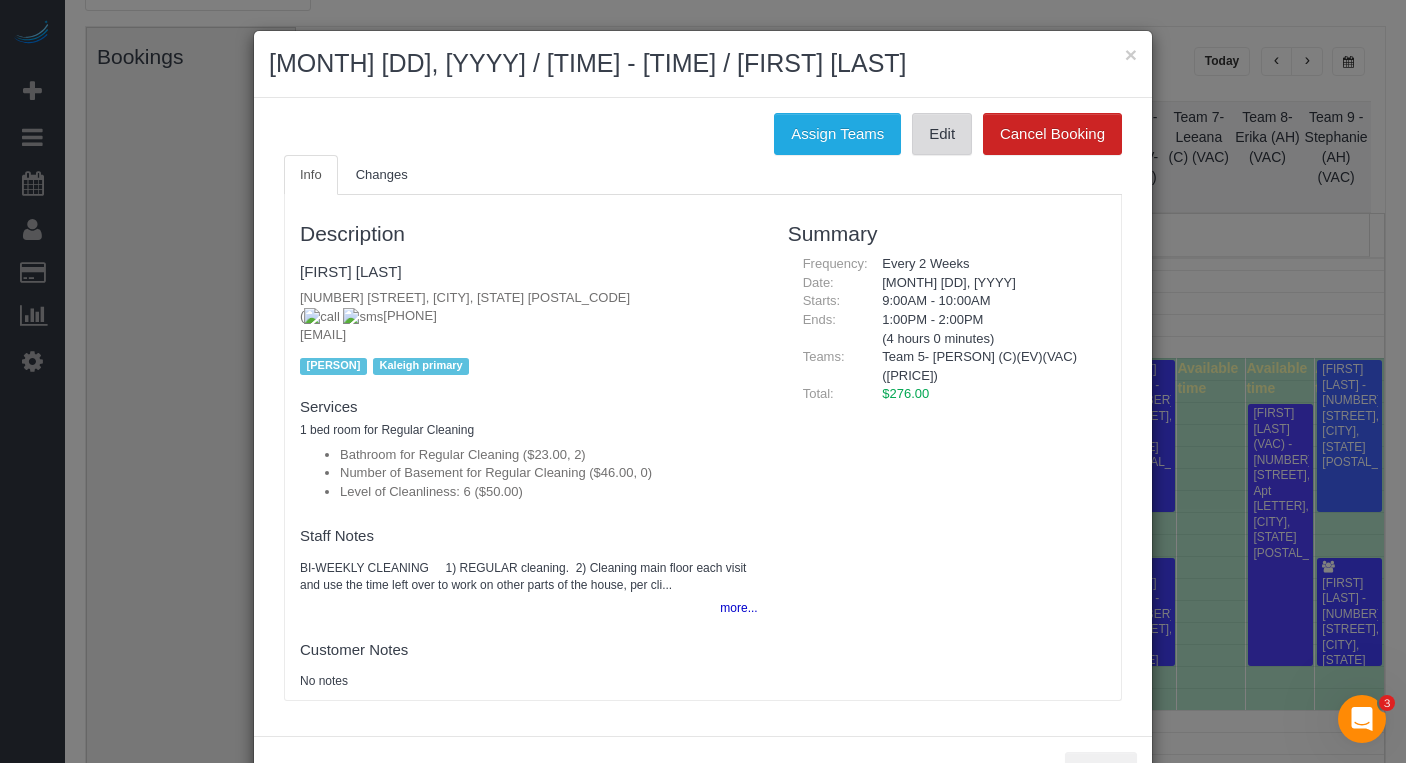 click on "Edit" at bounding box center [942, 134] 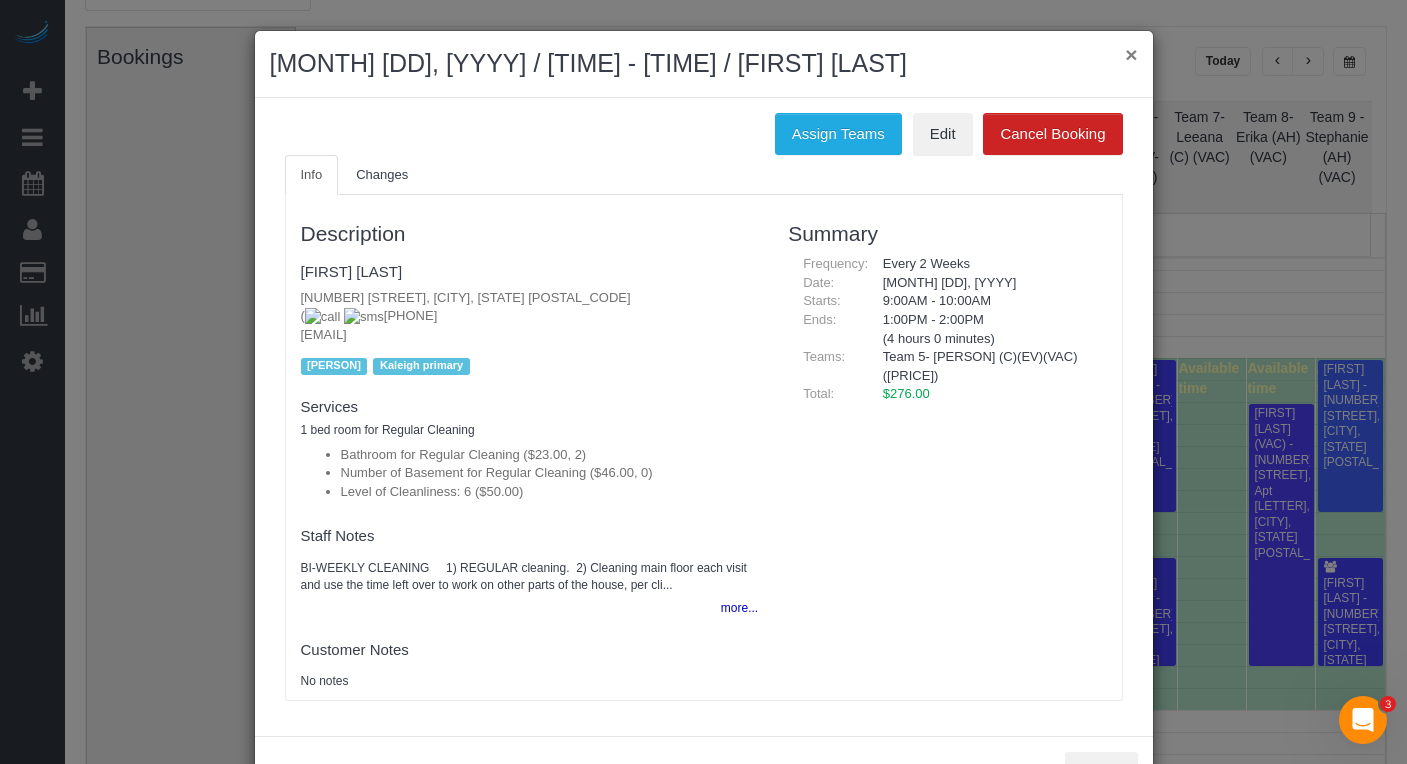 click on "×" at bounding box center (1131, 54) 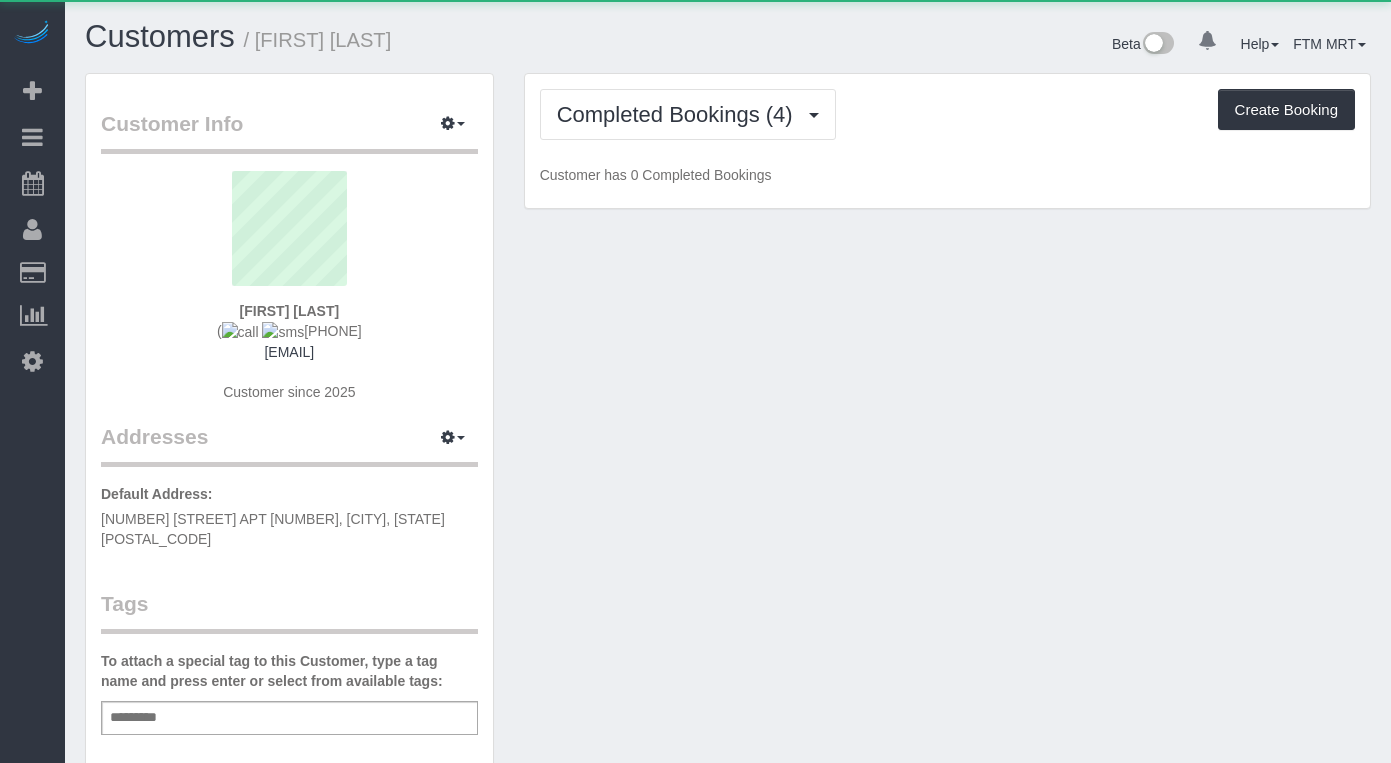scroll, scrollTop: 0, scrollLeft: 0, axis: both 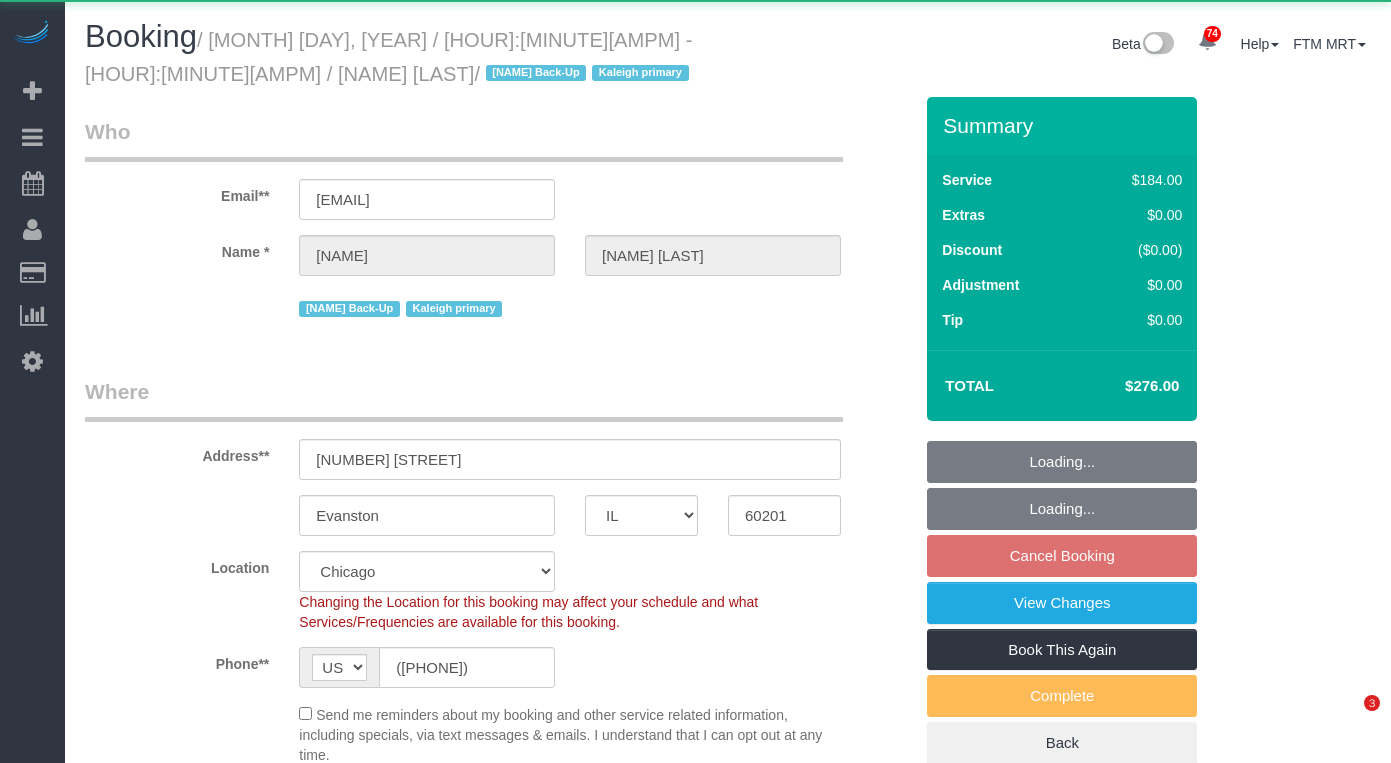 select on "IL" 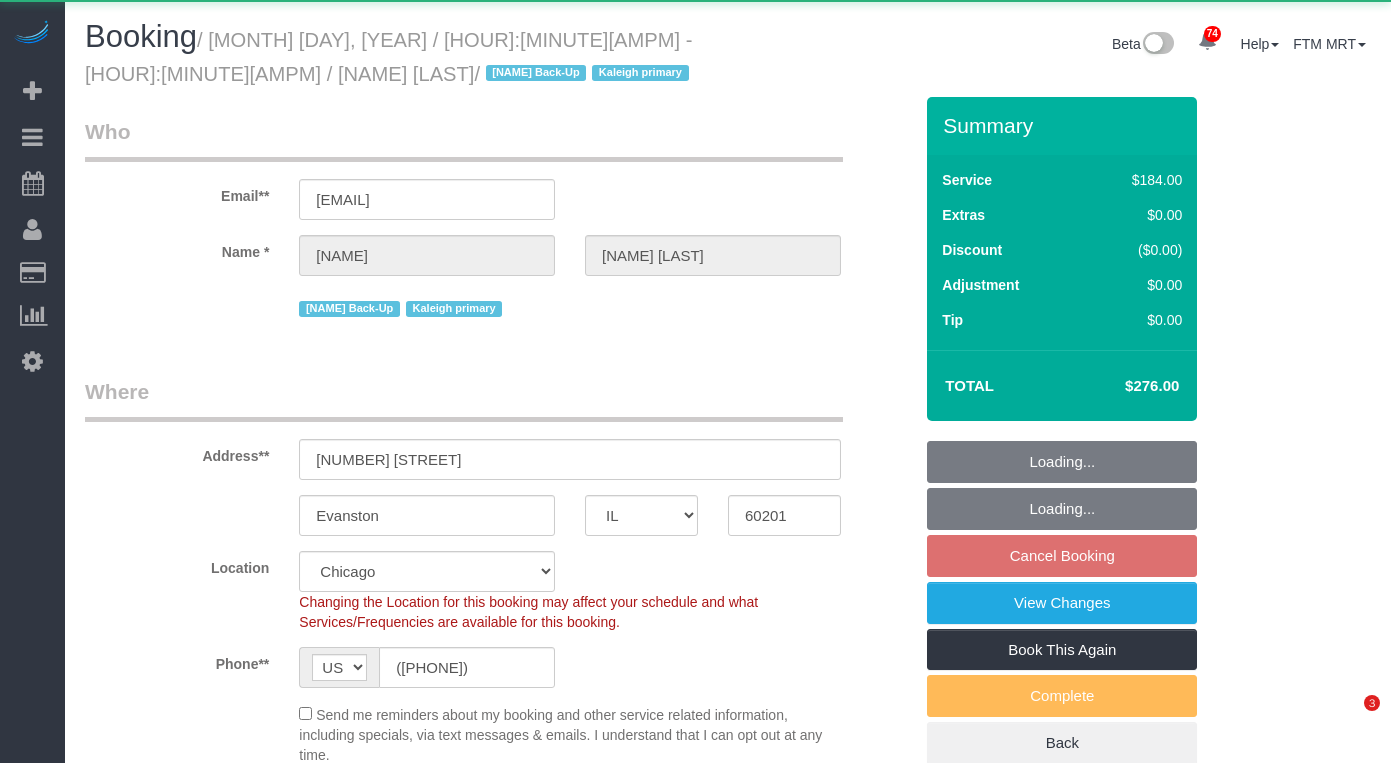 select on "object:1188" 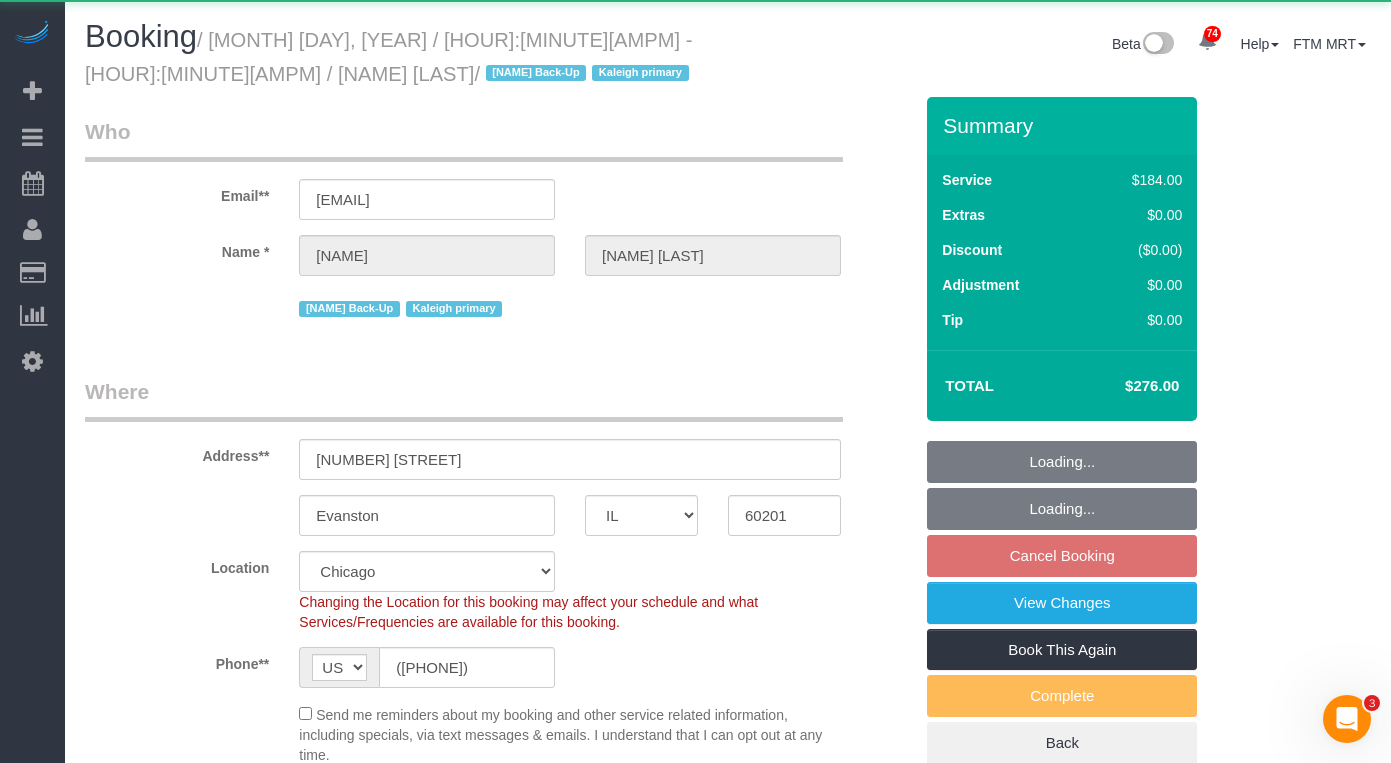 scroll, scrollTop: 0, scrollLeft: 0, axis: both 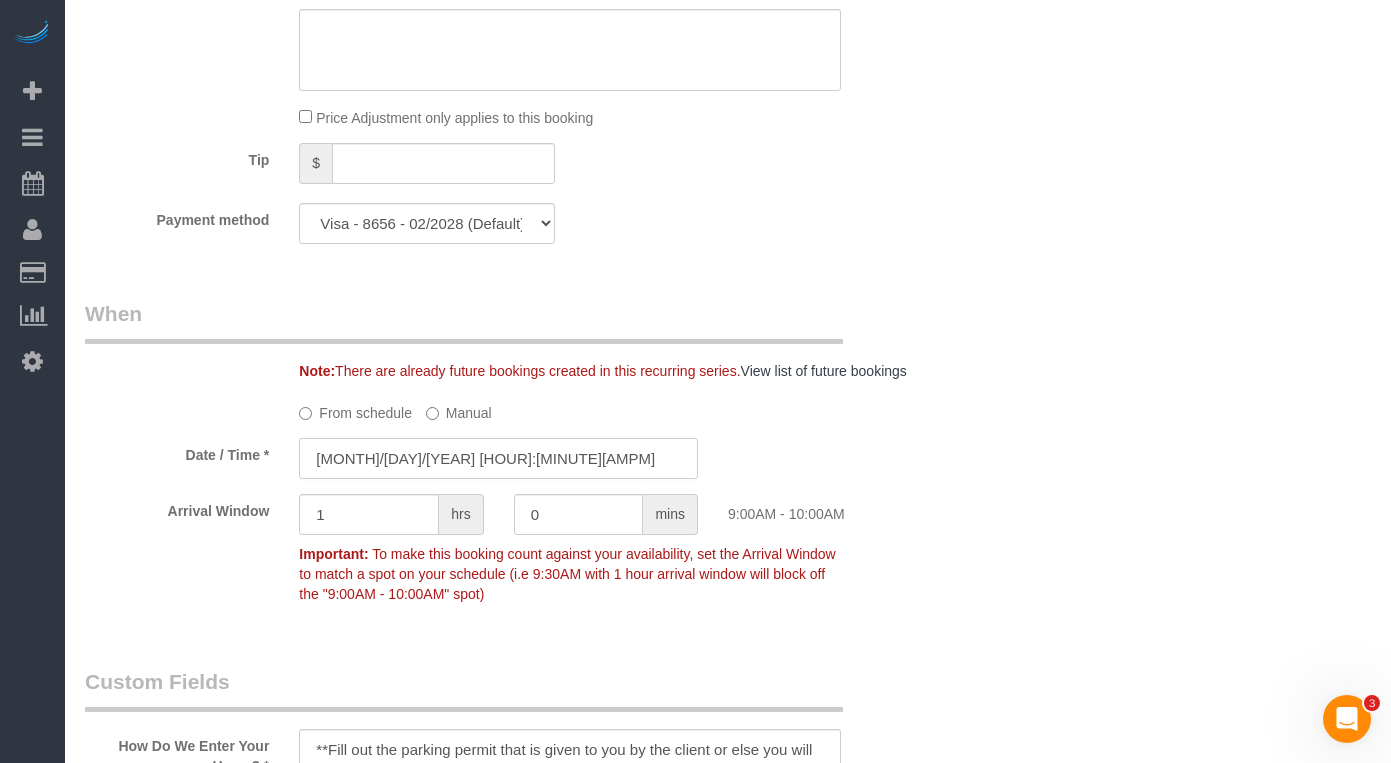 click on "08/13/2025 9:00AM" at bounding box center [498, 458] 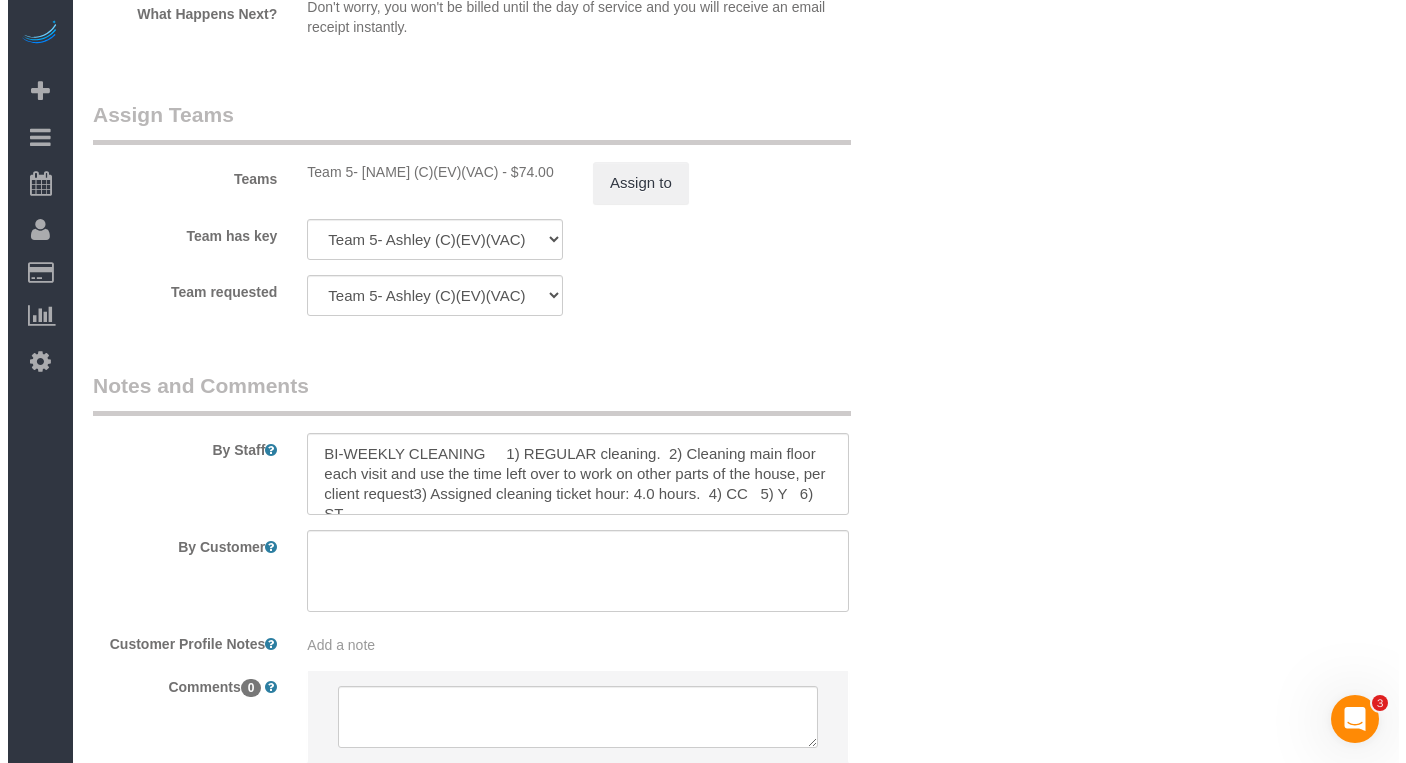 scroll, scrollTop: 3556, scrollLeft: 0, axis: vertical 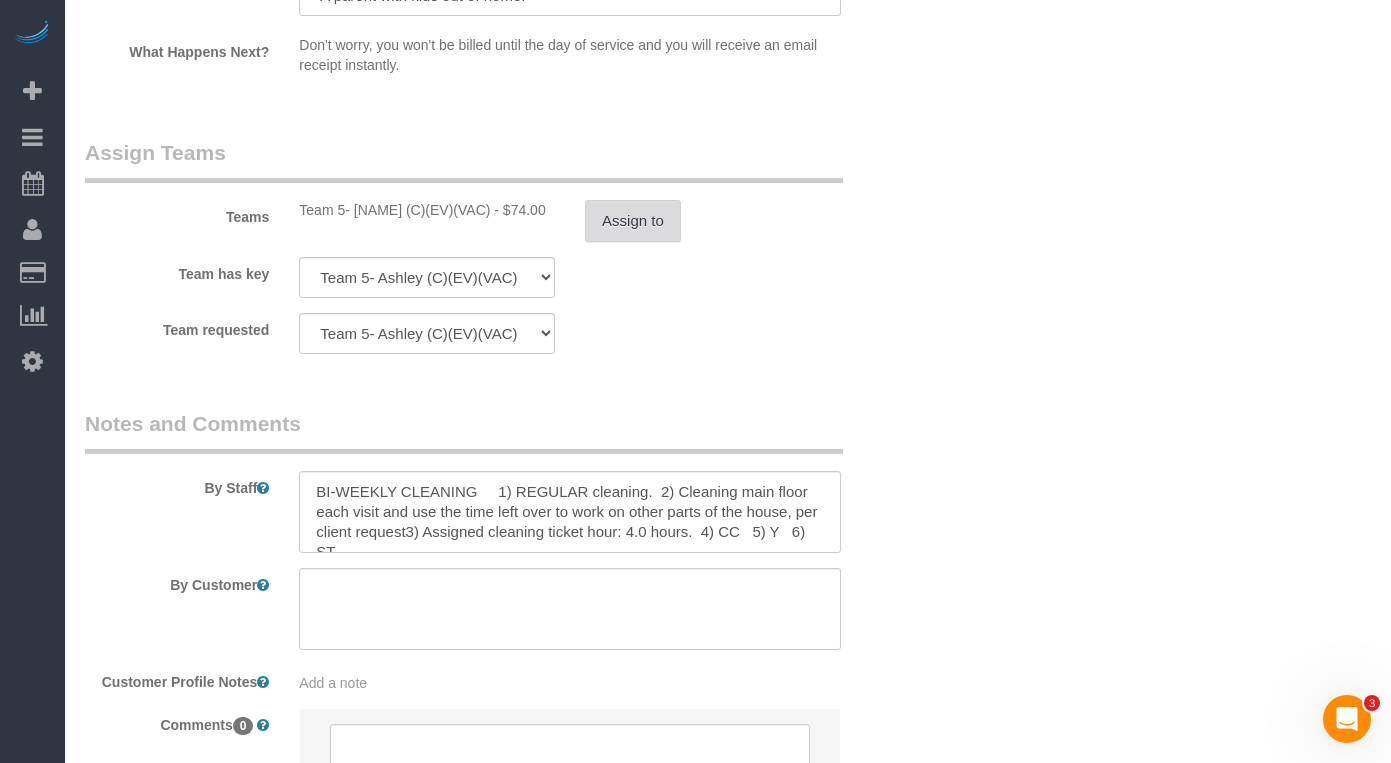 click on "Assign to" at bounding box center (633, 221) 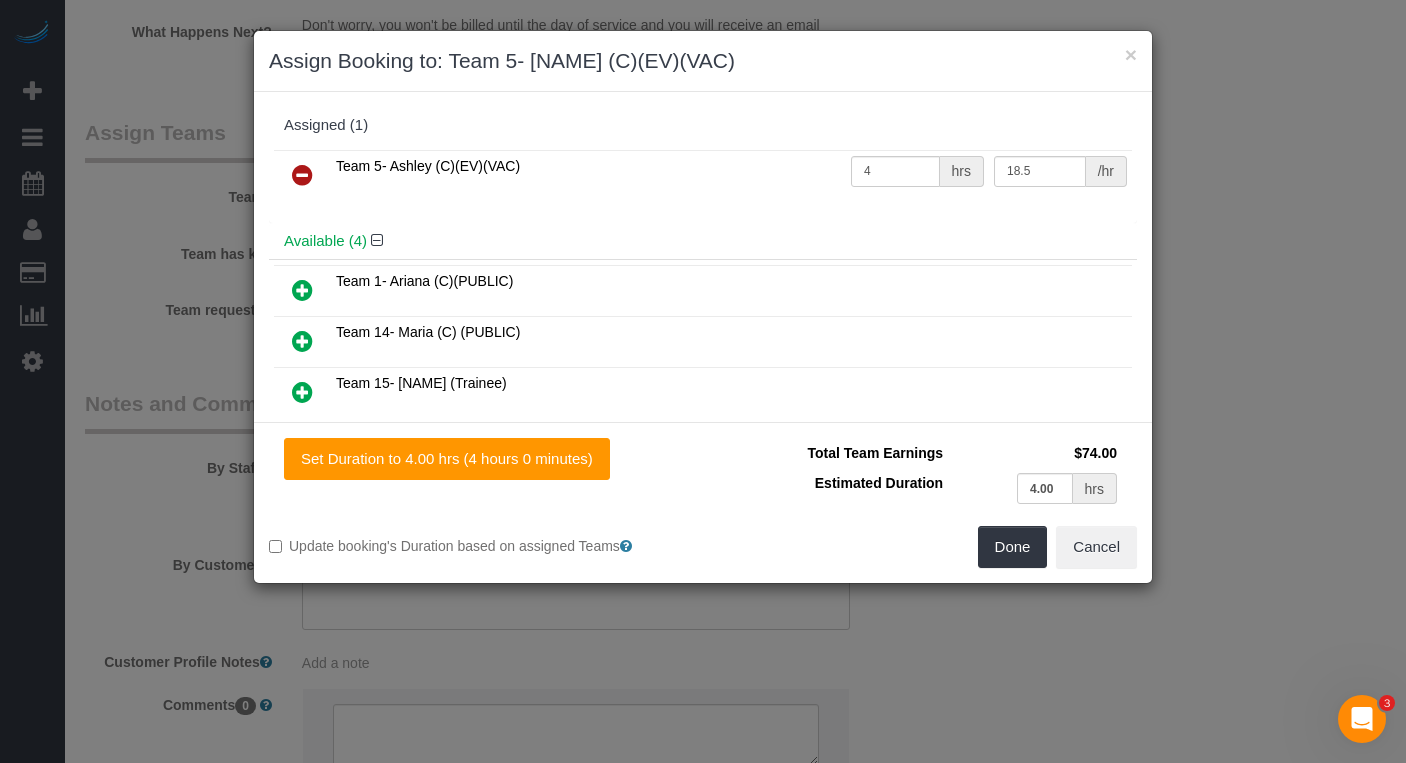 click at bounding box center (302, 175) 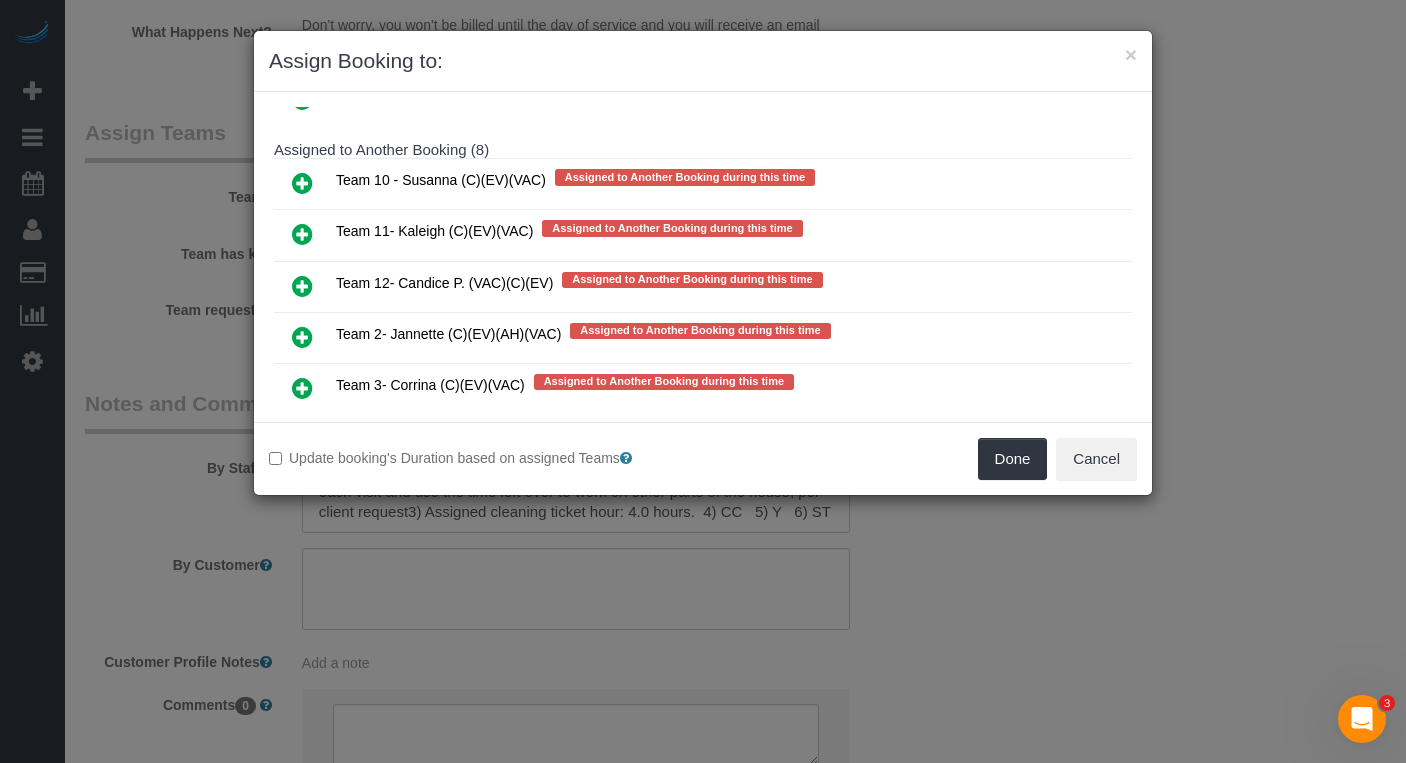 scroll, scrollTop: 629, scrollLeft: 0, axis: vertical 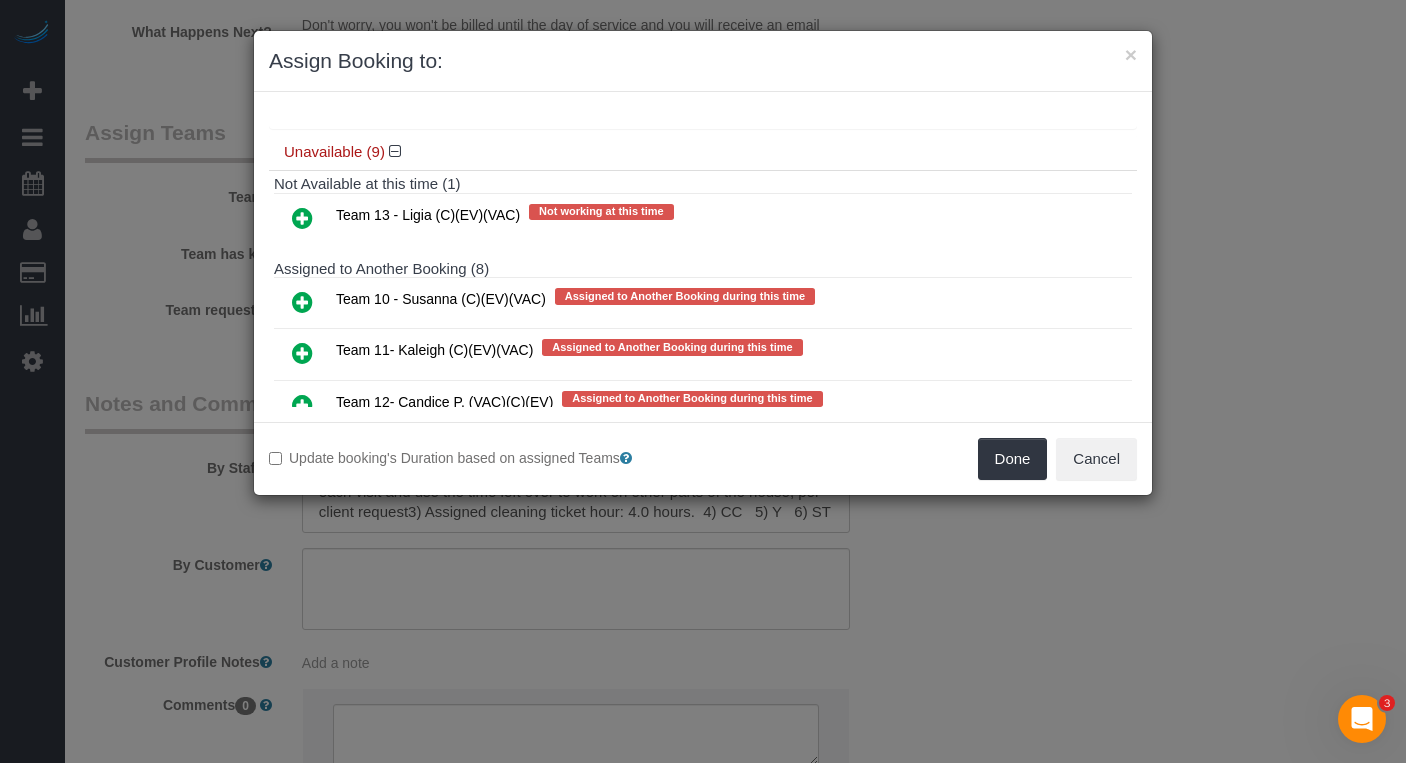 click at bounding box center [302, 353] 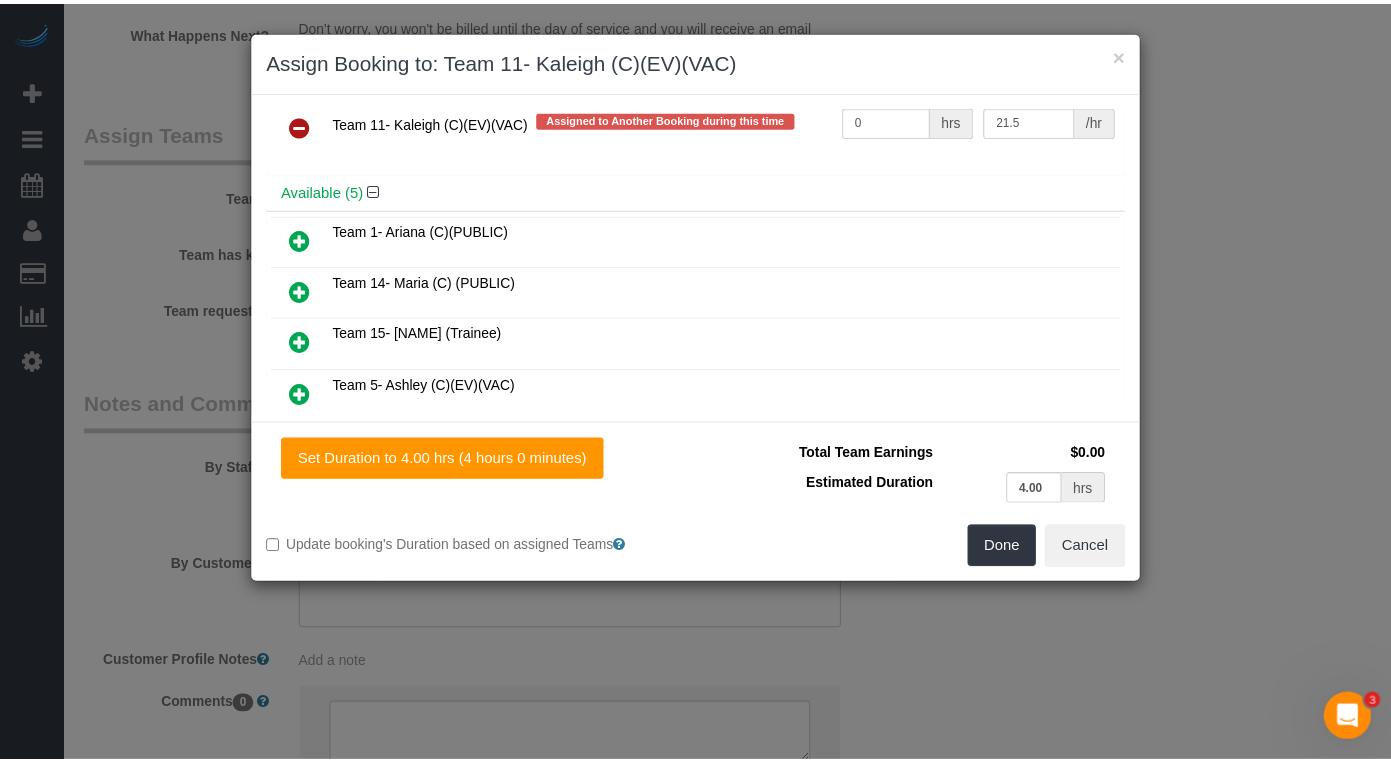 scroll, scrollTop: 0, scrollLeft: 0, axis: both 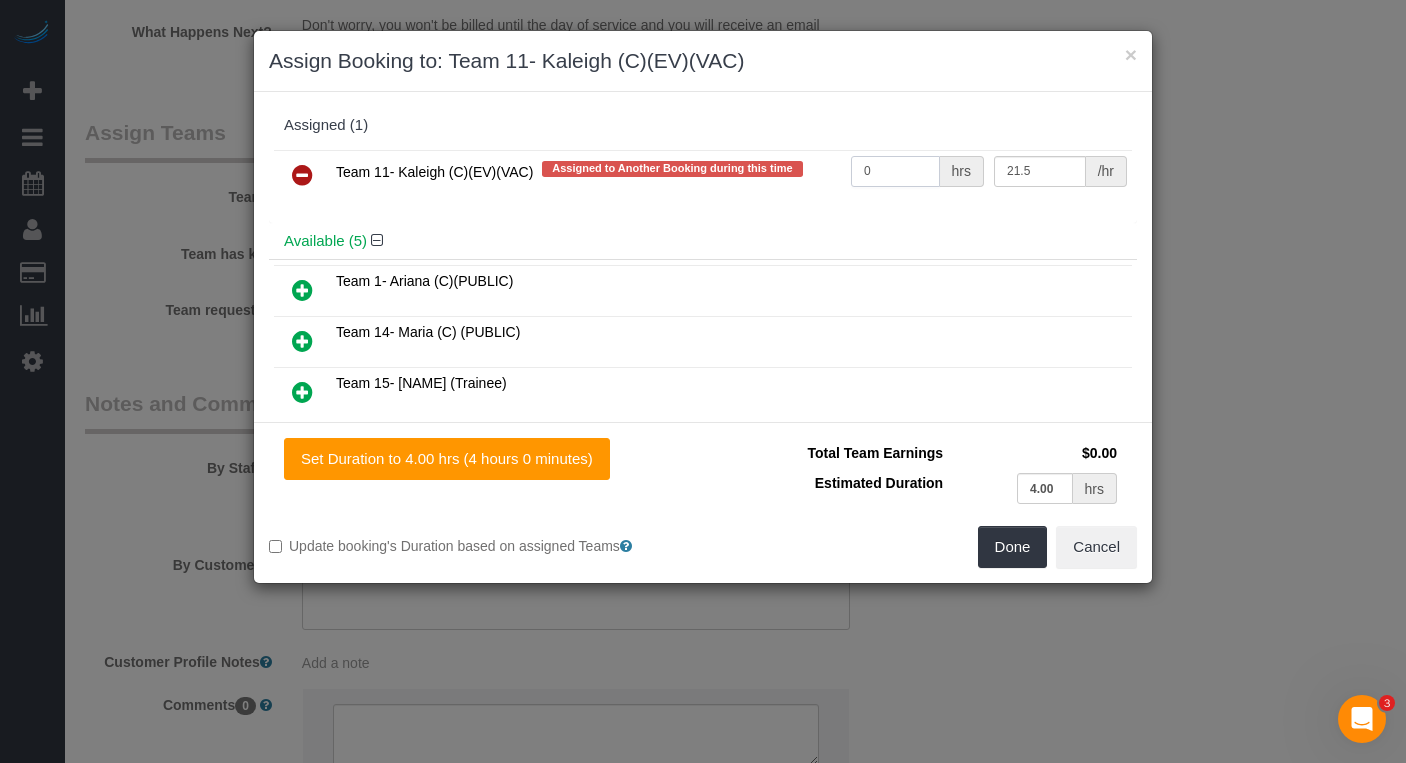 drag, startPoint x: 878, startPoint y: 177, endPoint x: 805, endPoint y: 161, distance: 74.73286 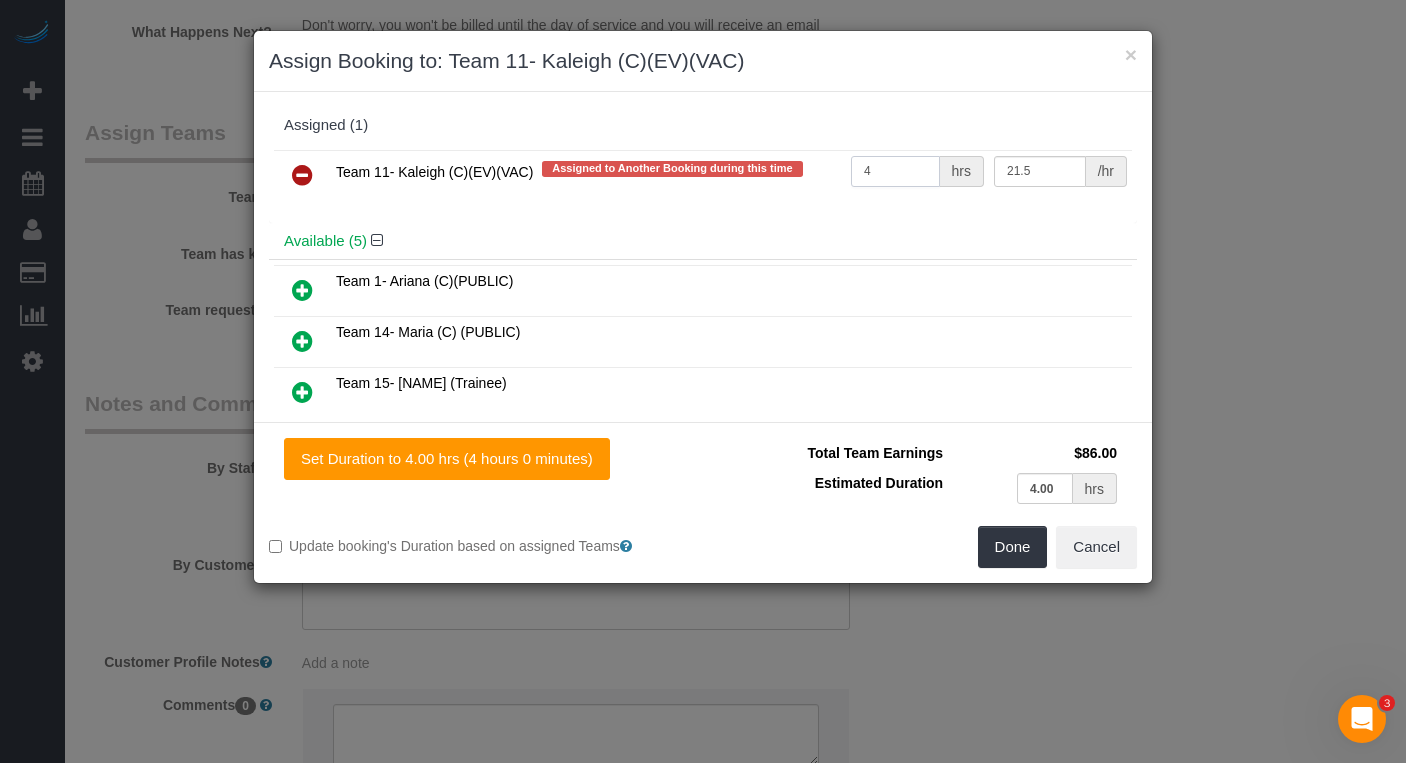type on "4" 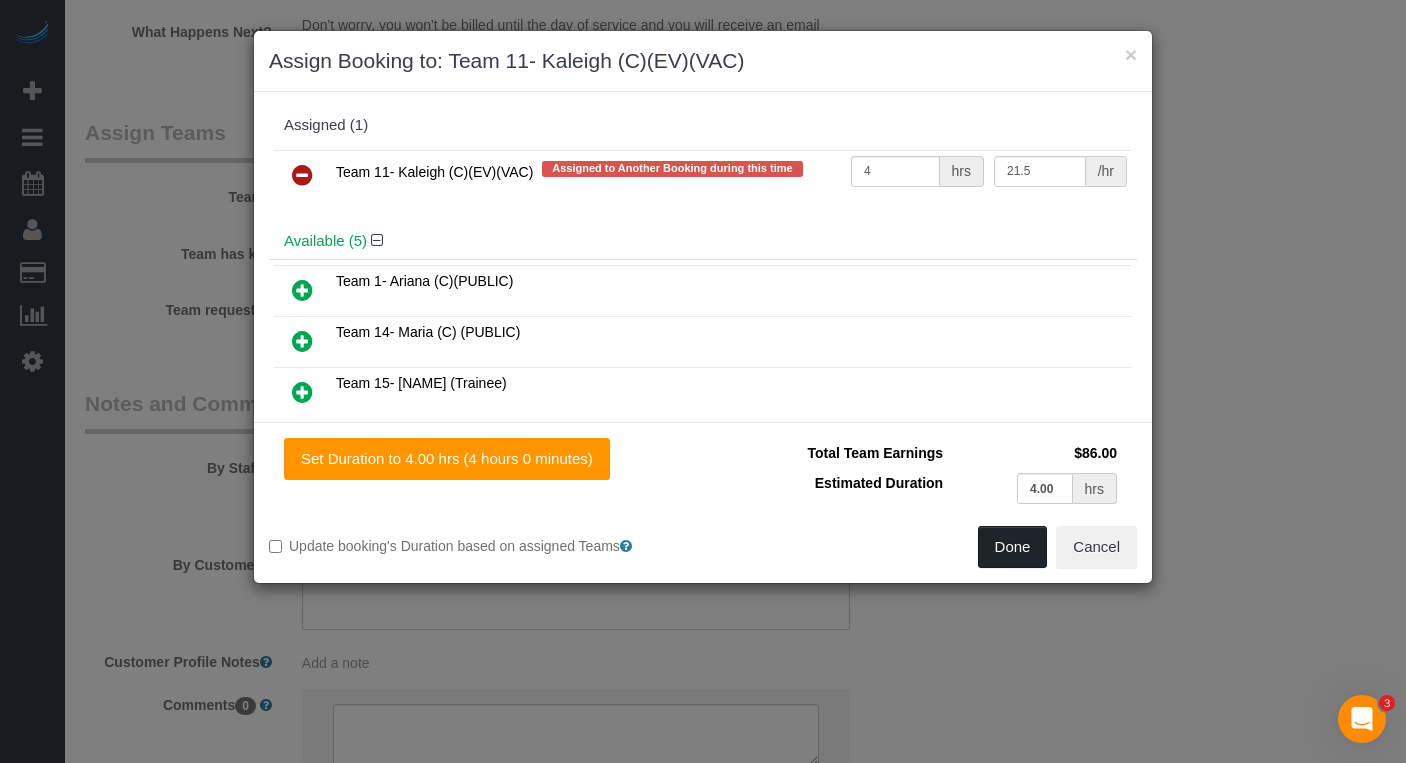 click on "Done" at bounding box center (1013, 547) 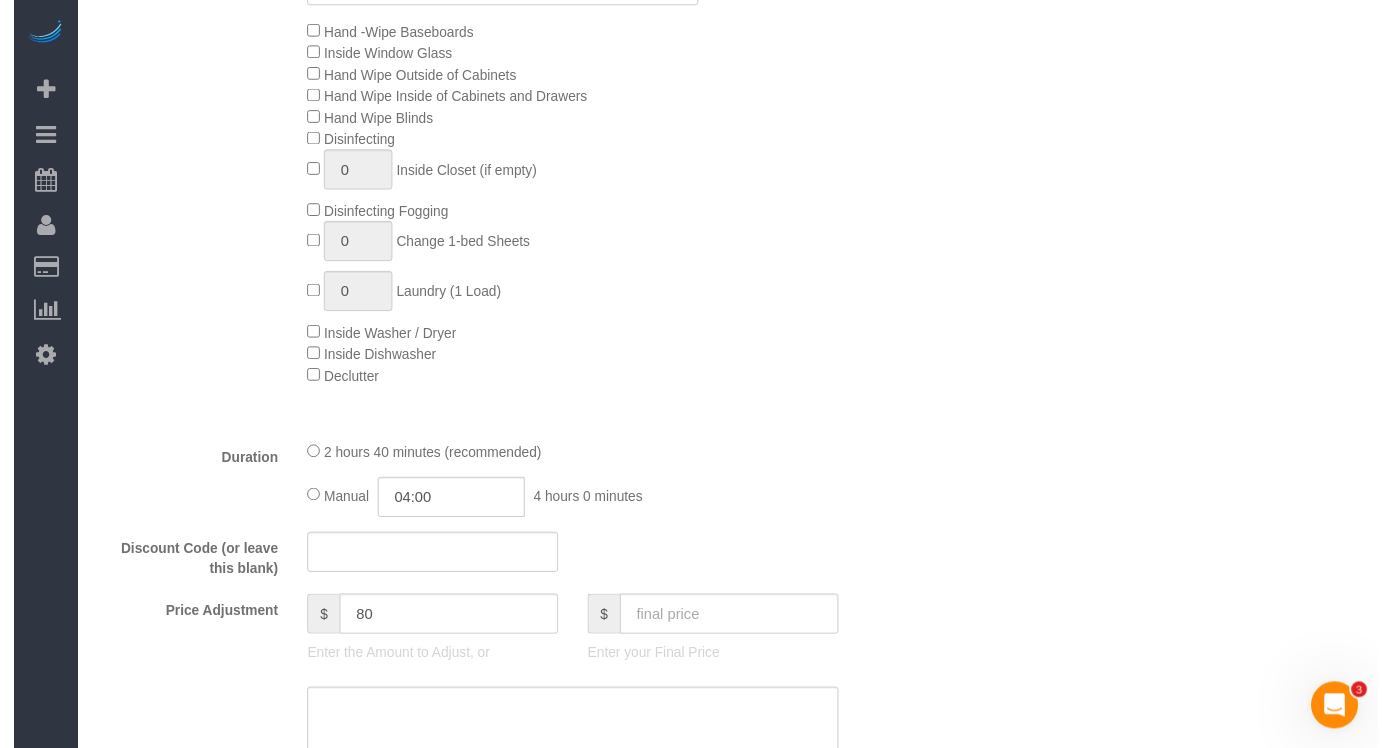 scroll, scrollTop: 0, scrollLeft: 0, axis: both 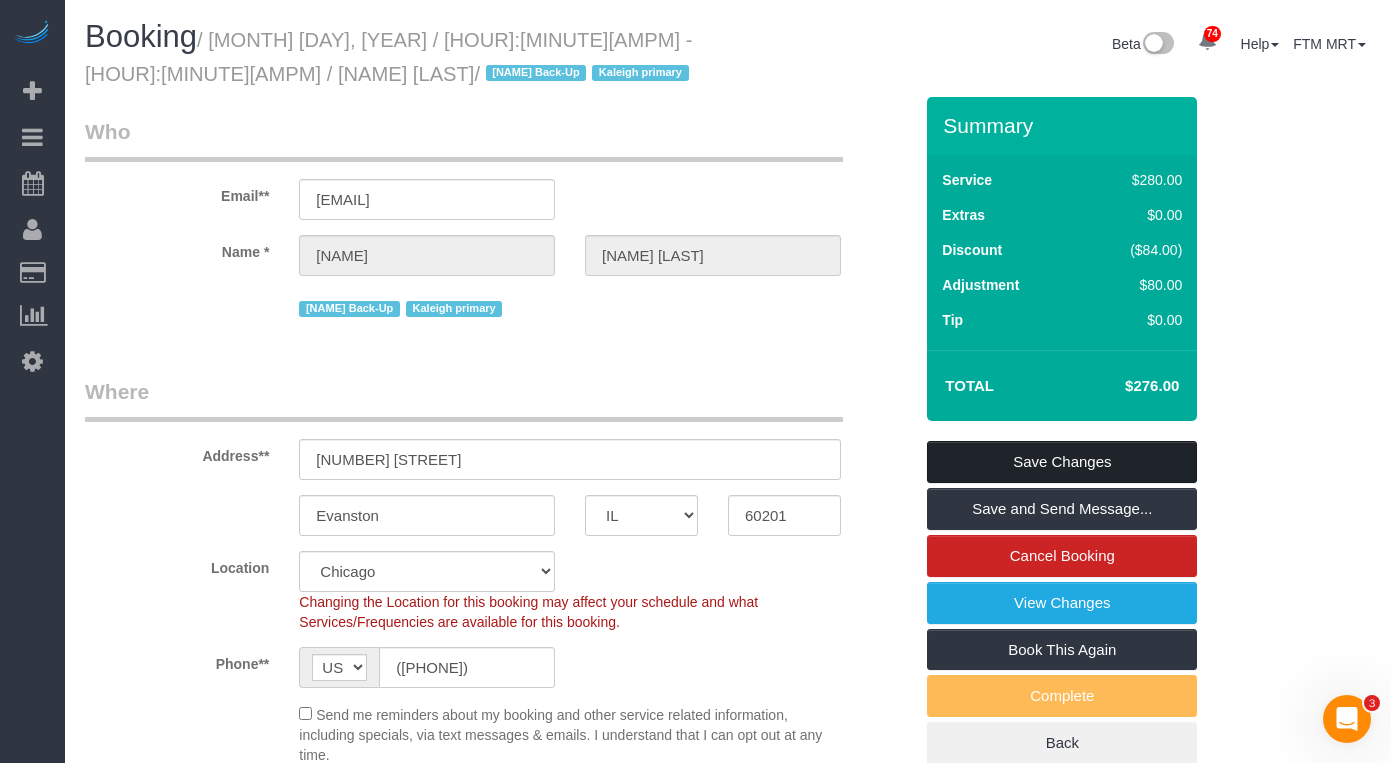 click on "Save Changes" at bounding box center (1062, 462) 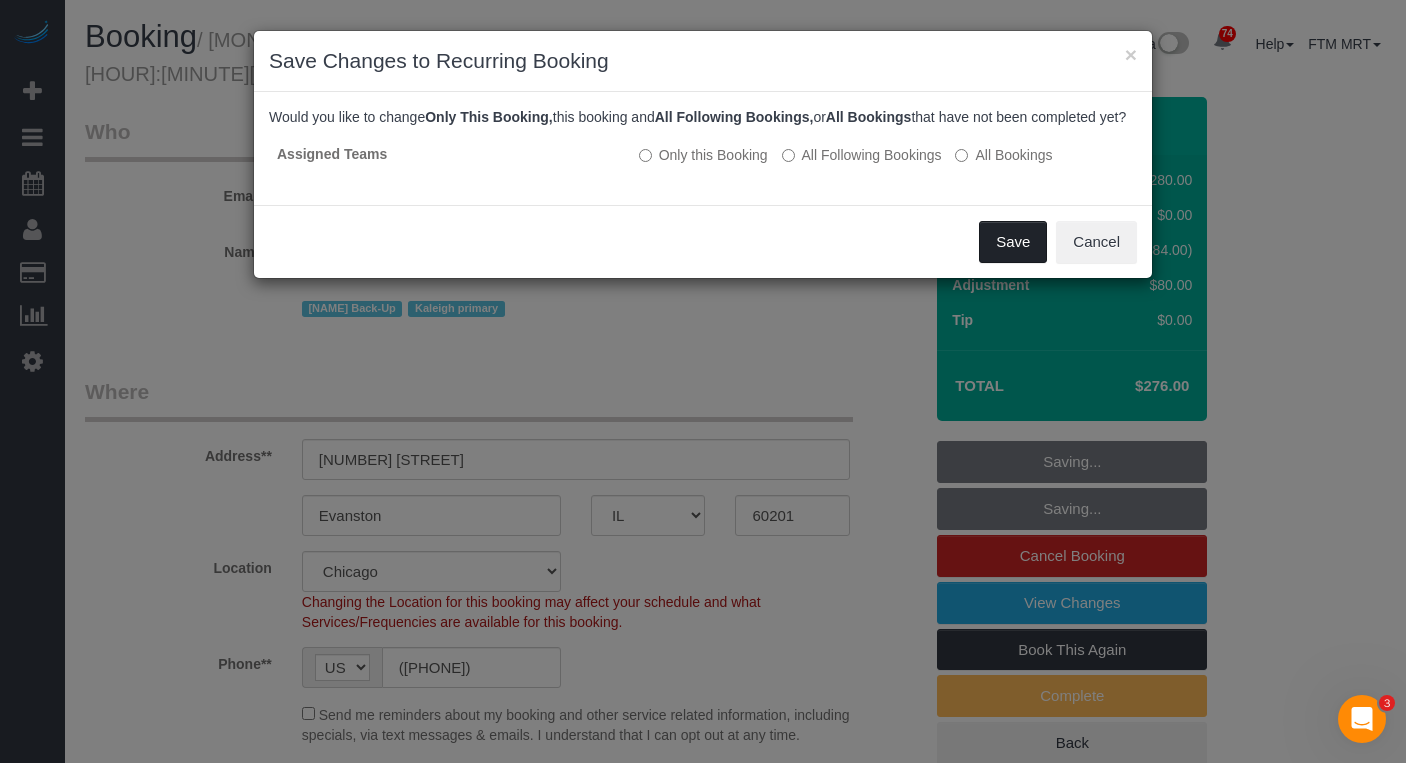 click on "Save" at bounding box center [1013, 242] 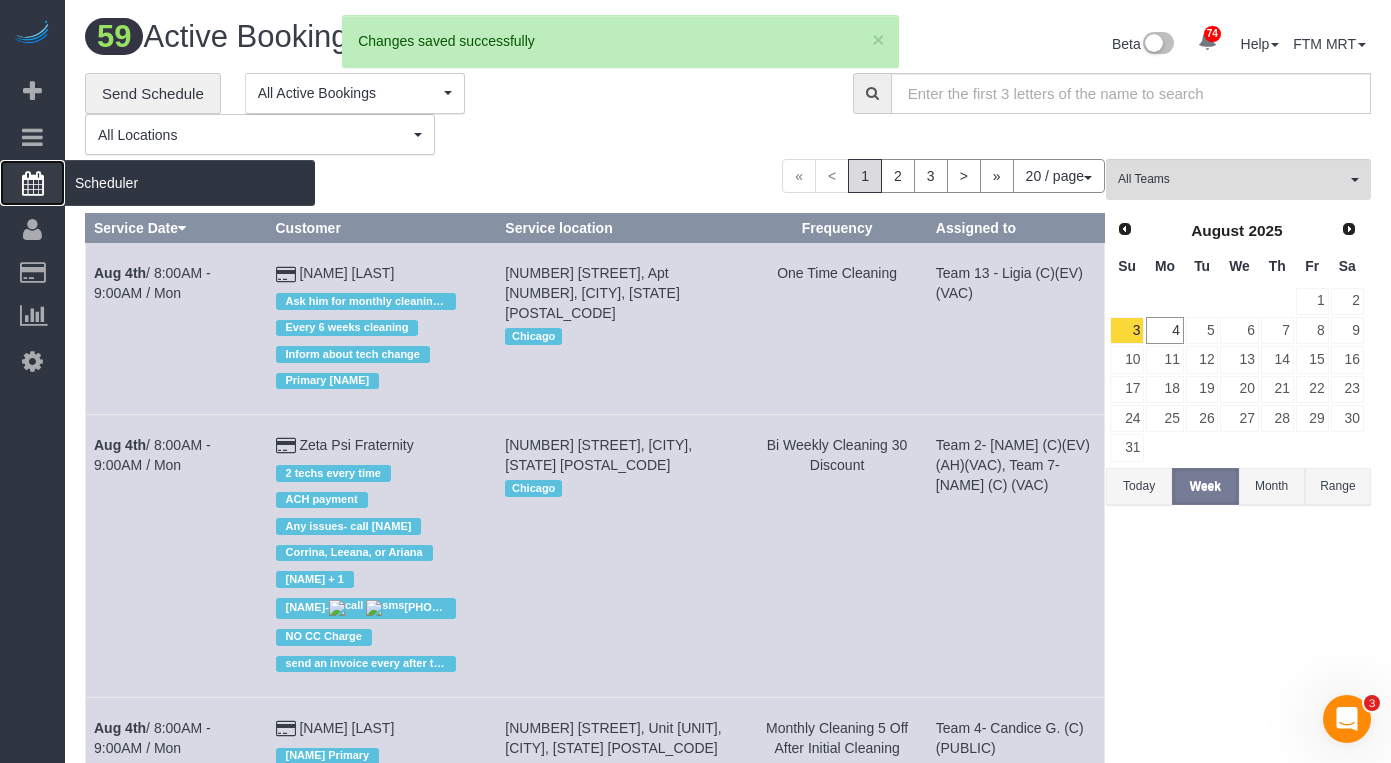 click on "Scheduler" at bounding box center [190, 183] 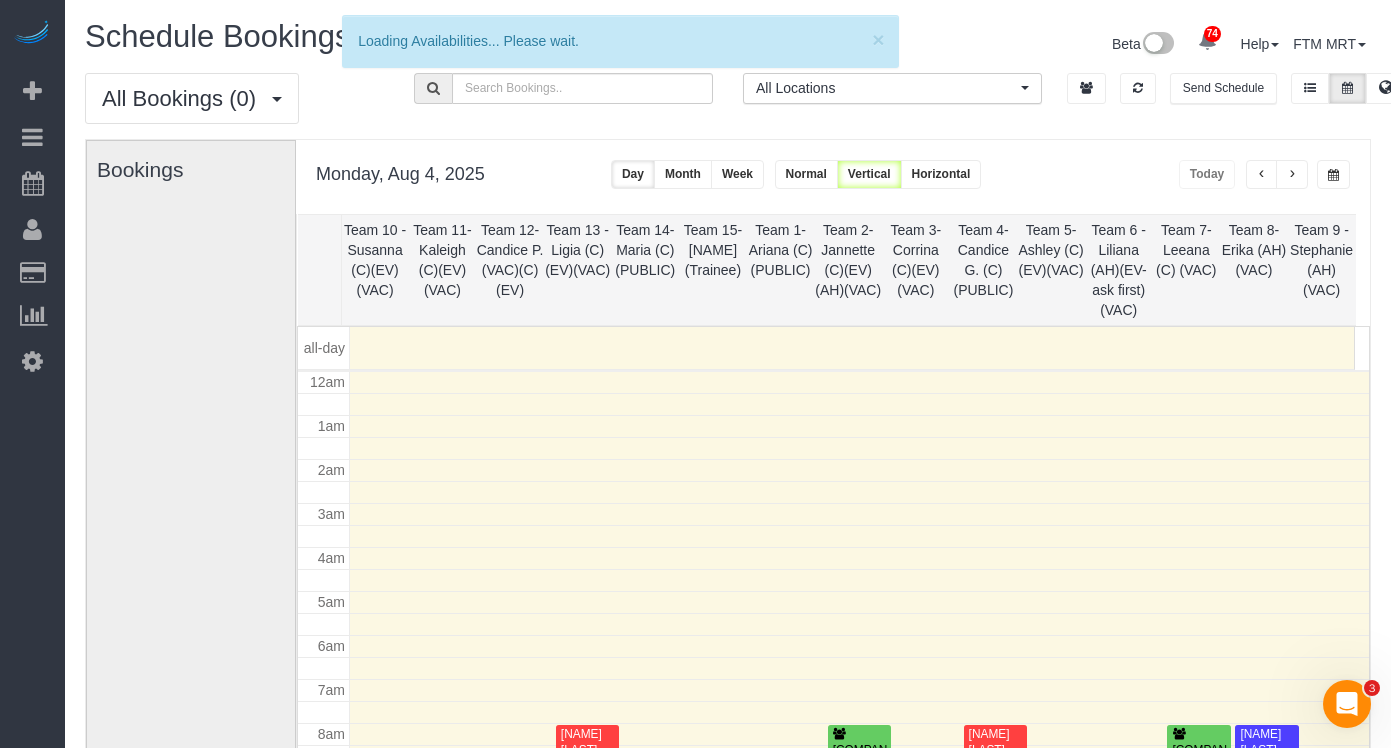 scroll, scrollTop: 265, scrollLeft: 0, axis: vertical 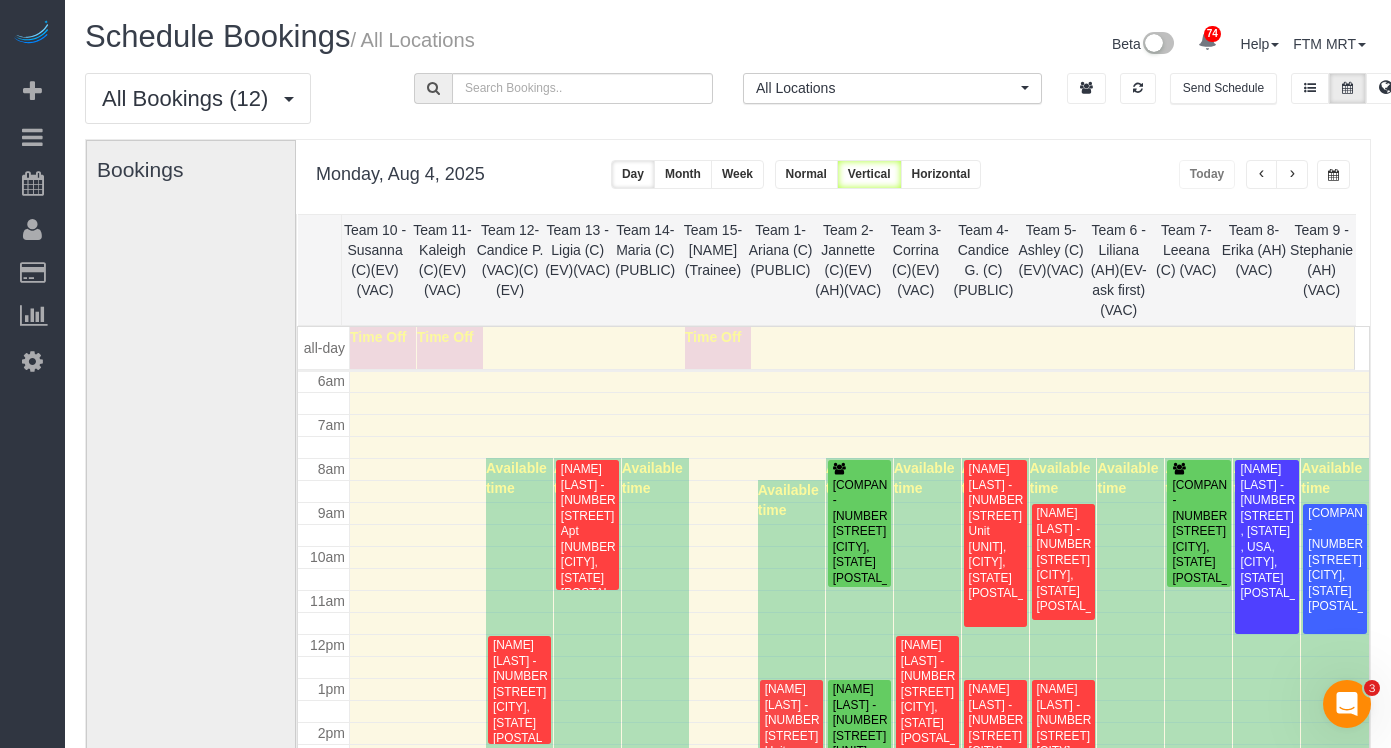 click at bounding box center (1333, 174) 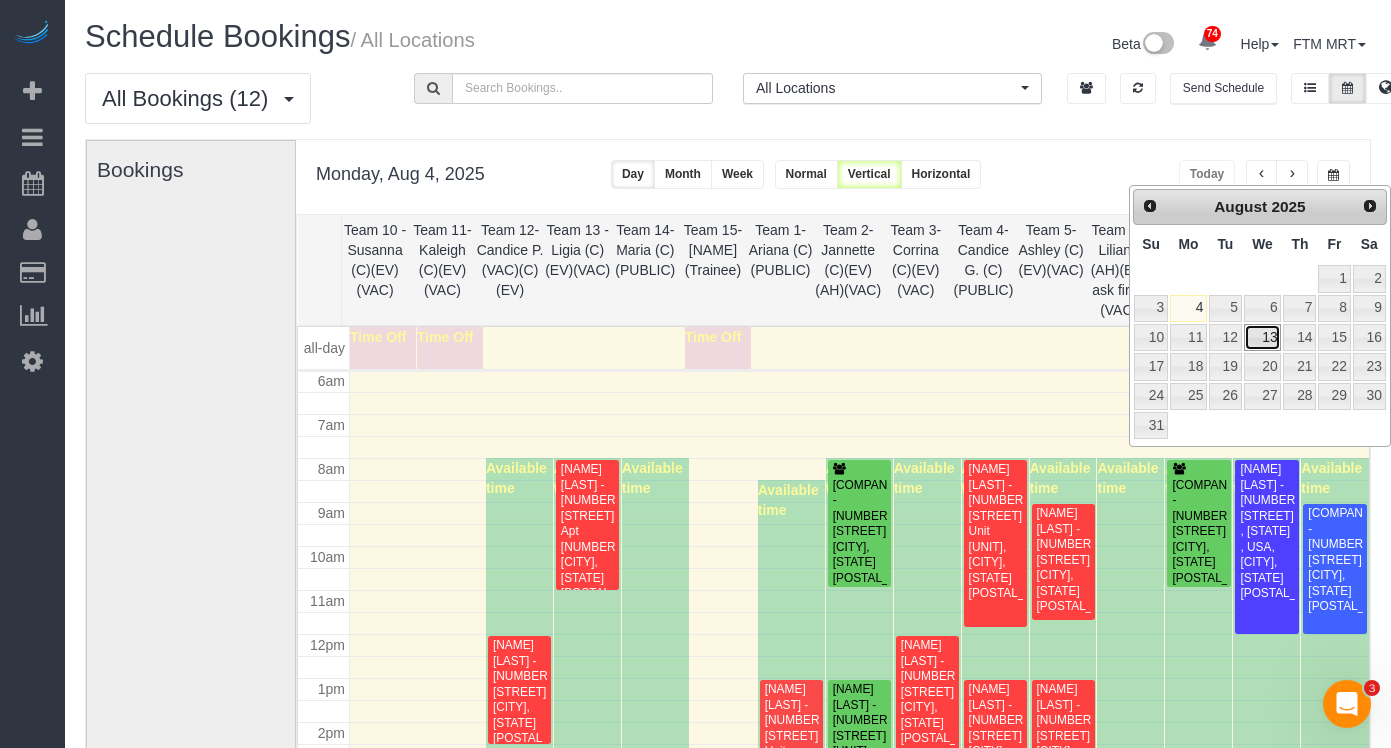 click on "13" at bounding box center (1263, 337) 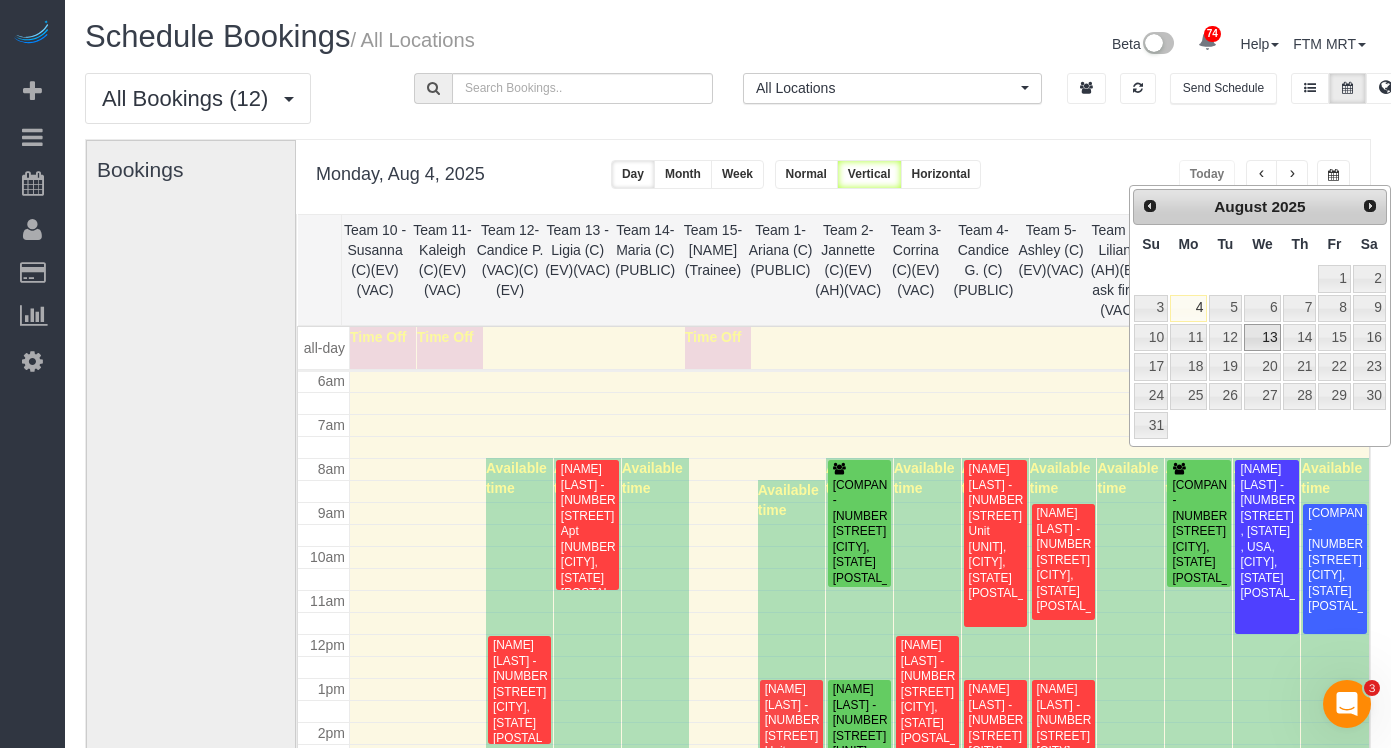 type on "**********" 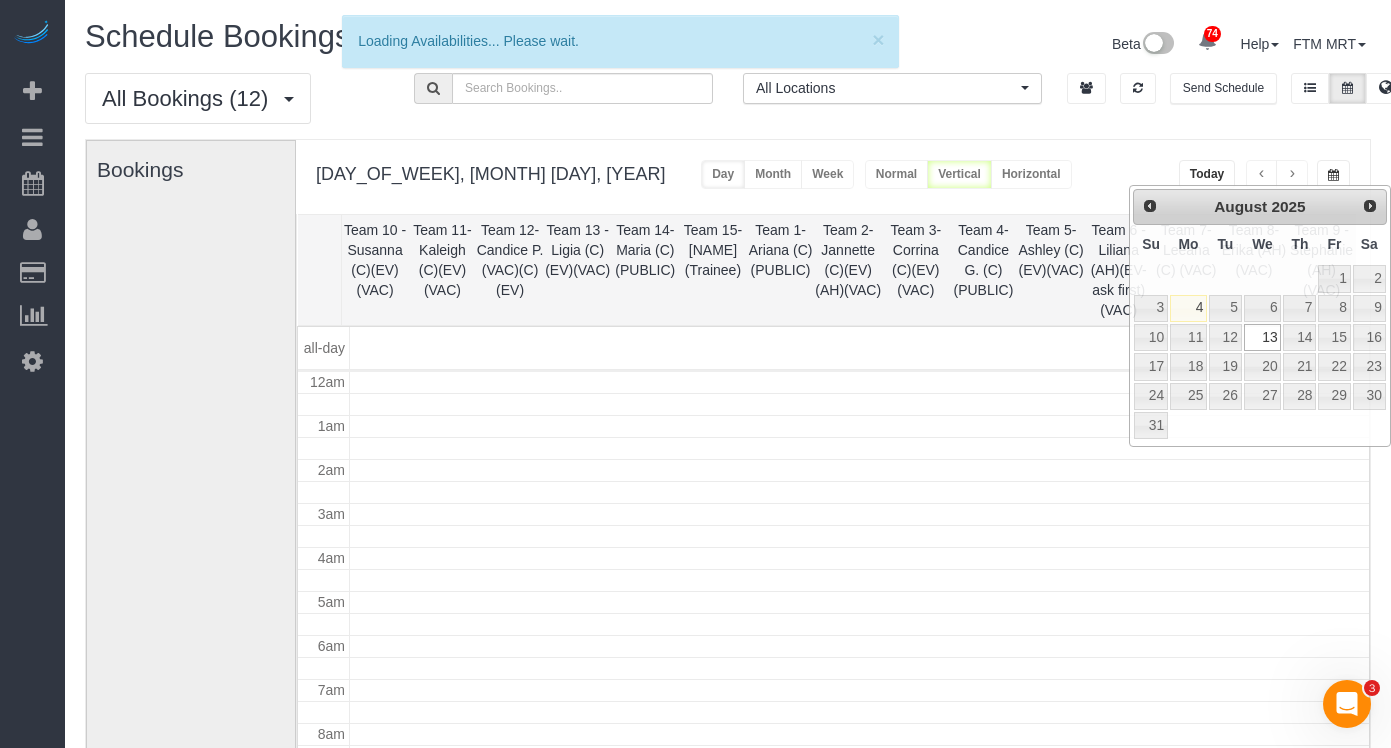 scroll, scrollTop: 265, scrollLeft: 0, axis: vertical 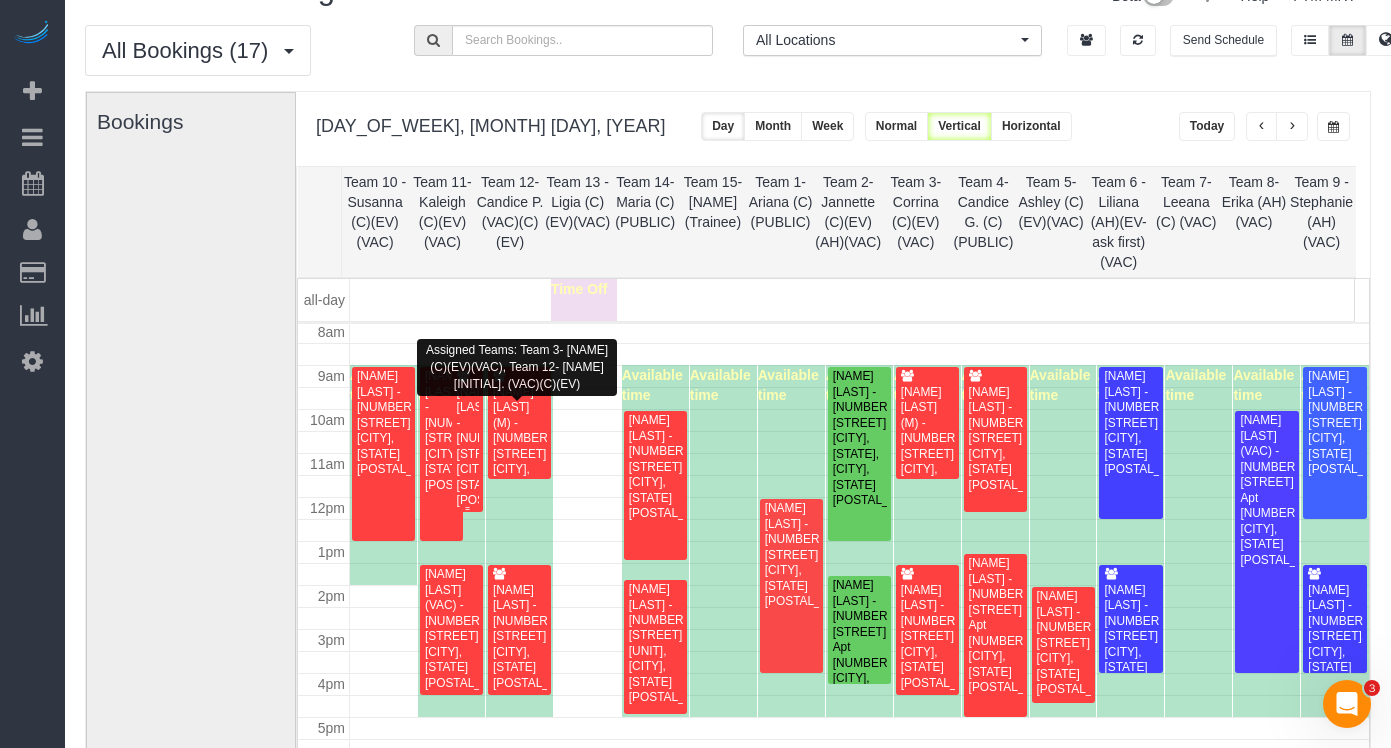 click at bounding box center (468, 439) 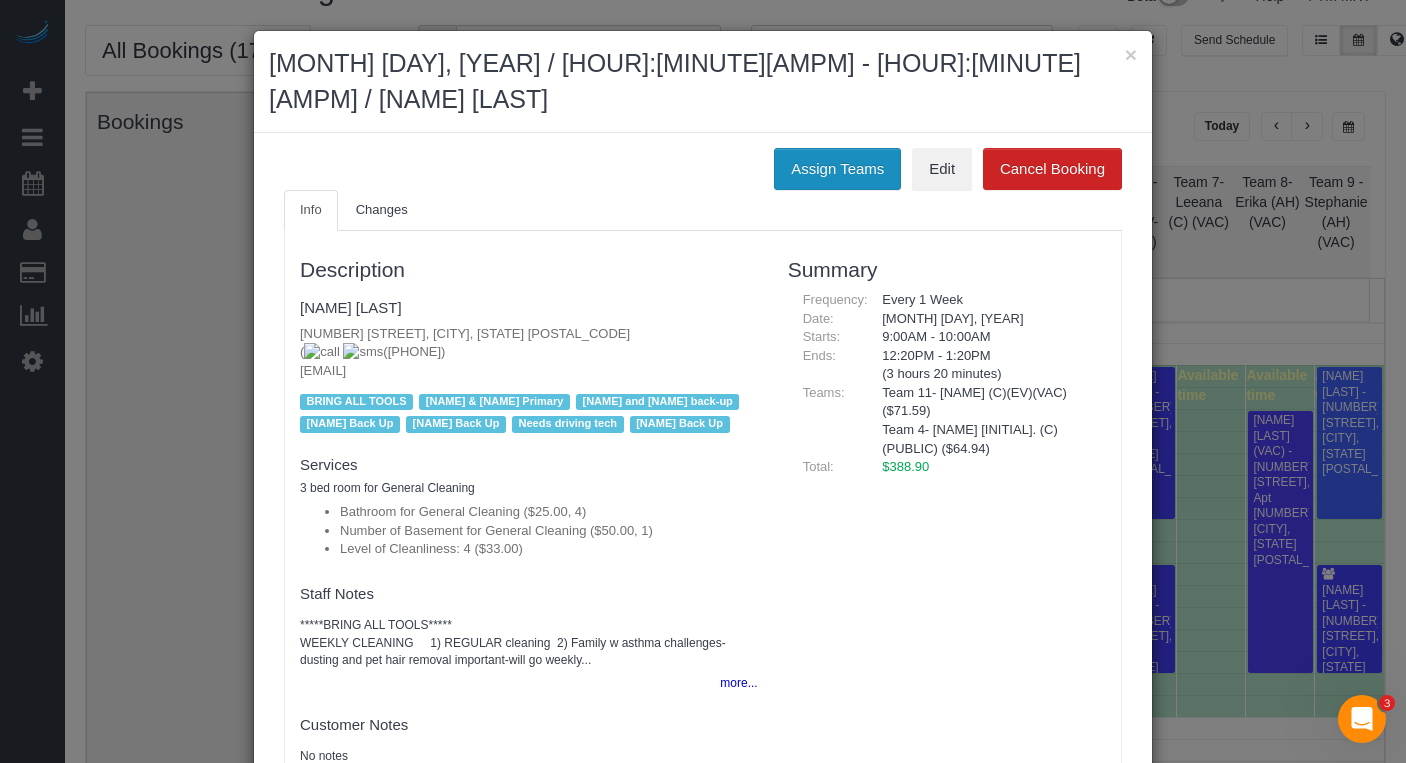 click on "Assign Teams" at bounding box center [837, 169] 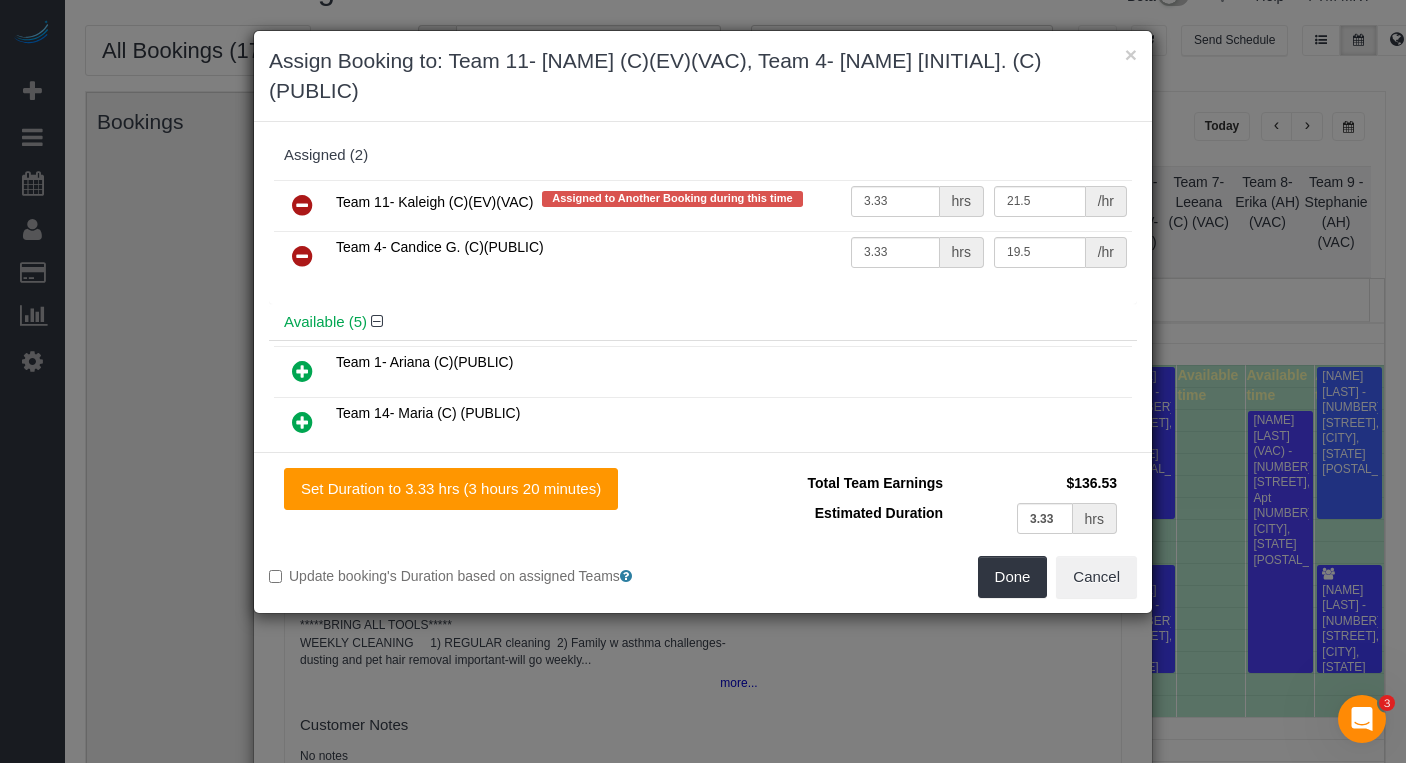 click at bounding box center (302, 205) 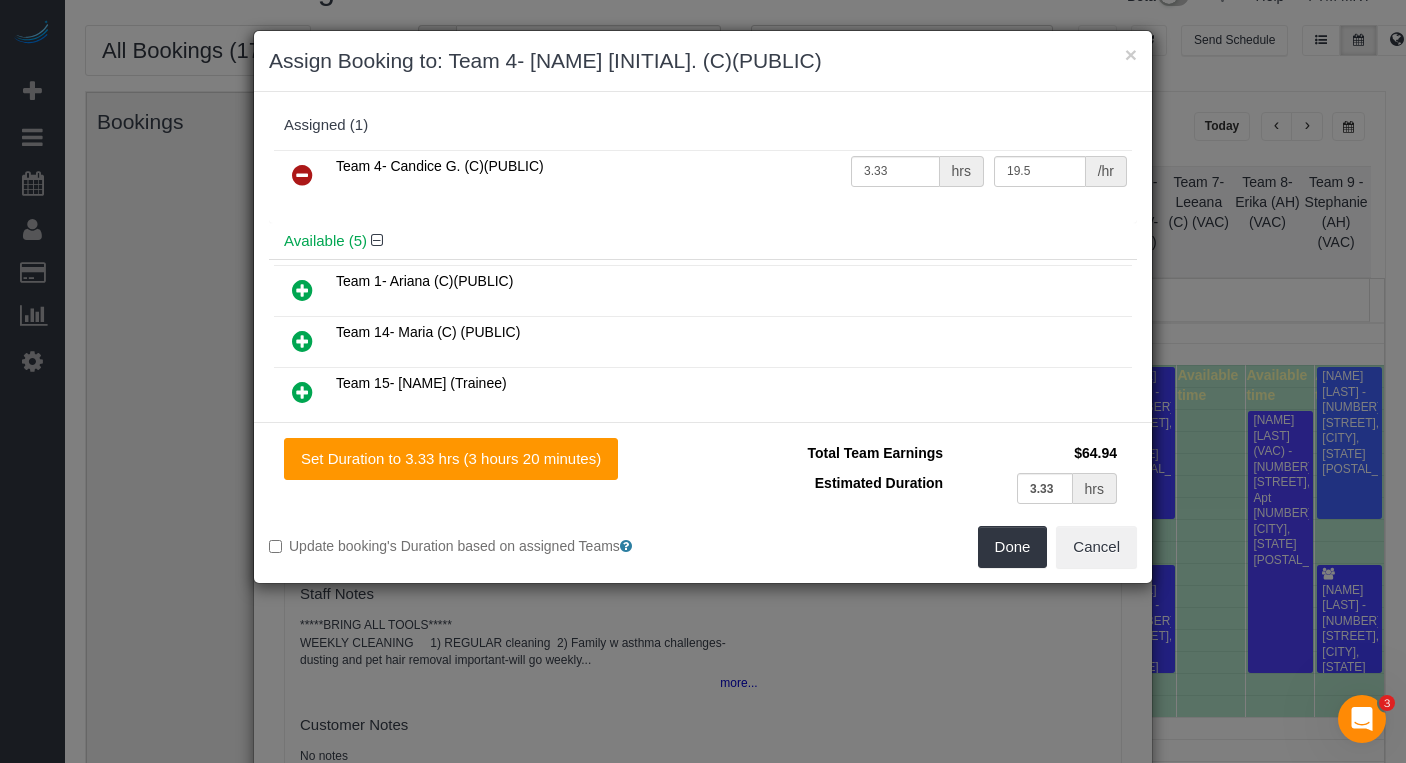 scroll, scrollTop: 44, scrollLeft: 0, axis: vertical 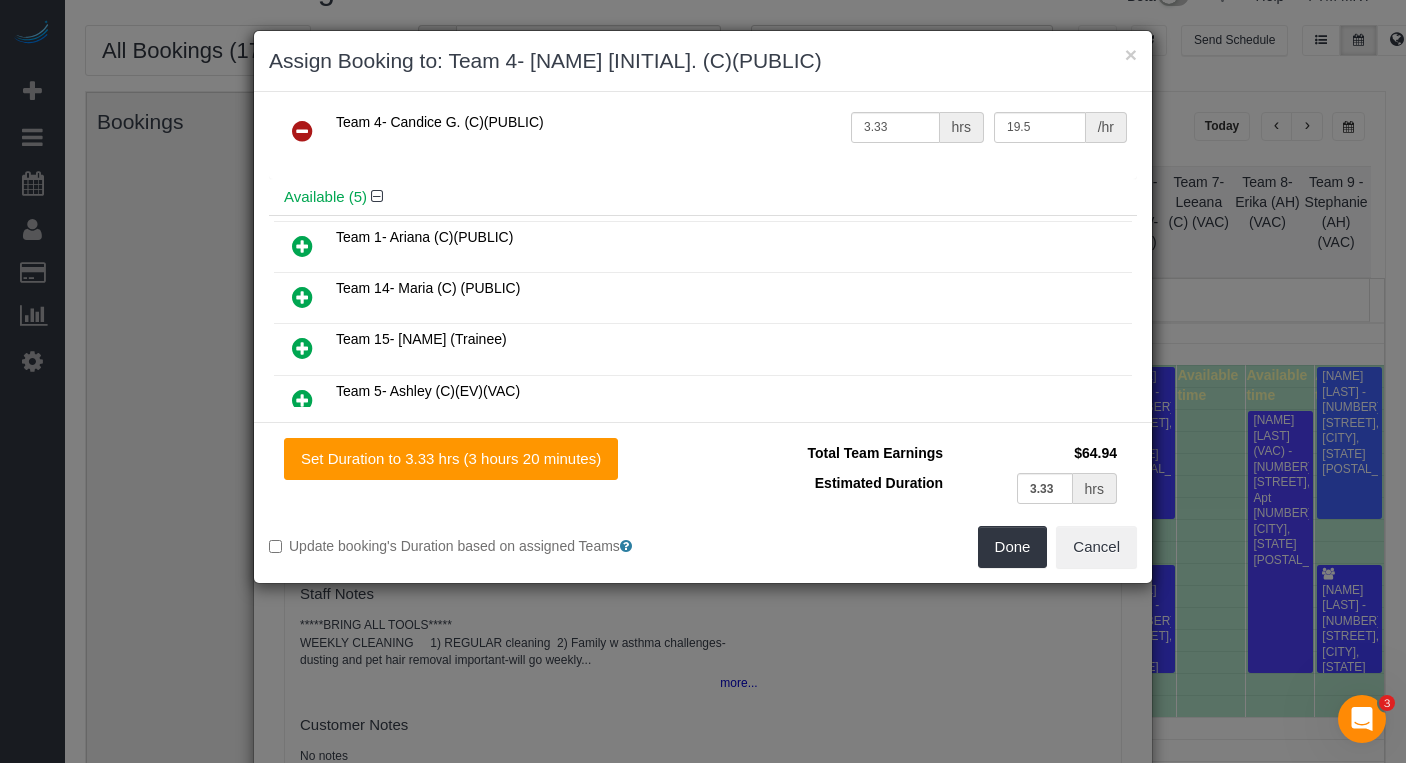 click at bounding box center (302, 401) 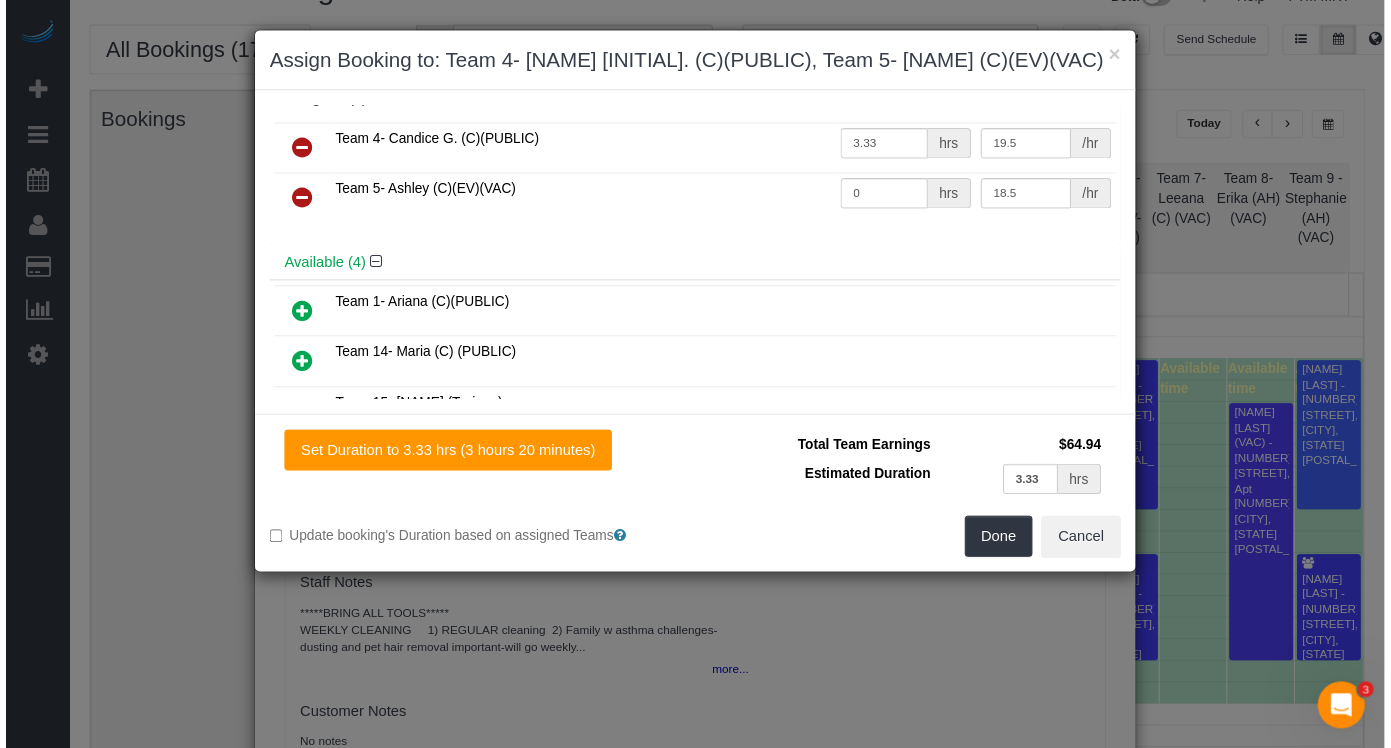 scroll, scrollTop: 0, scrollLeft: 0, axis: both 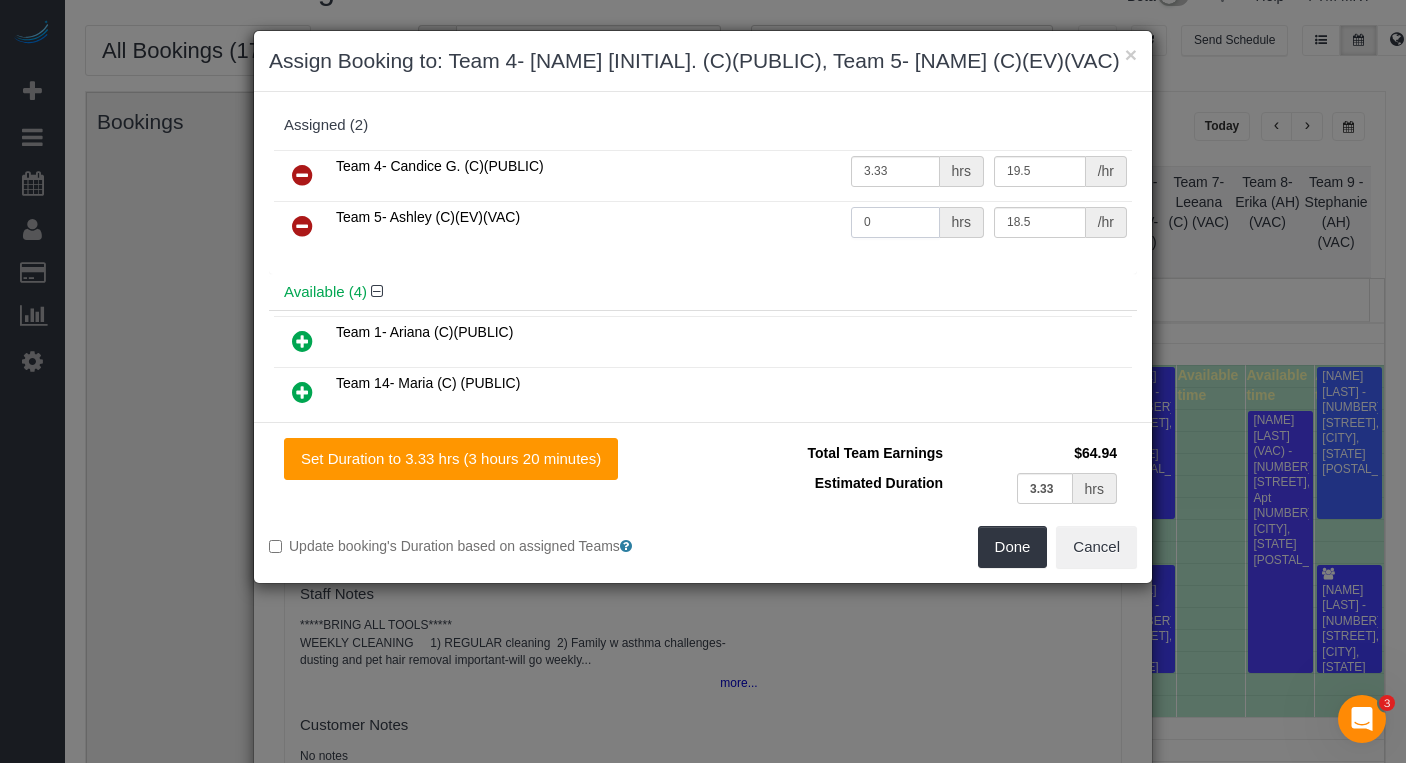 drag, startPoint x: 879, startPoint y: 223, endPoint x: 796, endPoint y: 197, distance: 86.977005 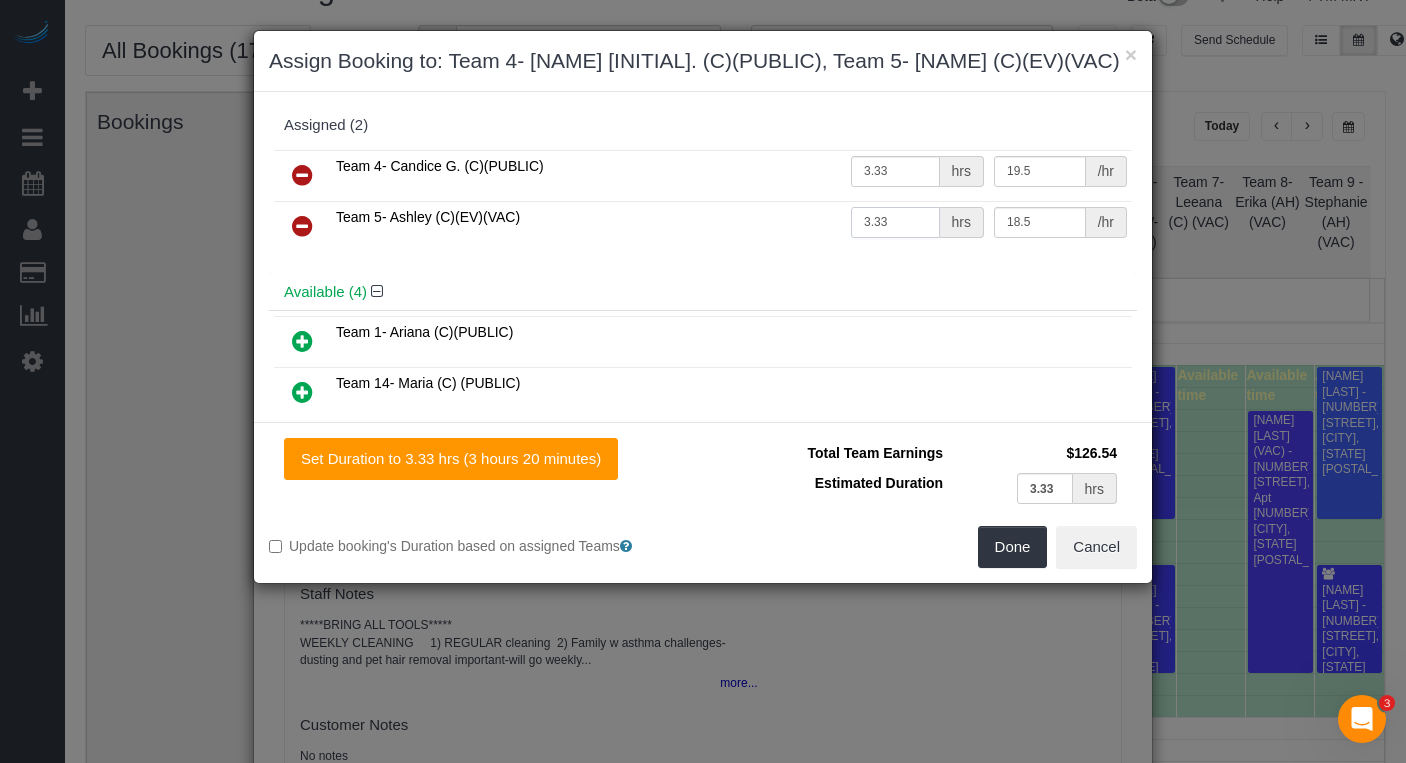 type on "3.33" 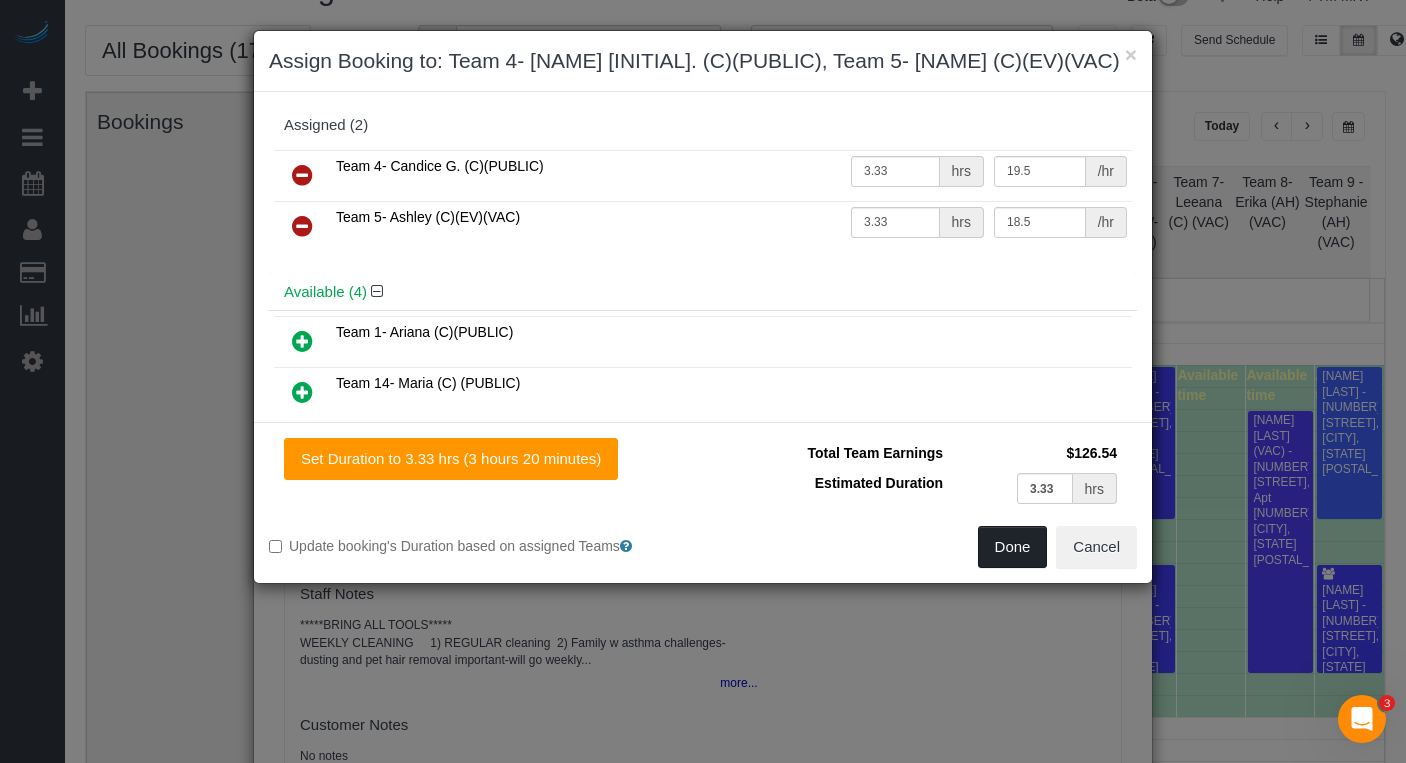 click on "Done" at bounding box center (1013, 547) 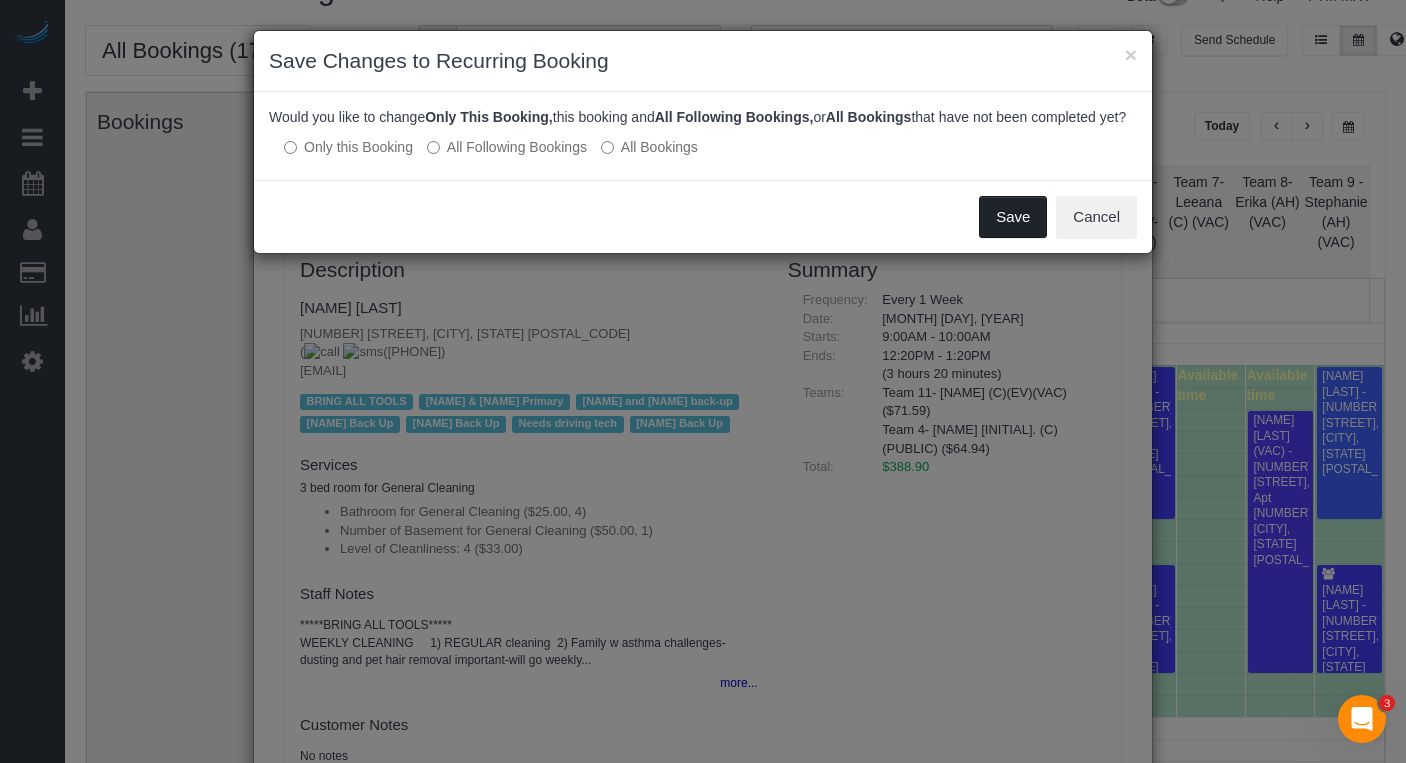 click on "Save" at bounding box center [1013, 217] 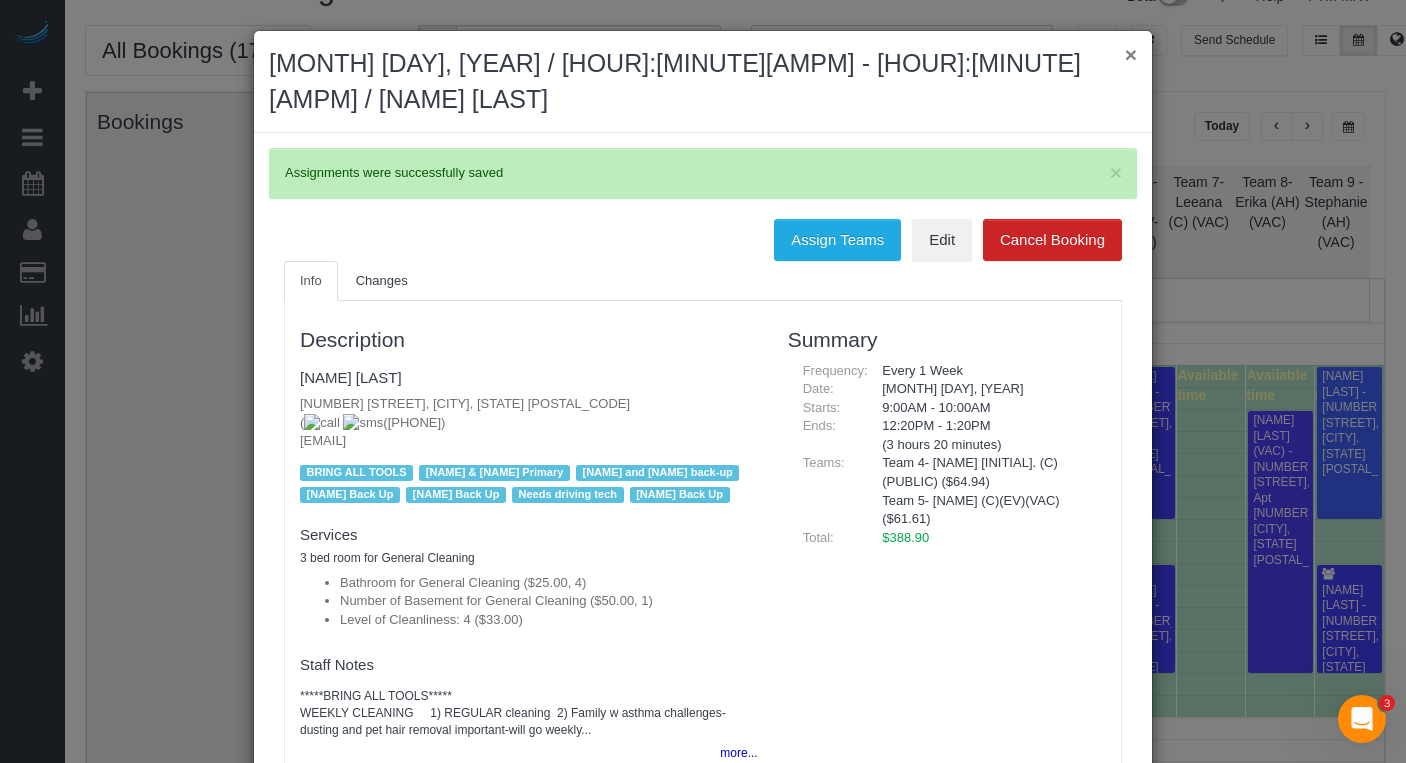 click on "×" at bounding box center (1131, 54) 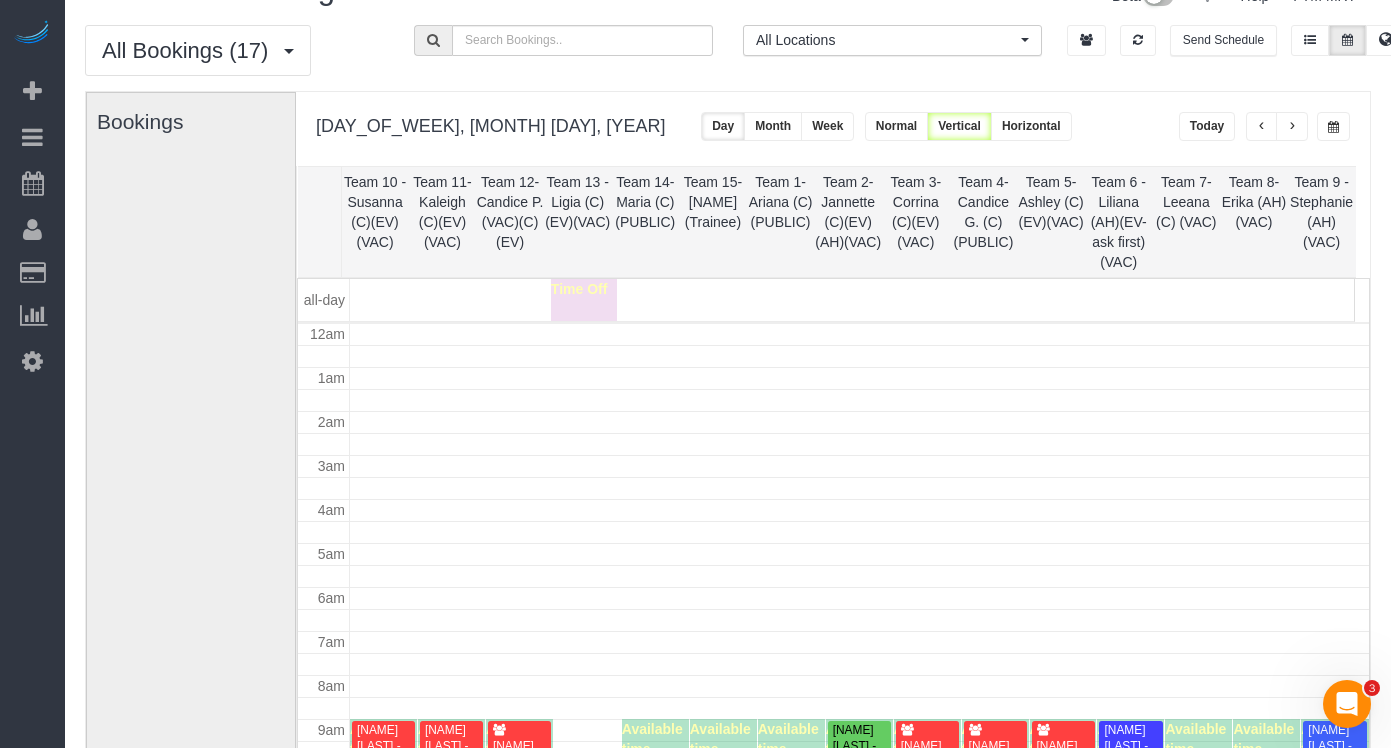 scroll, scrollTop: 85, scrollLeft: 0, axis: vertical 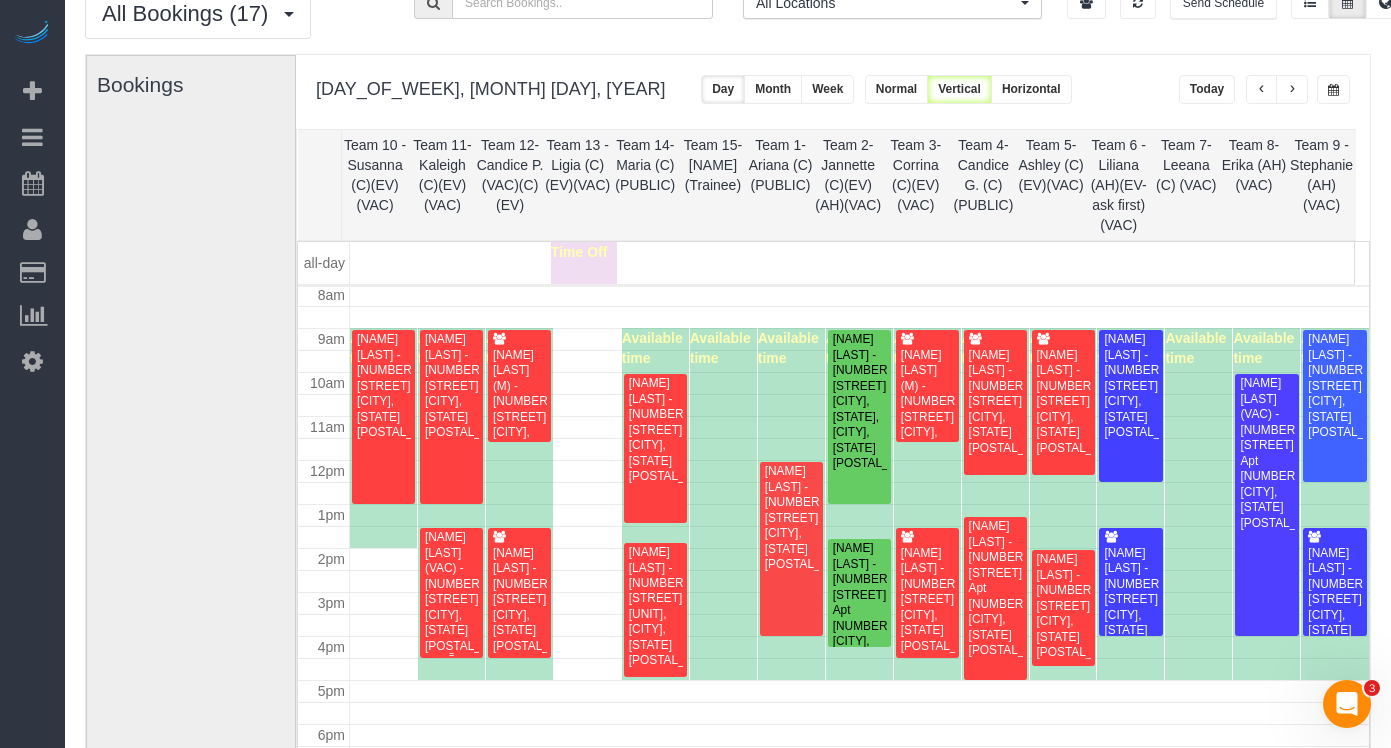 click on "[FIRST] [LAST] (VAC) - [NUMBER] [STREET], [CITY], [STATE] [POSTAL_CODE]" at bounding box center (451, 592) 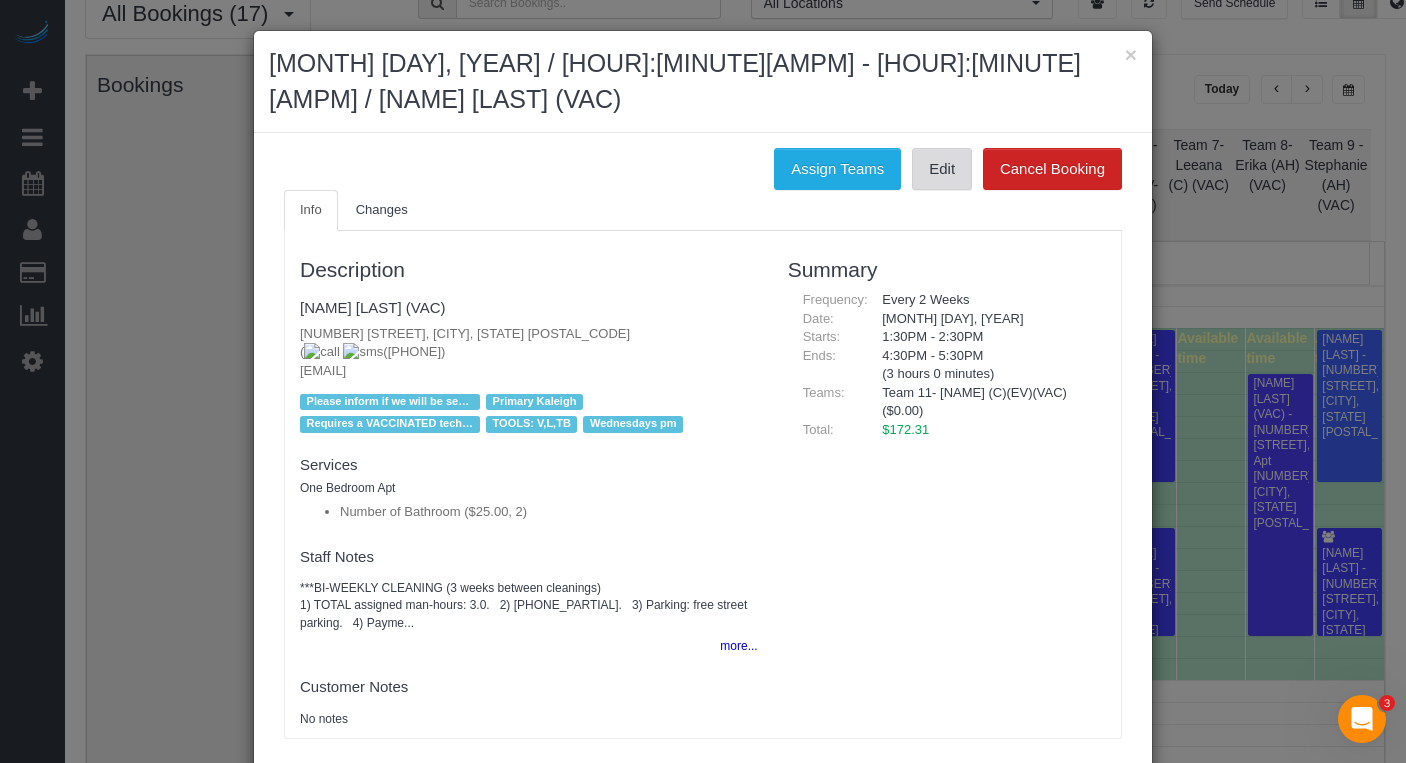 click on "Edit" at bounding box center [942, 169] 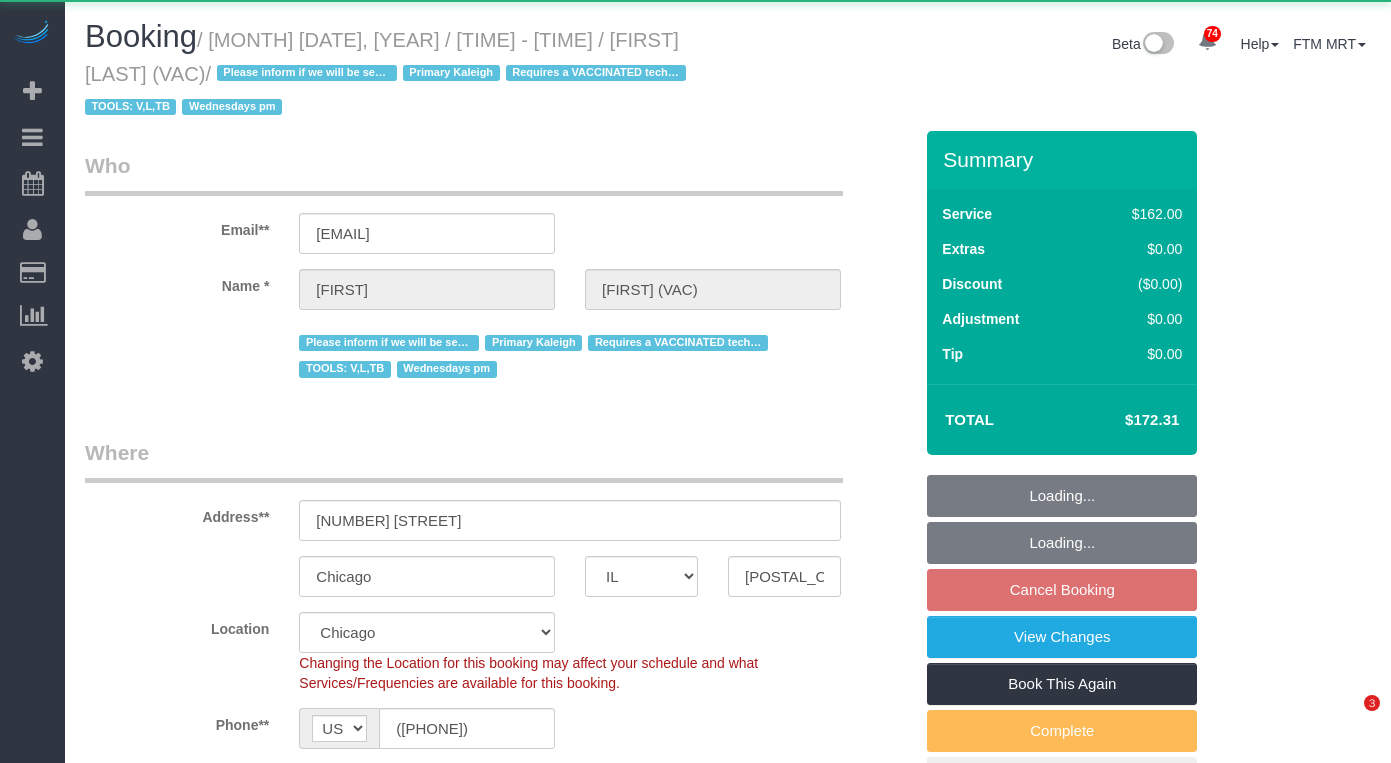 select on "IL" 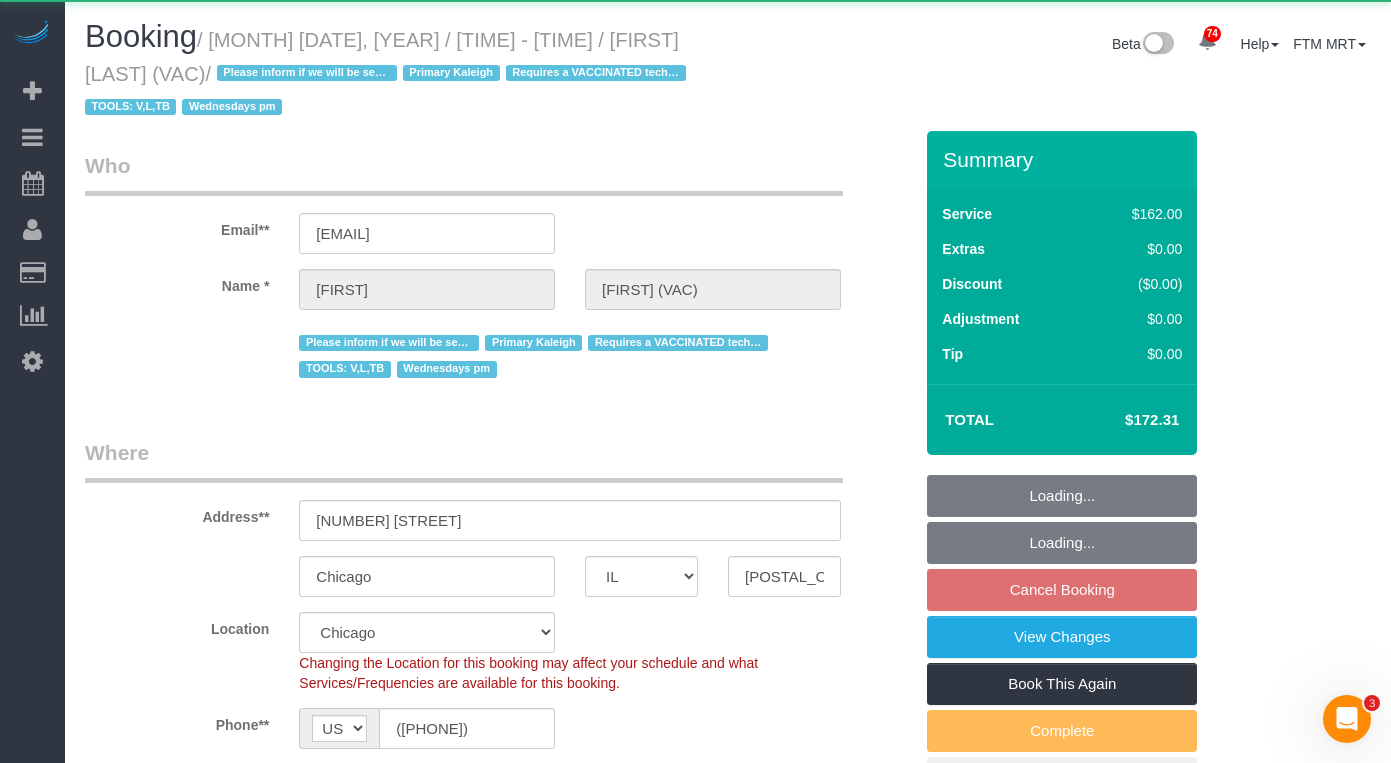scroll, scrollTop: 0, scrollLeft: 0, axis: both 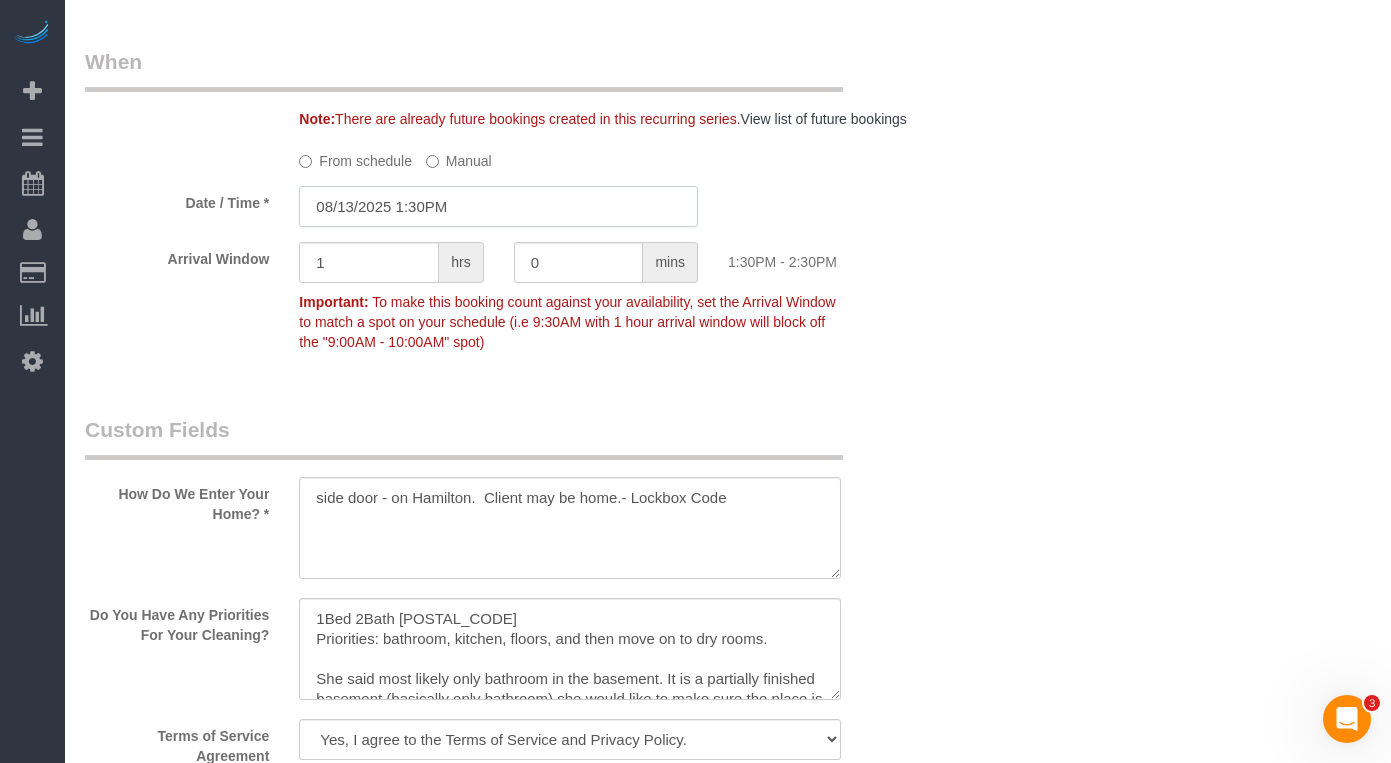 click on "08/13/2025 1:30PM" at bounding box center [498, 206] 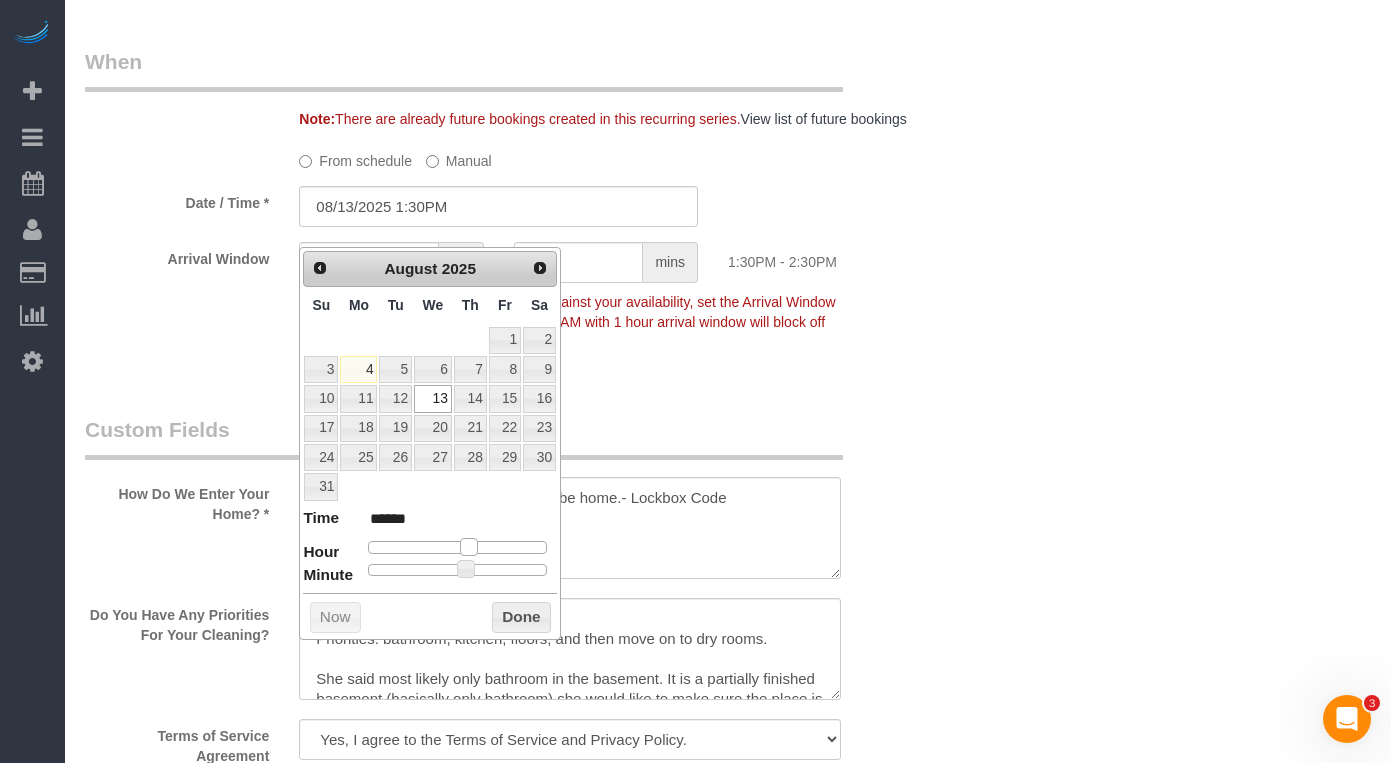 type on "[DATE] [TIME]" 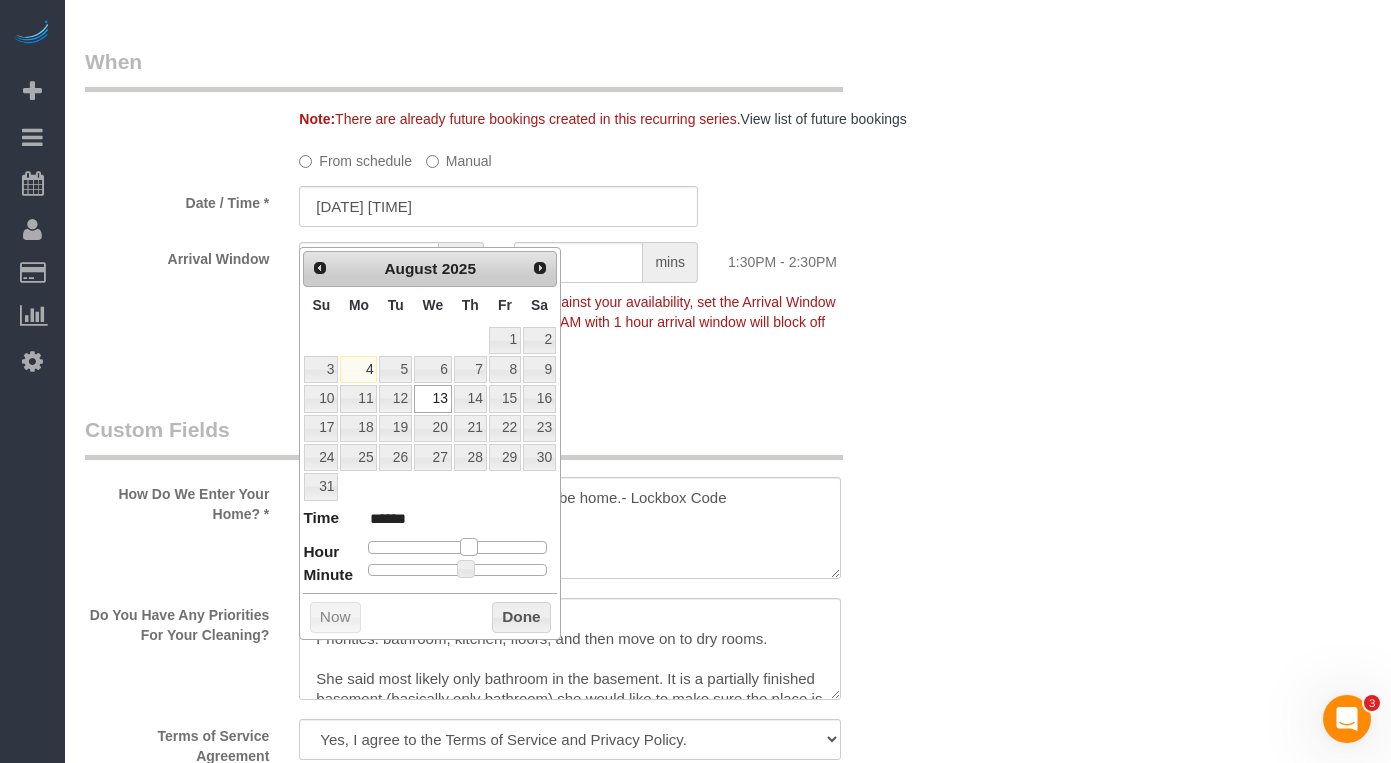 type on "******" 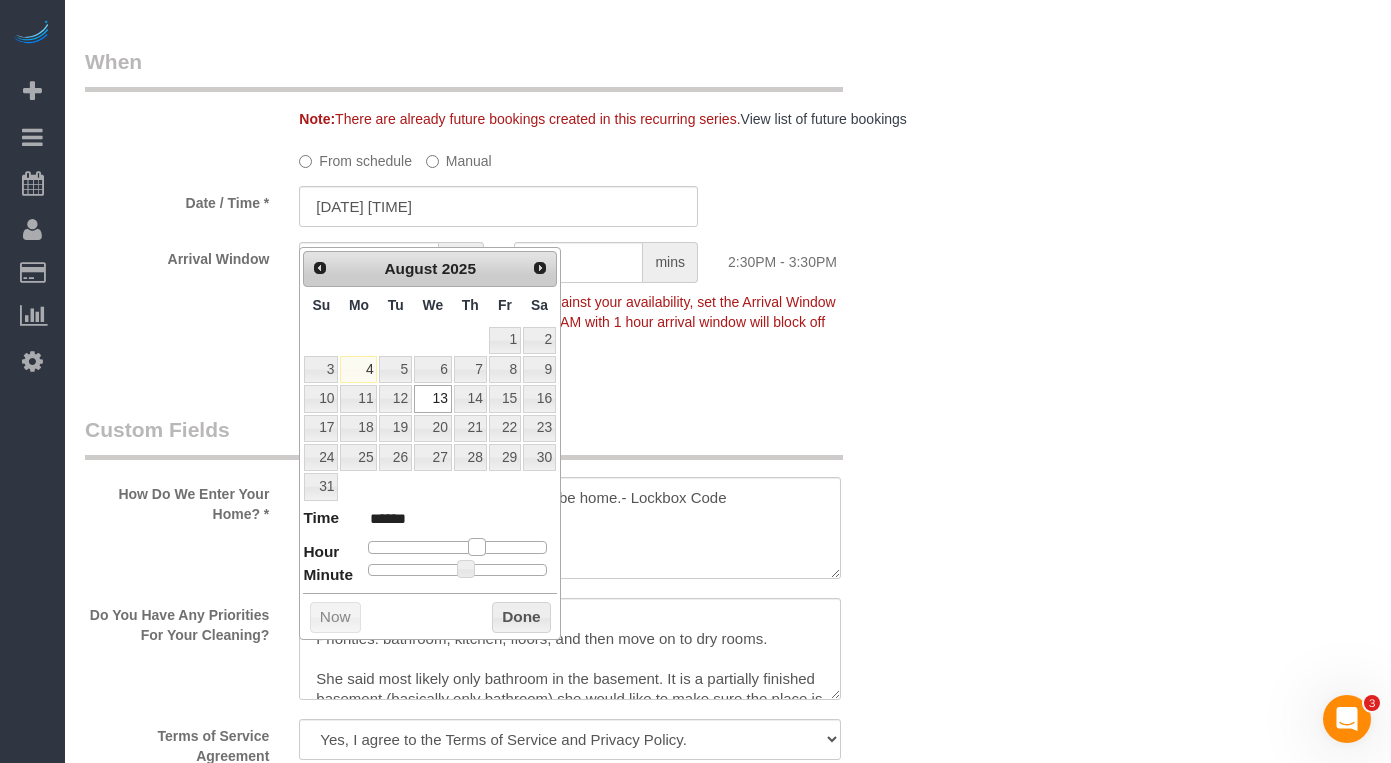 click at bounding box center [477, 547] 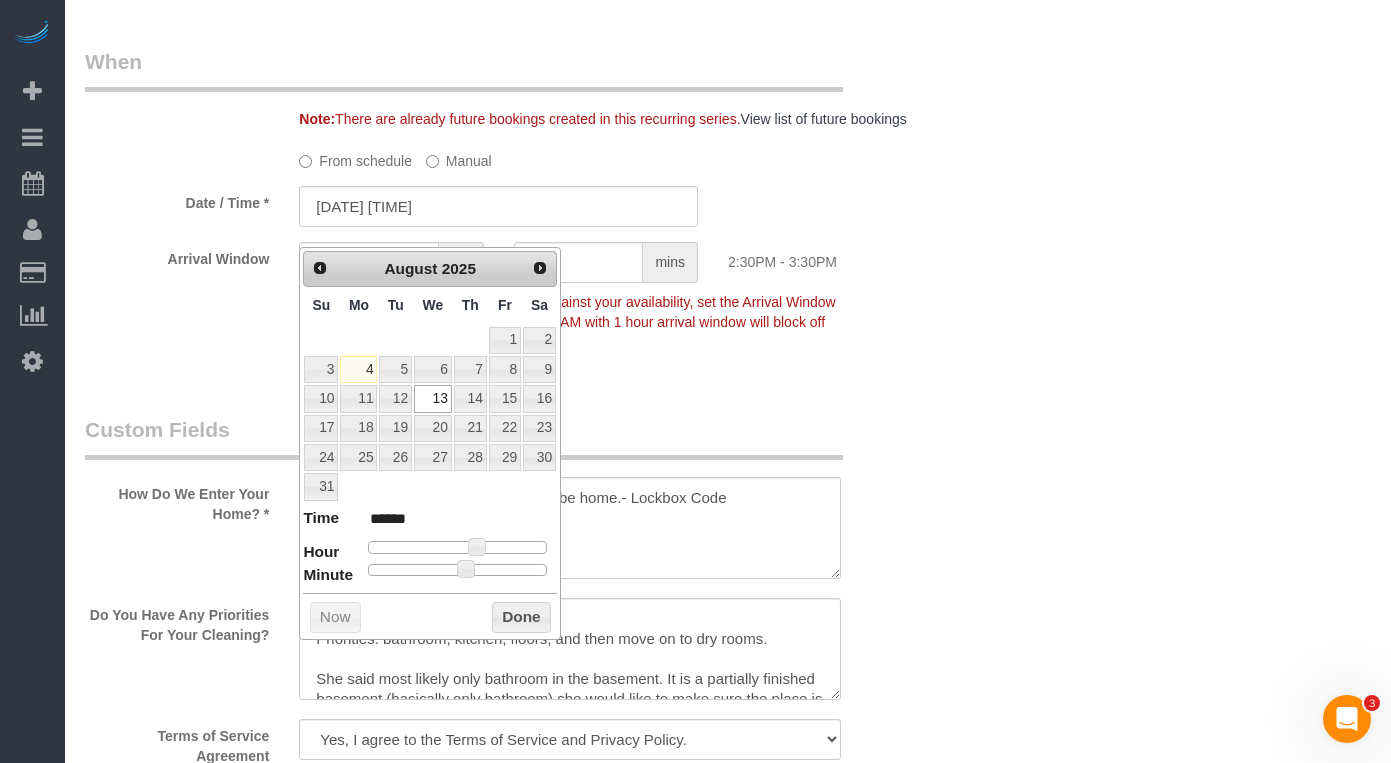 drag, startPoint x: 472, startPoint y: 558, endPoint x: 358, endPoint y: 561, distance: 114.03947 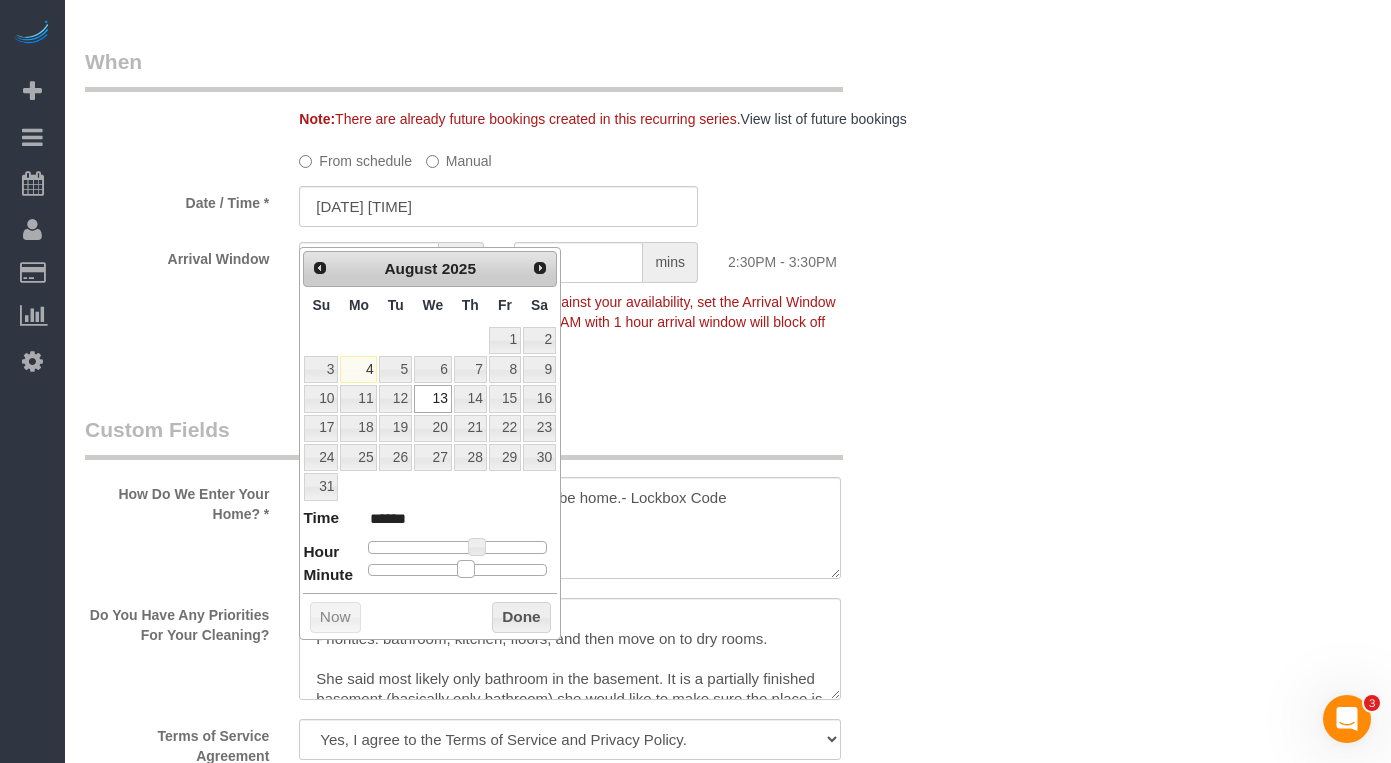 type on "[DATE] [TIME]" 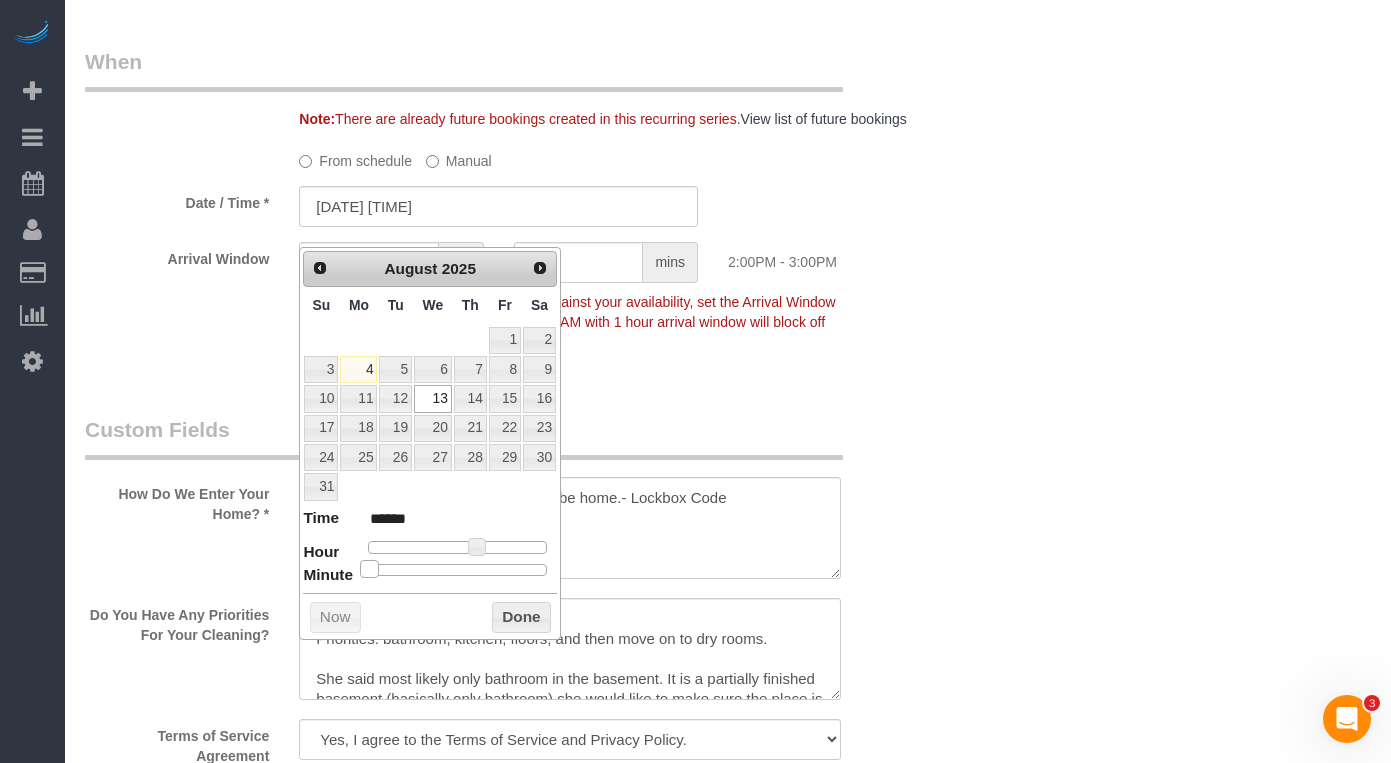 drag, startPoint x: 469, startPoint y: 576, endPoint x: 307, endPoint y: 561, distance: 162.69296 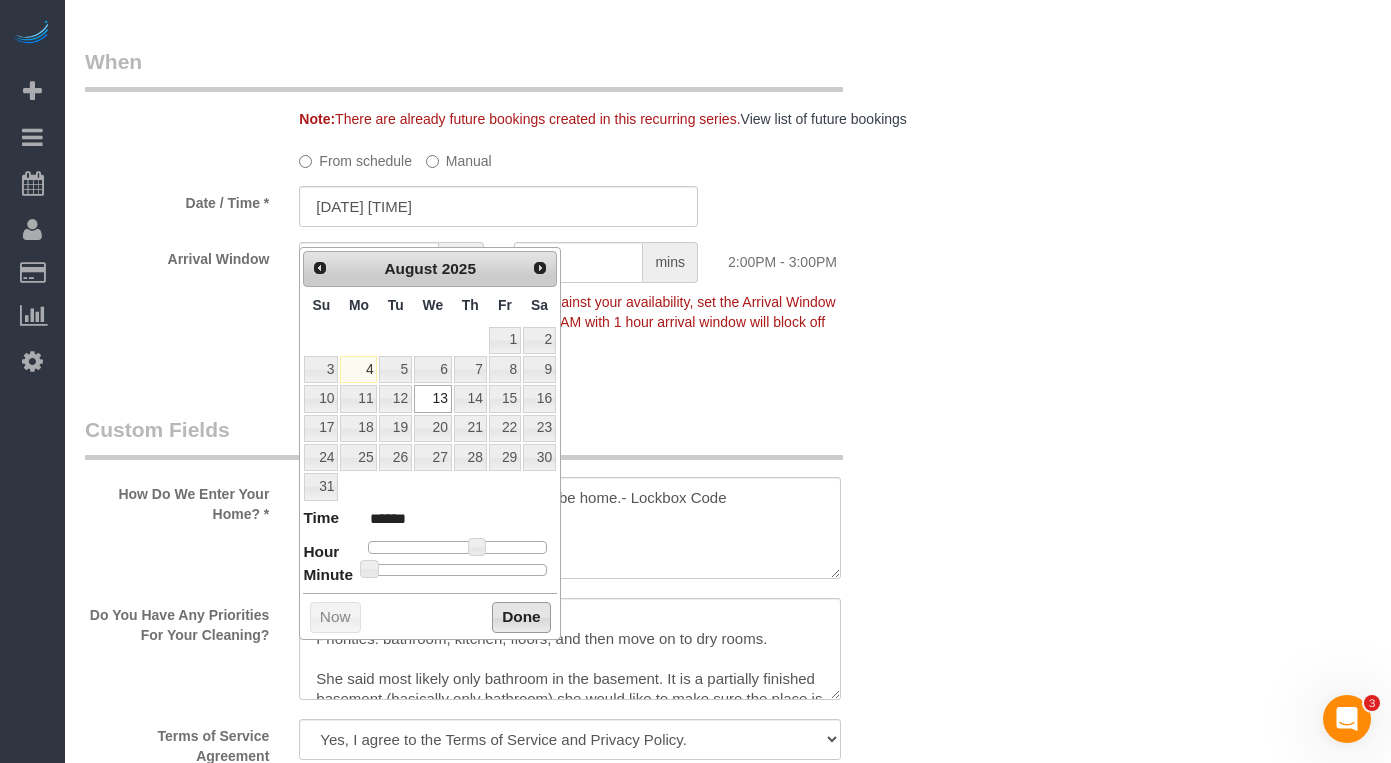 click on "Done" at bounding box center [521, 618] 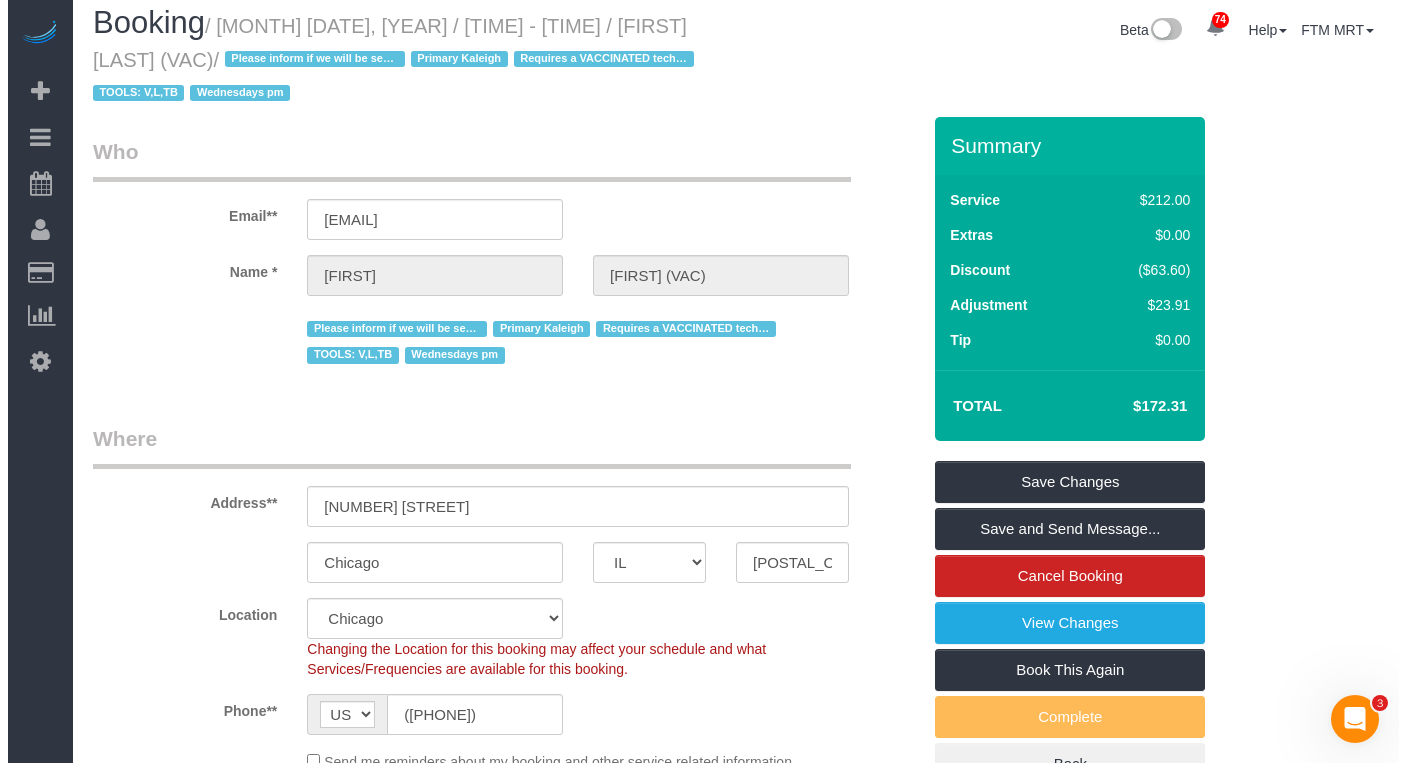 scroll, scrollTop: 0, scrollLeft: 0, axis: both 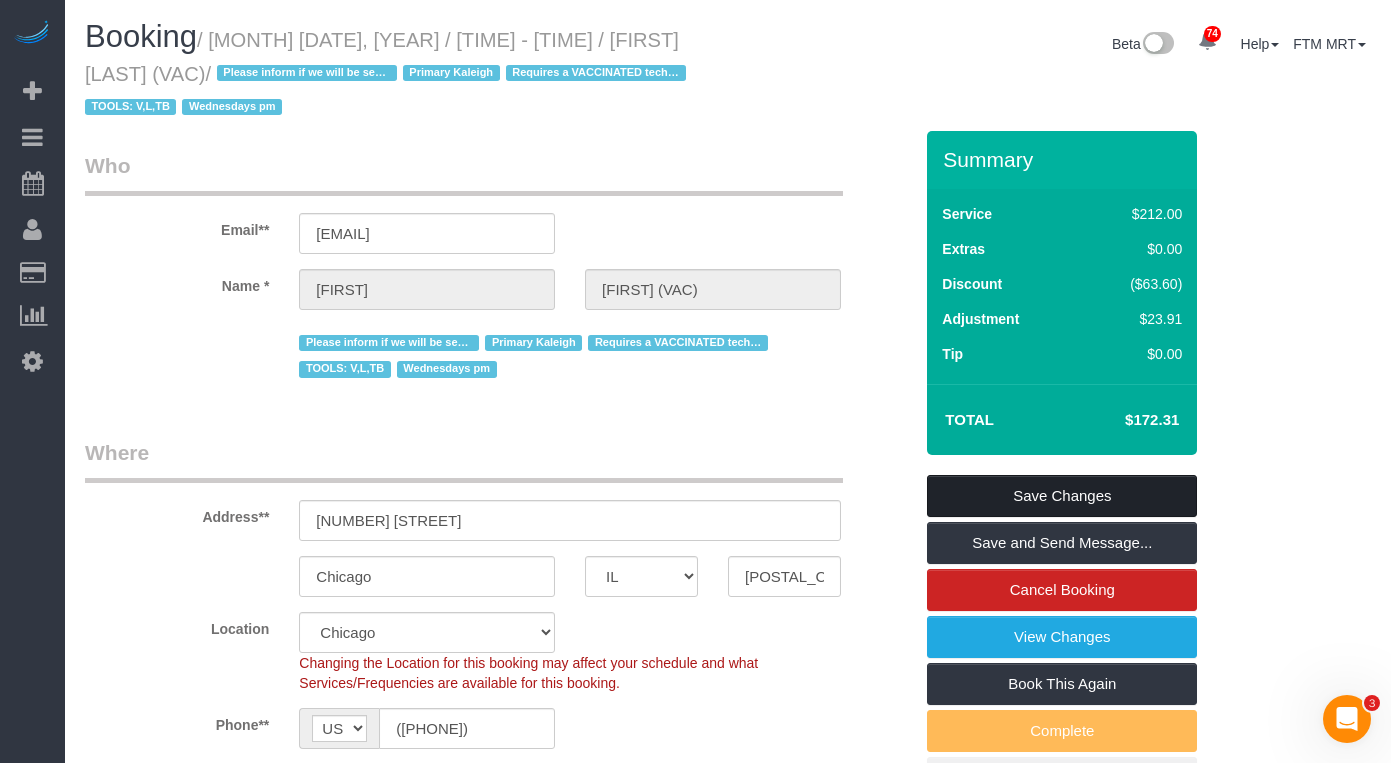 click on "Save Changes" at bounding box center [1062, 496] 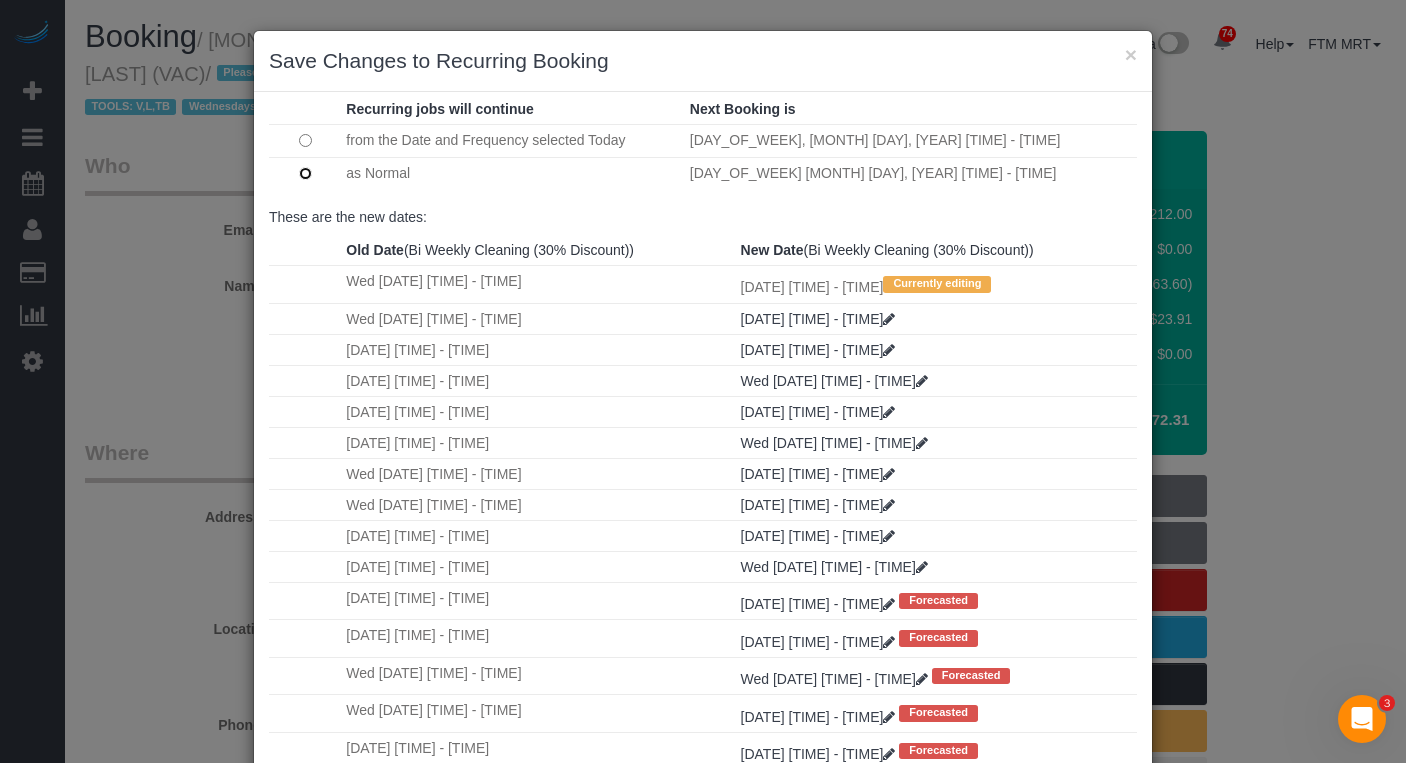 scroll, scrollTop: 356, scrollLeft: 0, axis: vertical 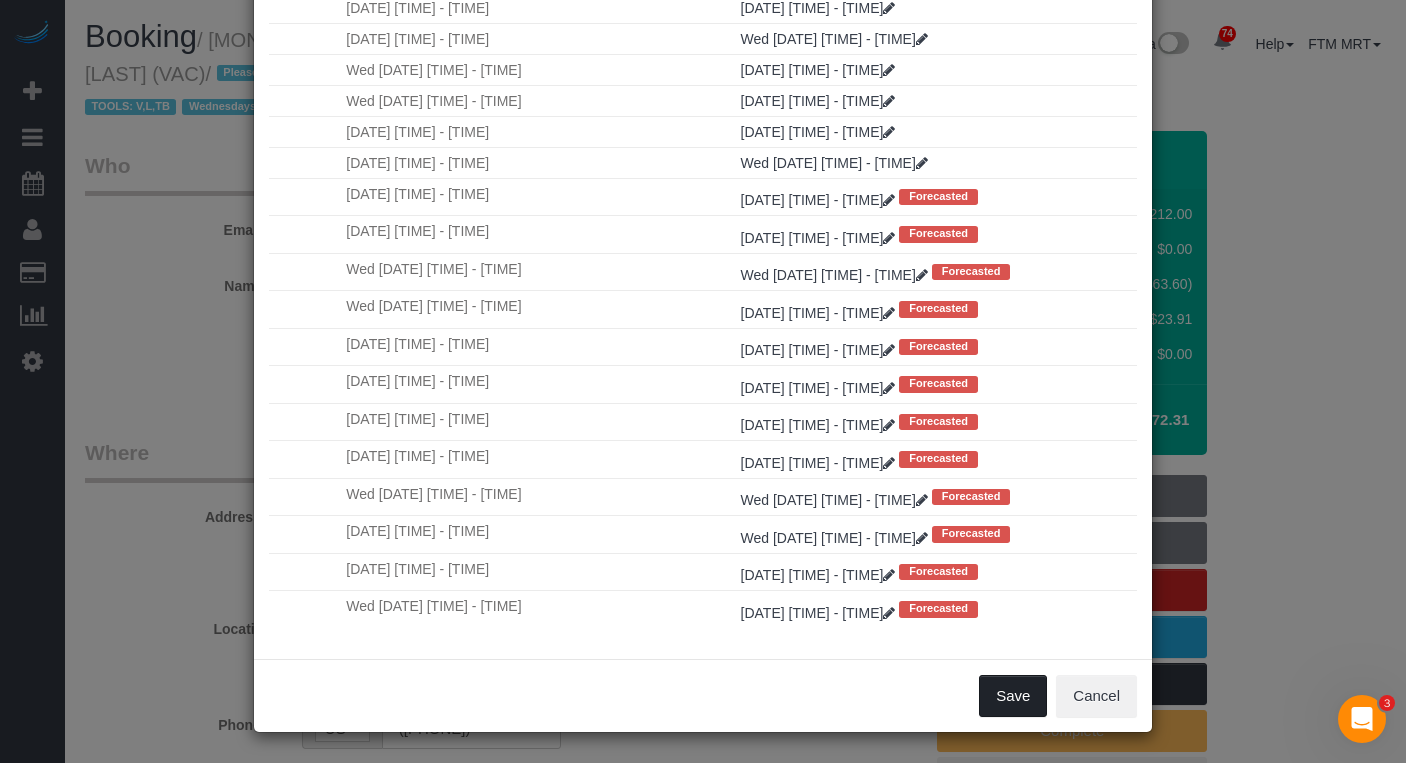 click on "Save" at bounding box center [1013, 696] 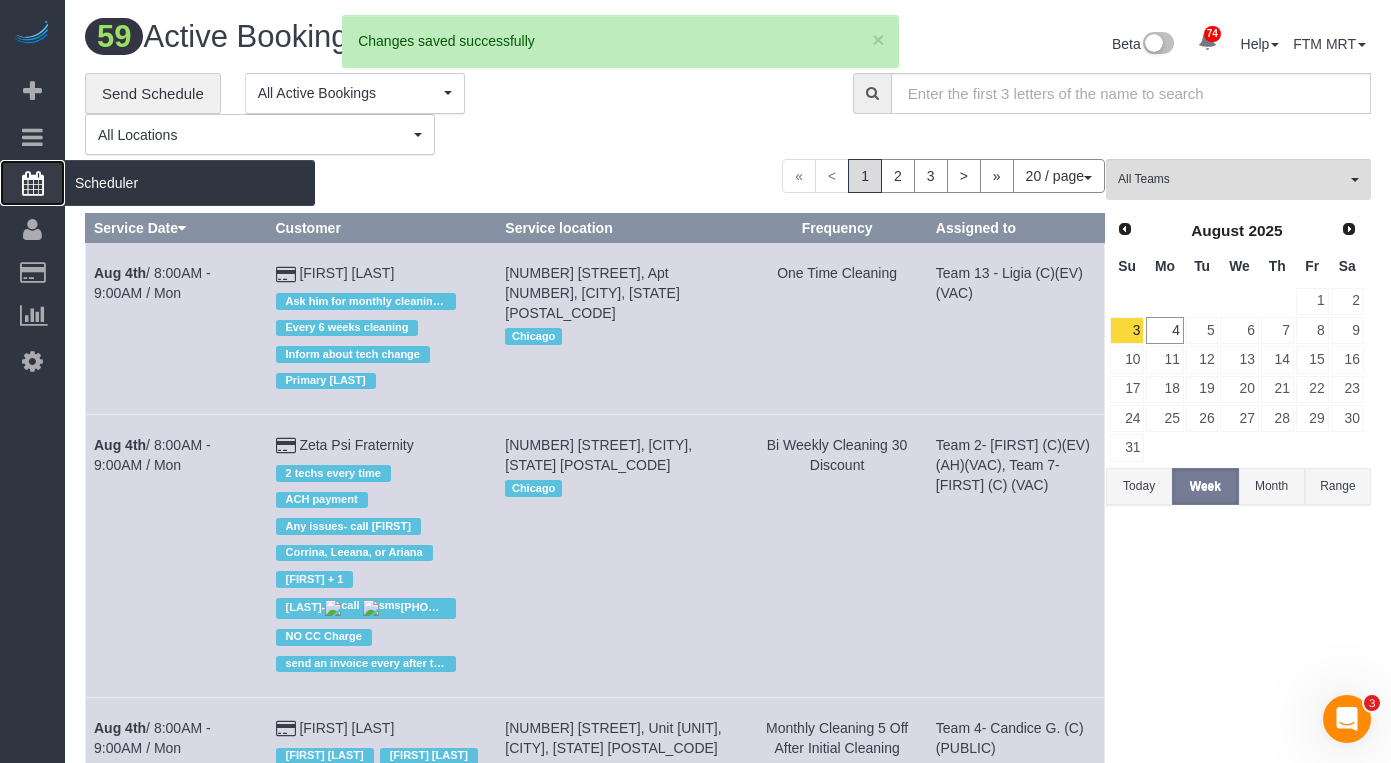 click on "Scheduler" at bounding box center [190, 183] 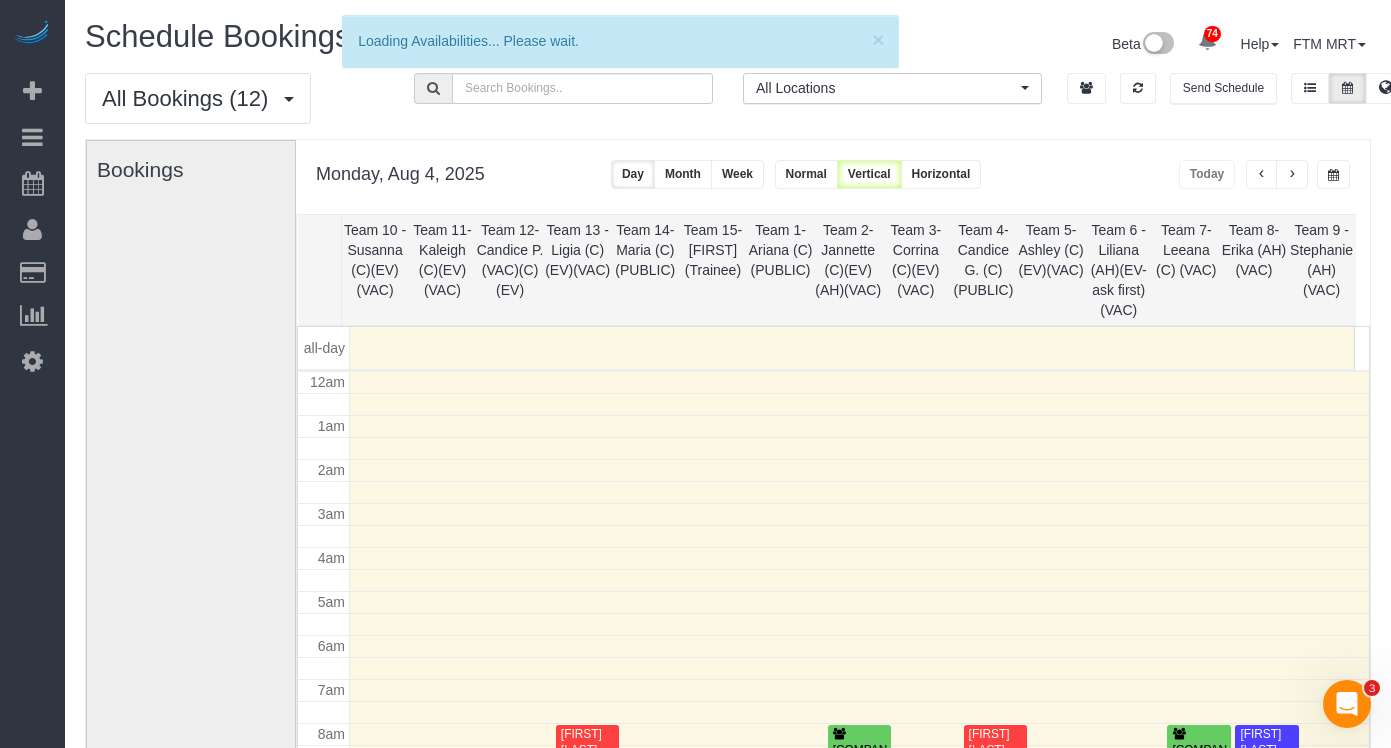scroll, scrollTop: 265, scrollLeft: 0, axis: vertical 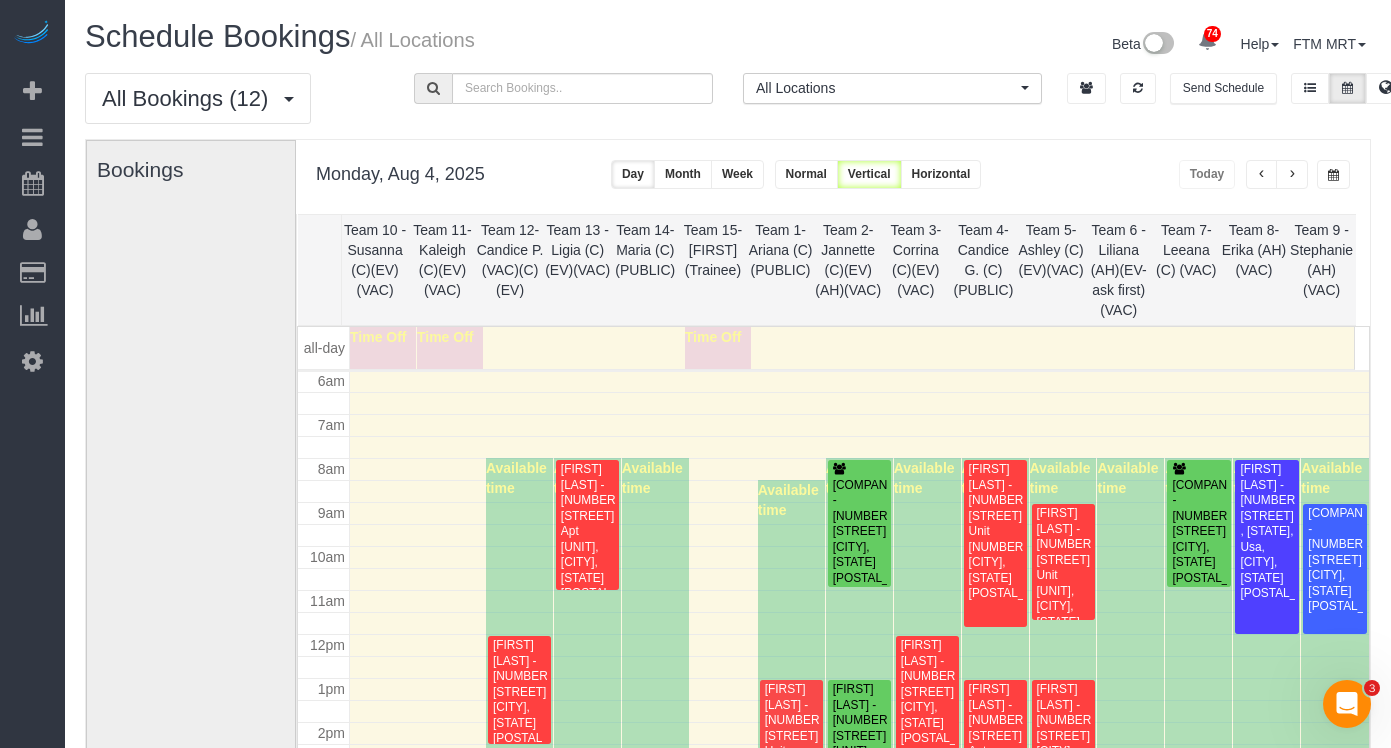 click at bounding box center [1333, 174] 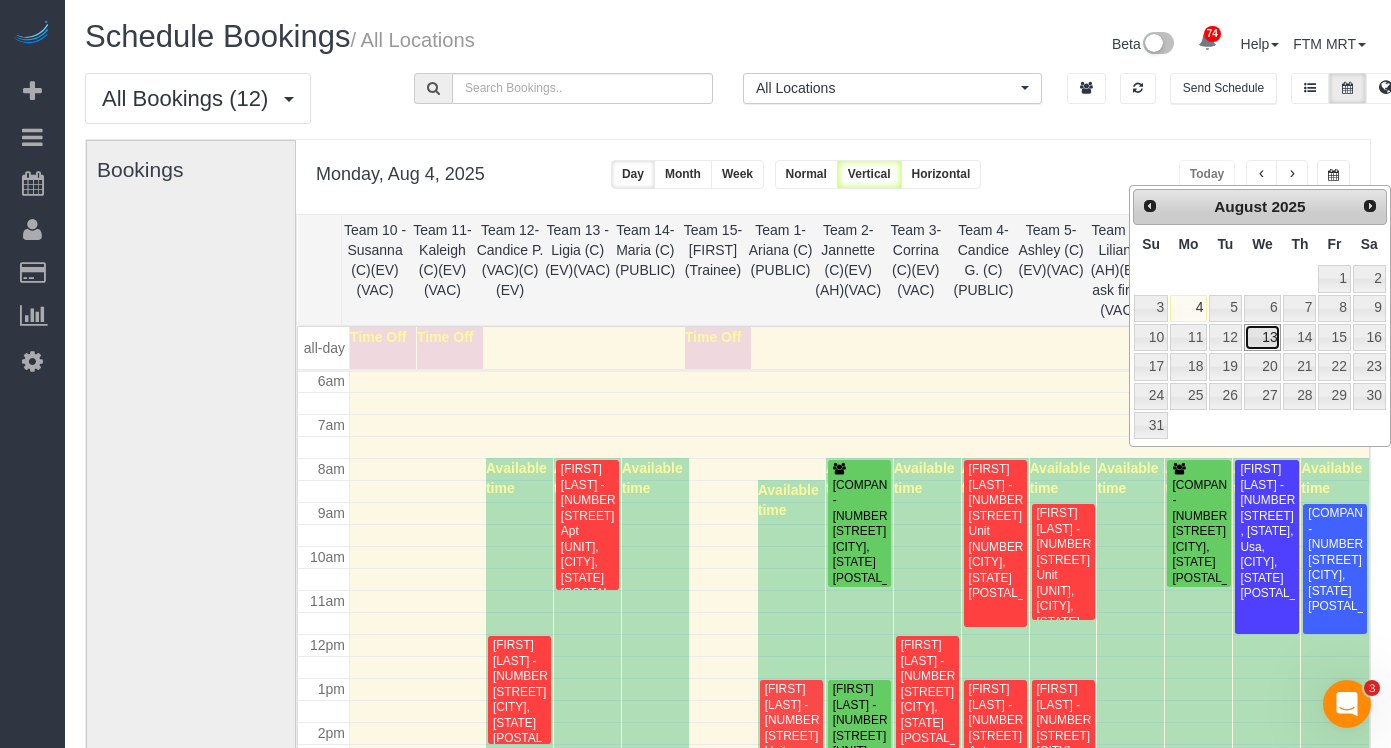 click on "13" at bounding box center (1263, 337) 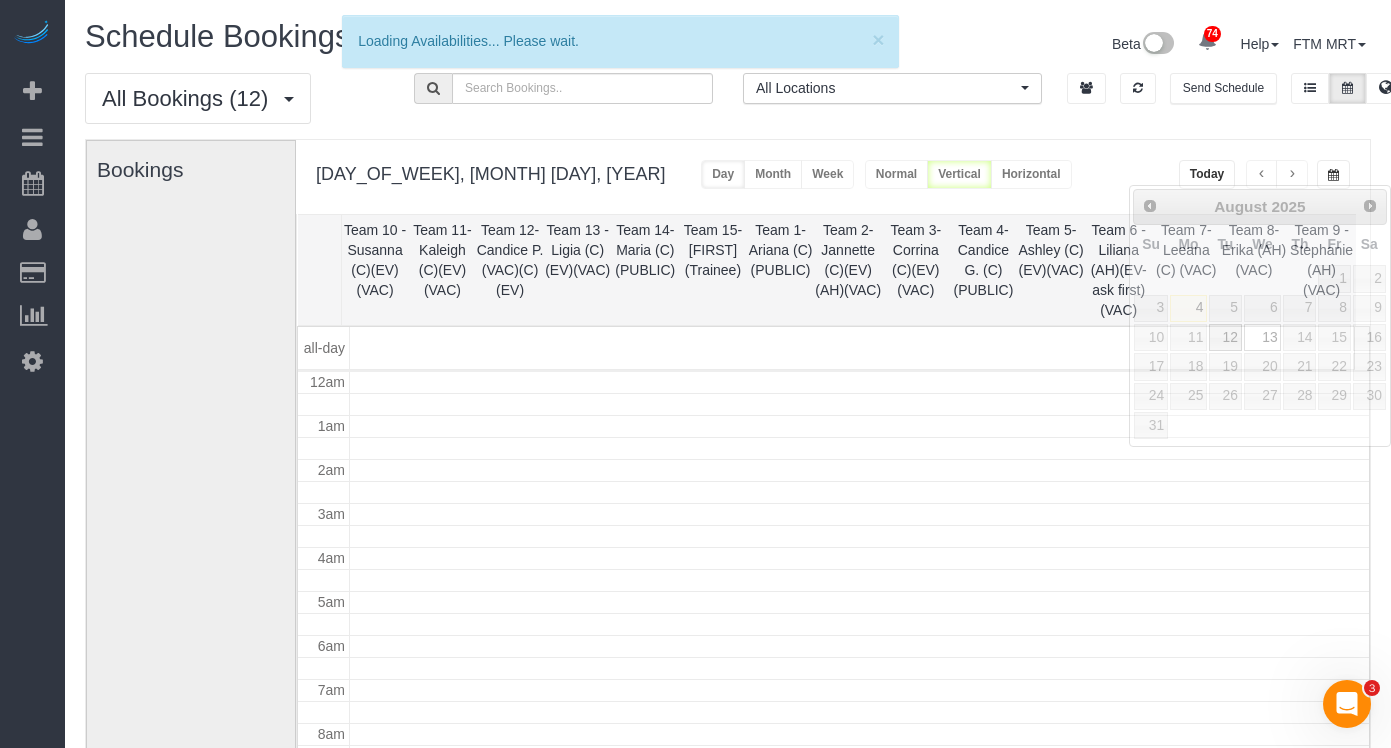 scroll, scrollTop: 265, scrollLeft: 0, axis: vertical 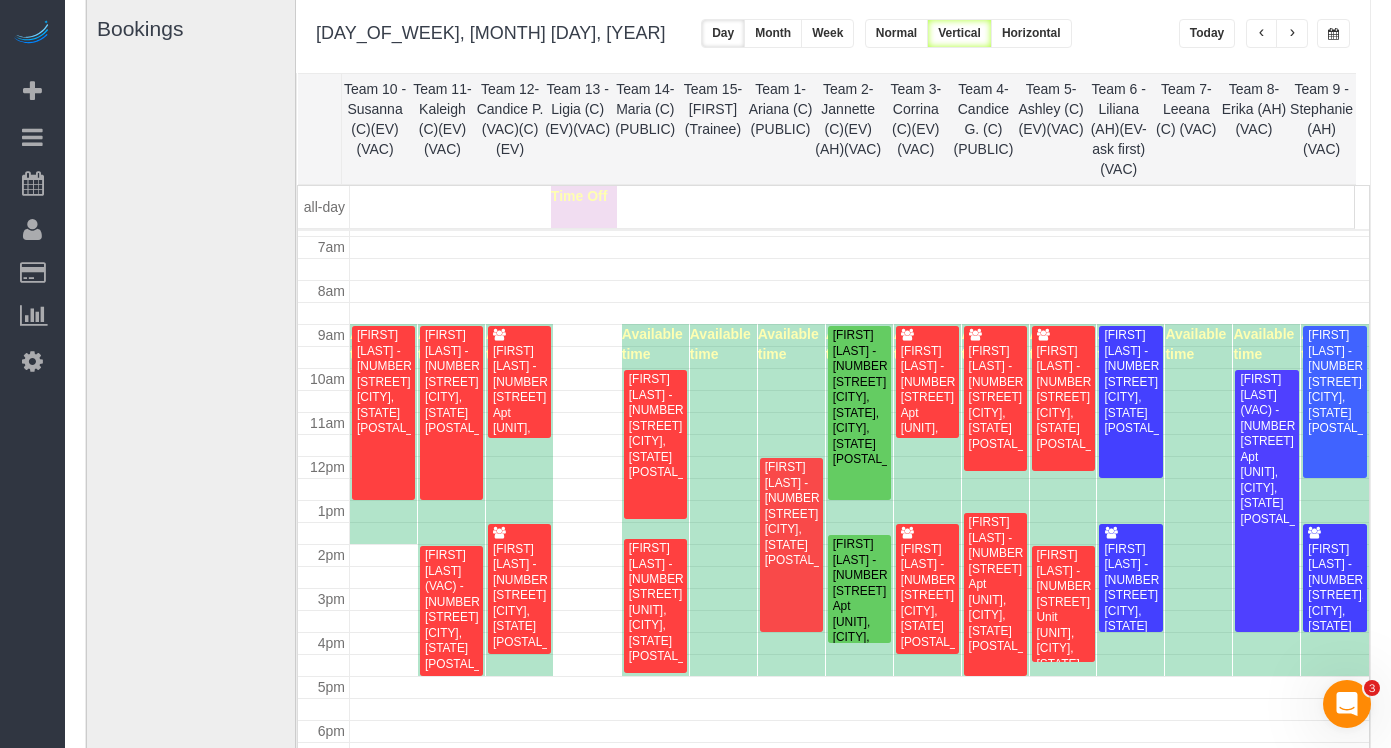 click at bounding box center (1292, 34) 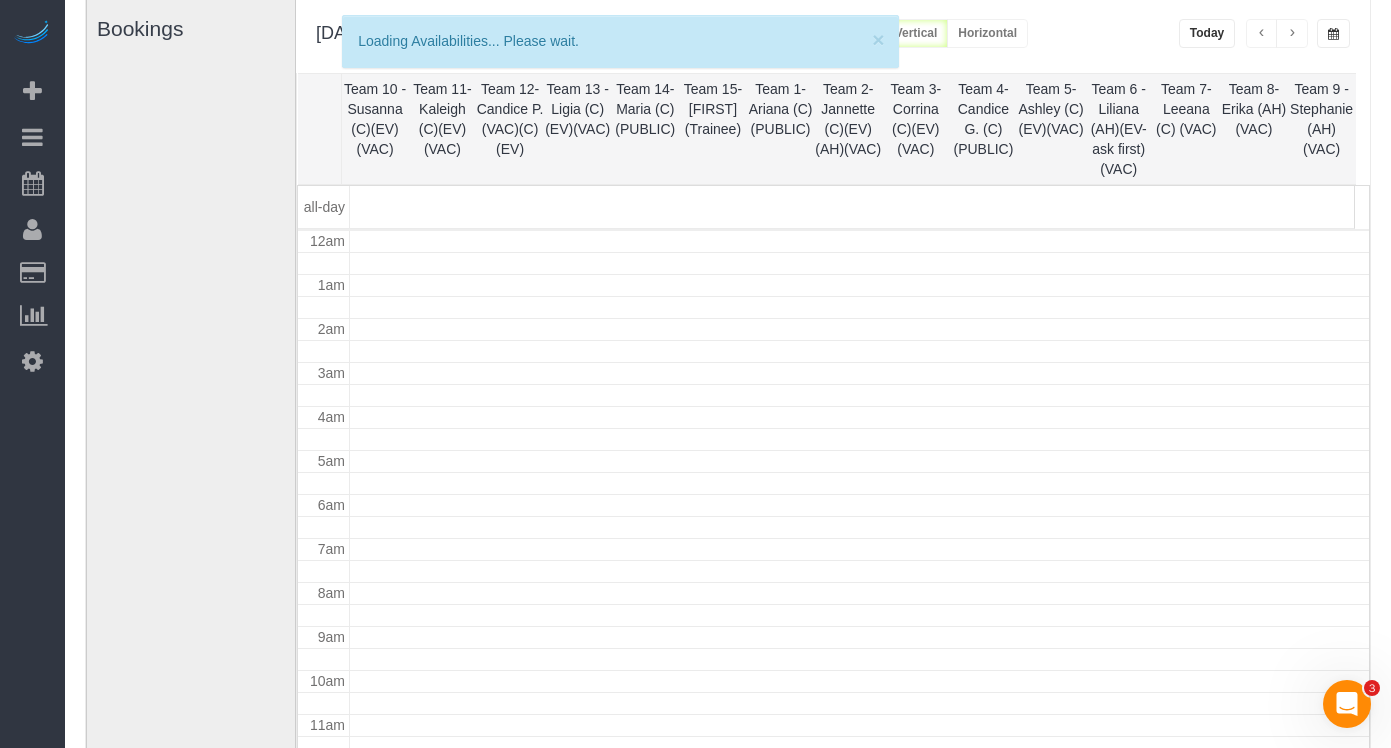 scroll, scrollTop: 265, scrollLeft: 0, axis: vertical 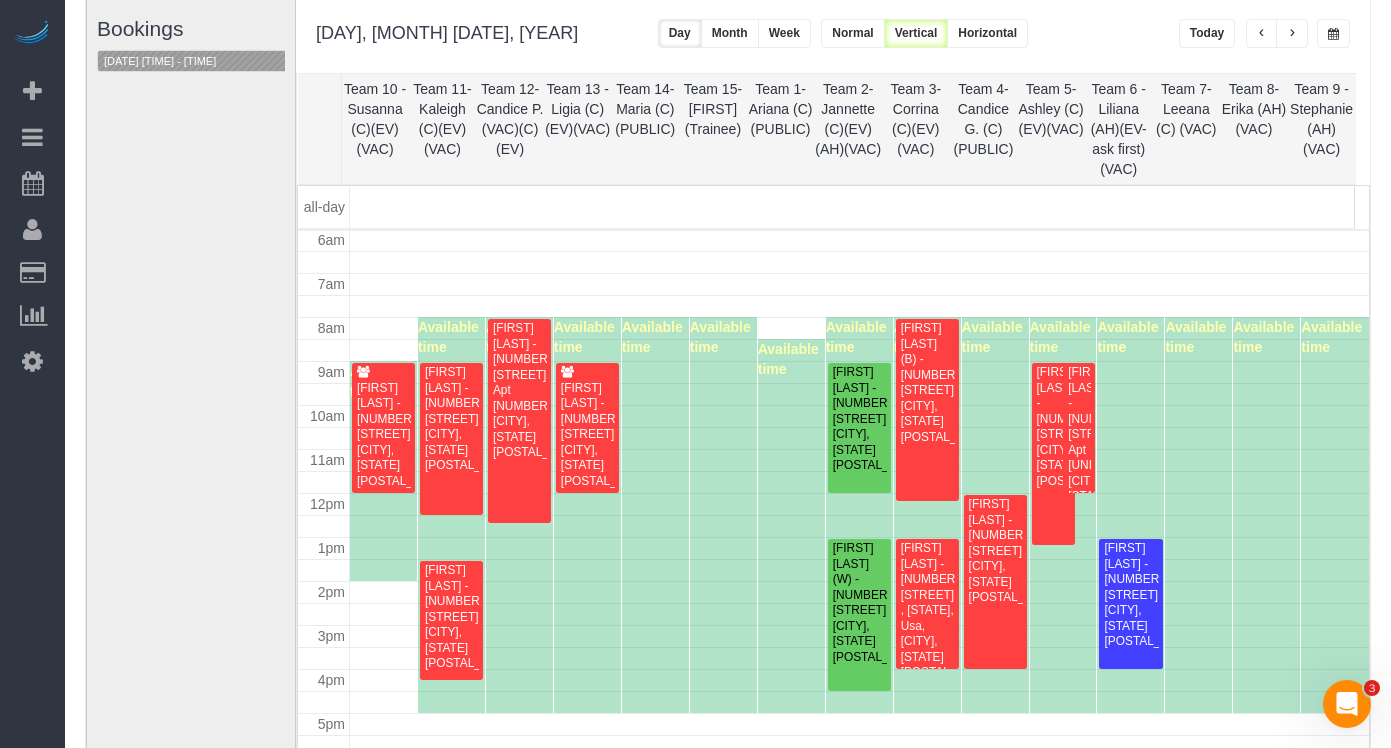 click at bounding box center [1292, 33] 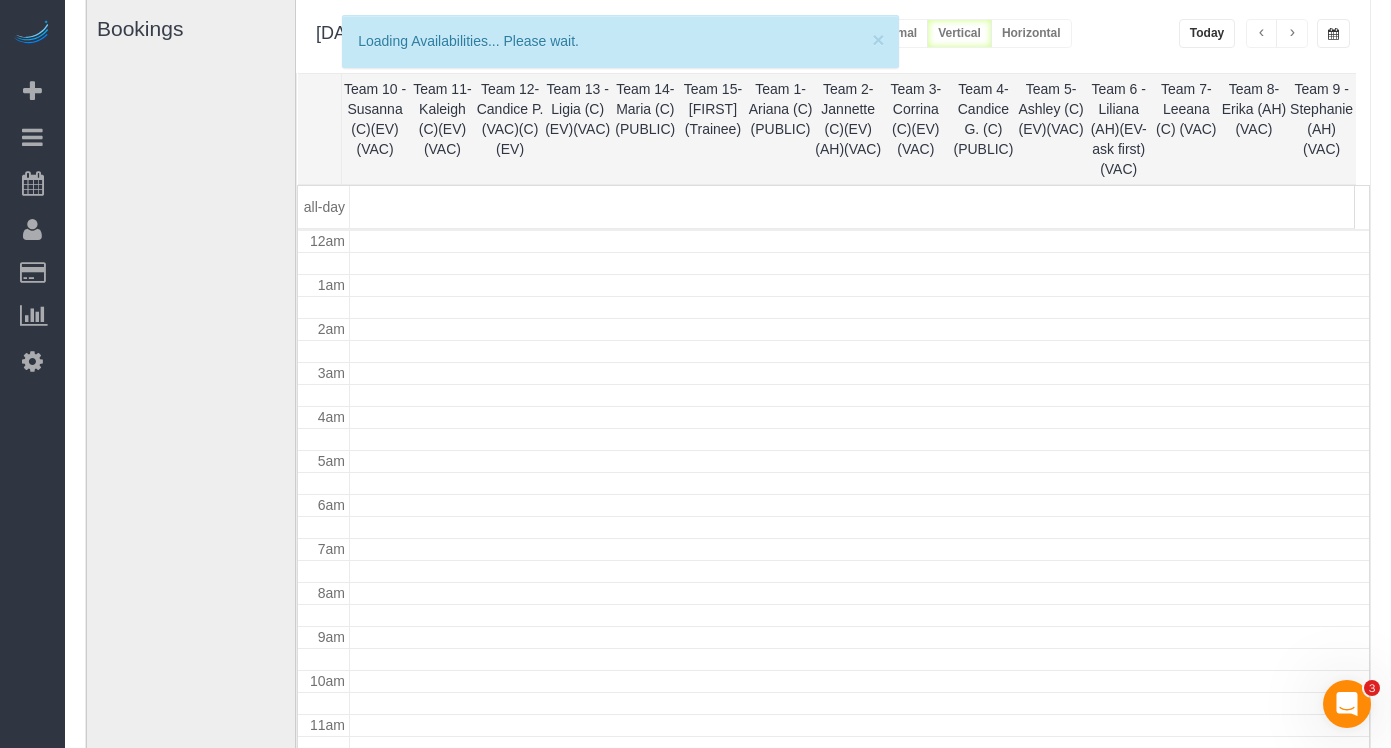 scroll, scrollTop: 265, scrollLeft: 0, axis: vertical 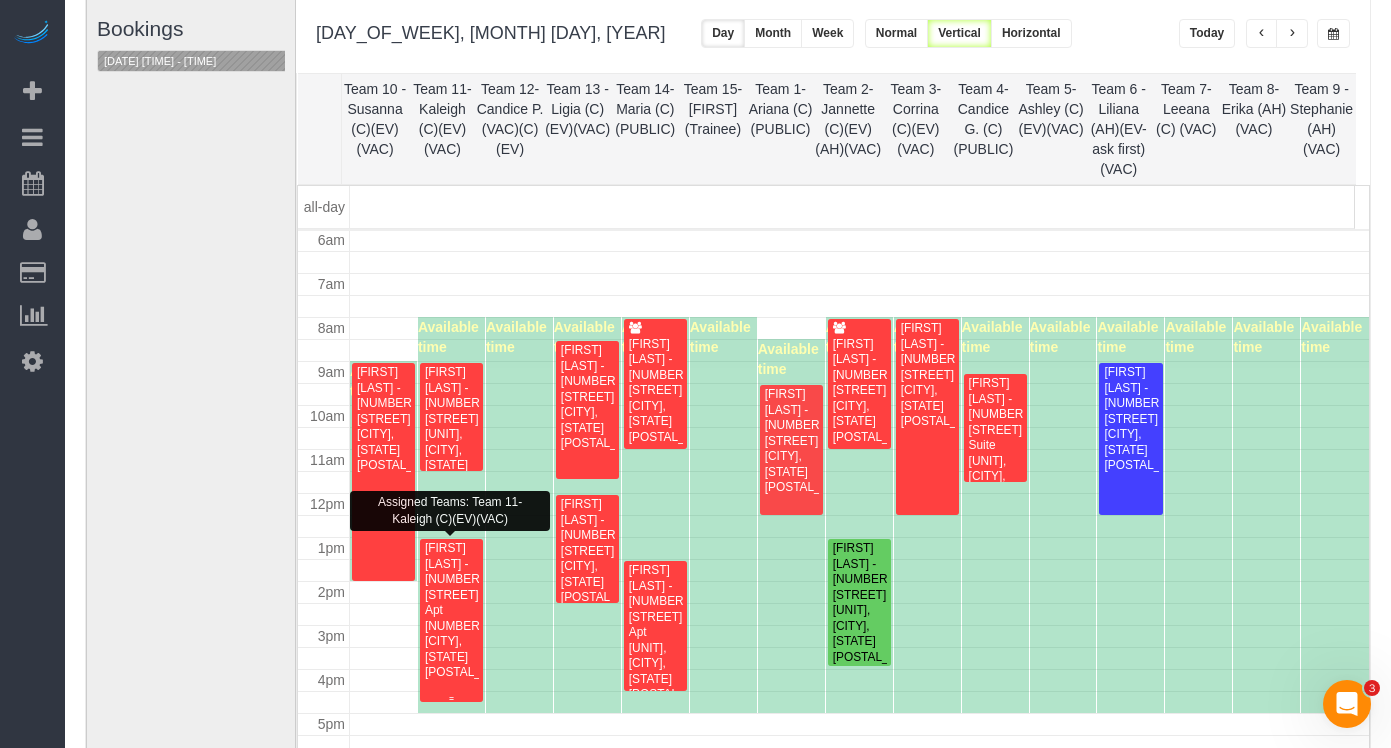 click on "[FIRST] [LAST] - [NUMBER] [STREET], Apt [NUMBER], [CITY], [STATE] [POSTAL_CODE]" at bounding box center (451, 610) 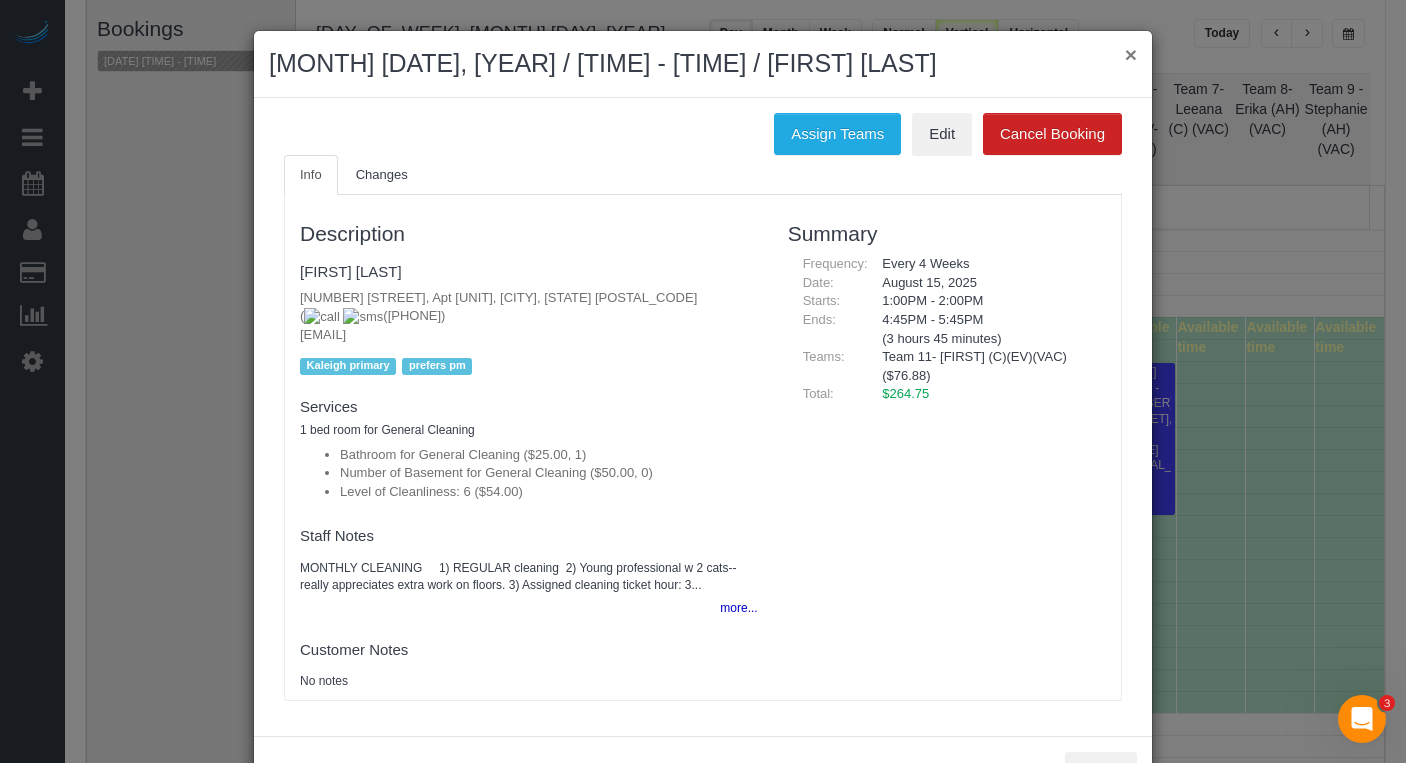 click on "×" at bounding box center (1131, 54) 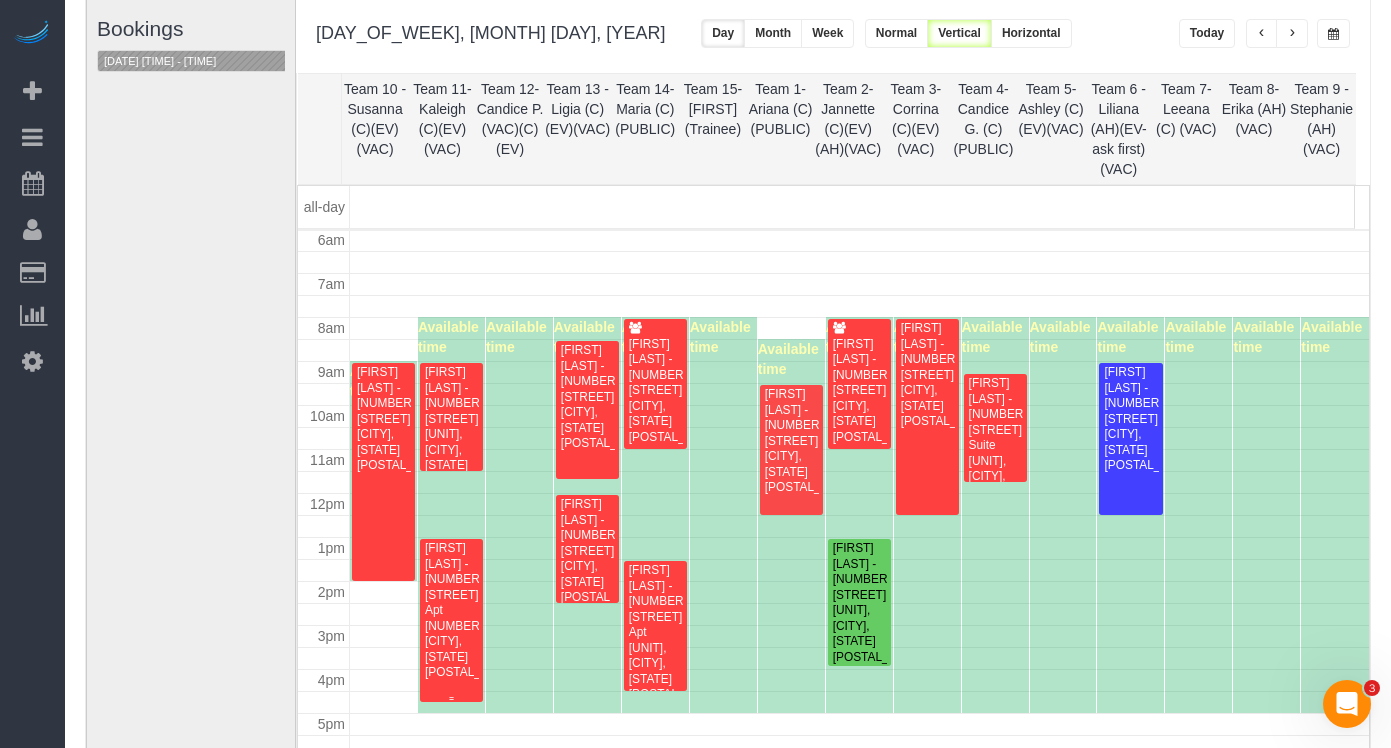 click on "[FIRST] [LAST] - [NUMBER] [STREET], Apt [NUMBER], [CITY], [STATE] [POSTAL_CODE]" at bounding box center (451, 610) 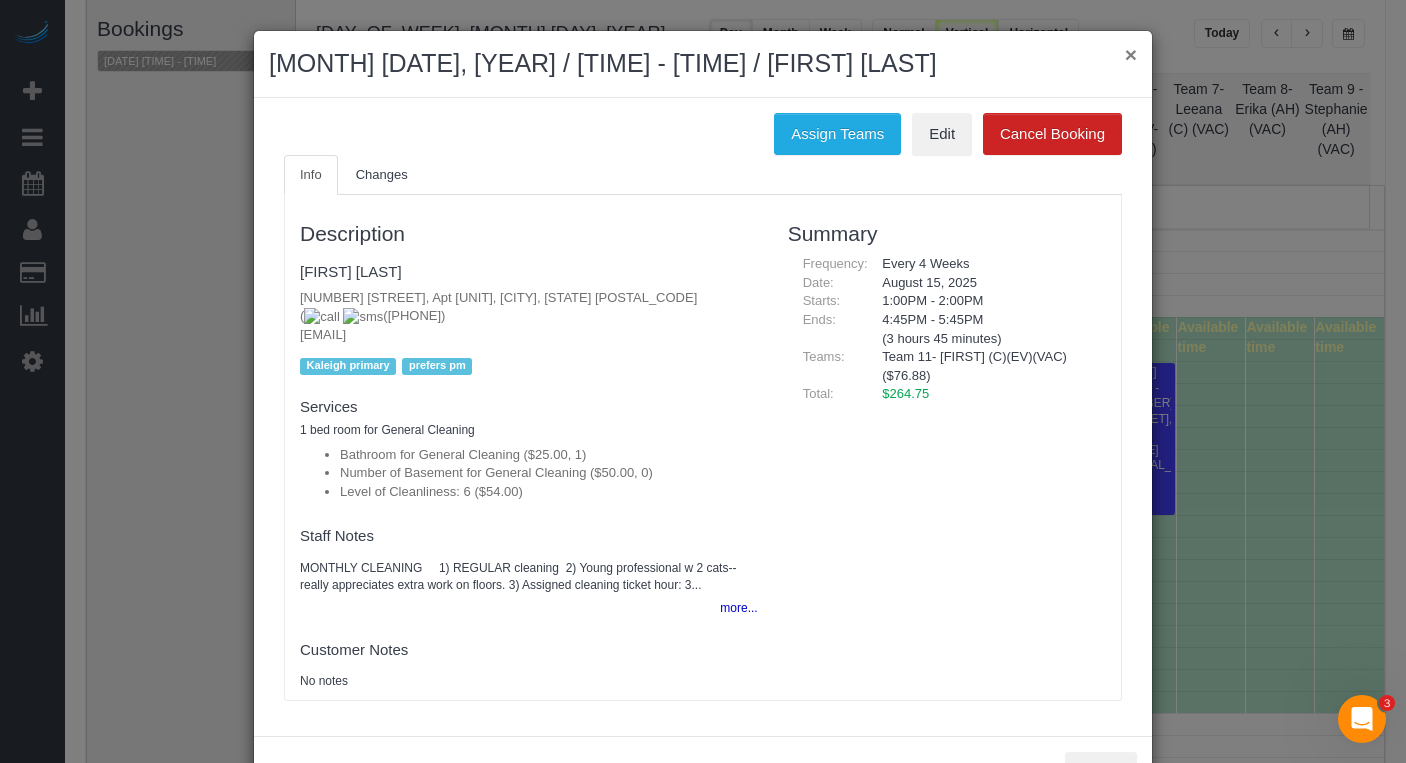 click on "×" at bounding box center (1131, 54) 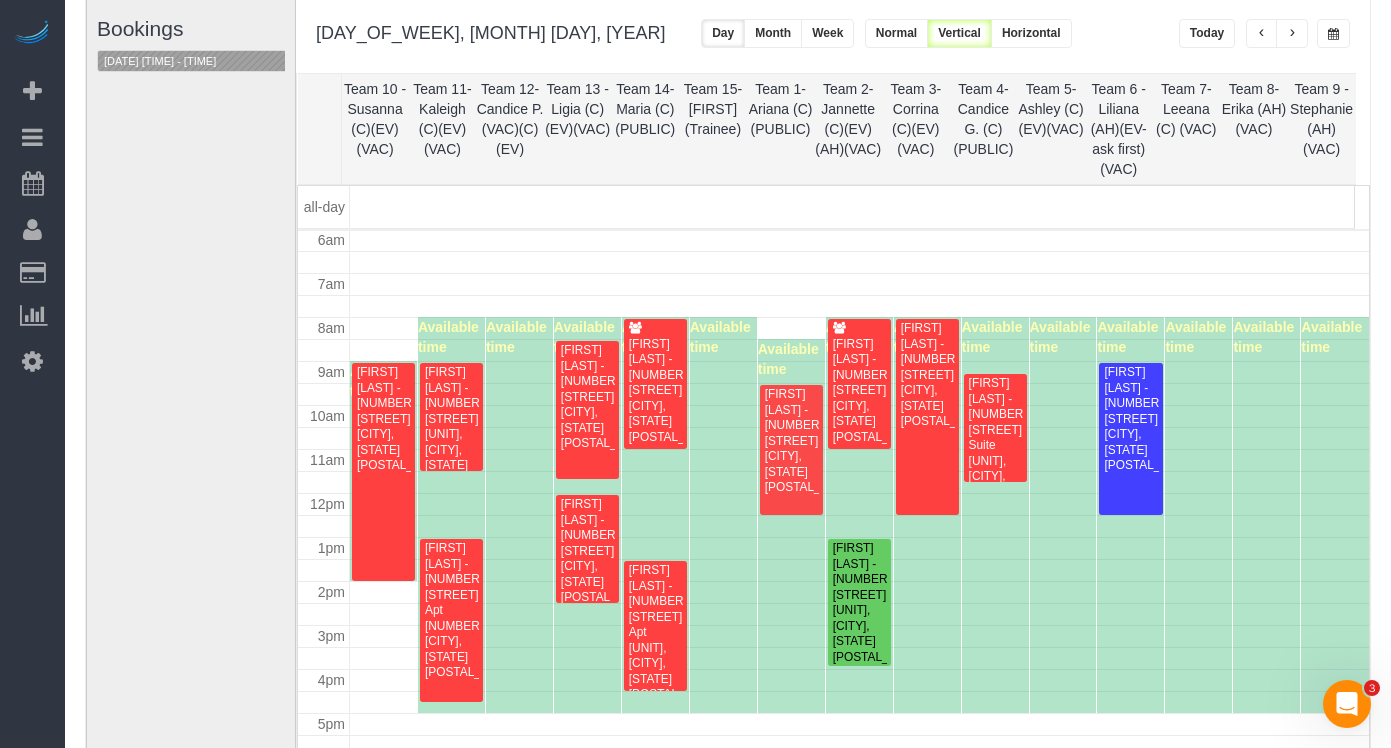click at bounding box center [1333, 34] 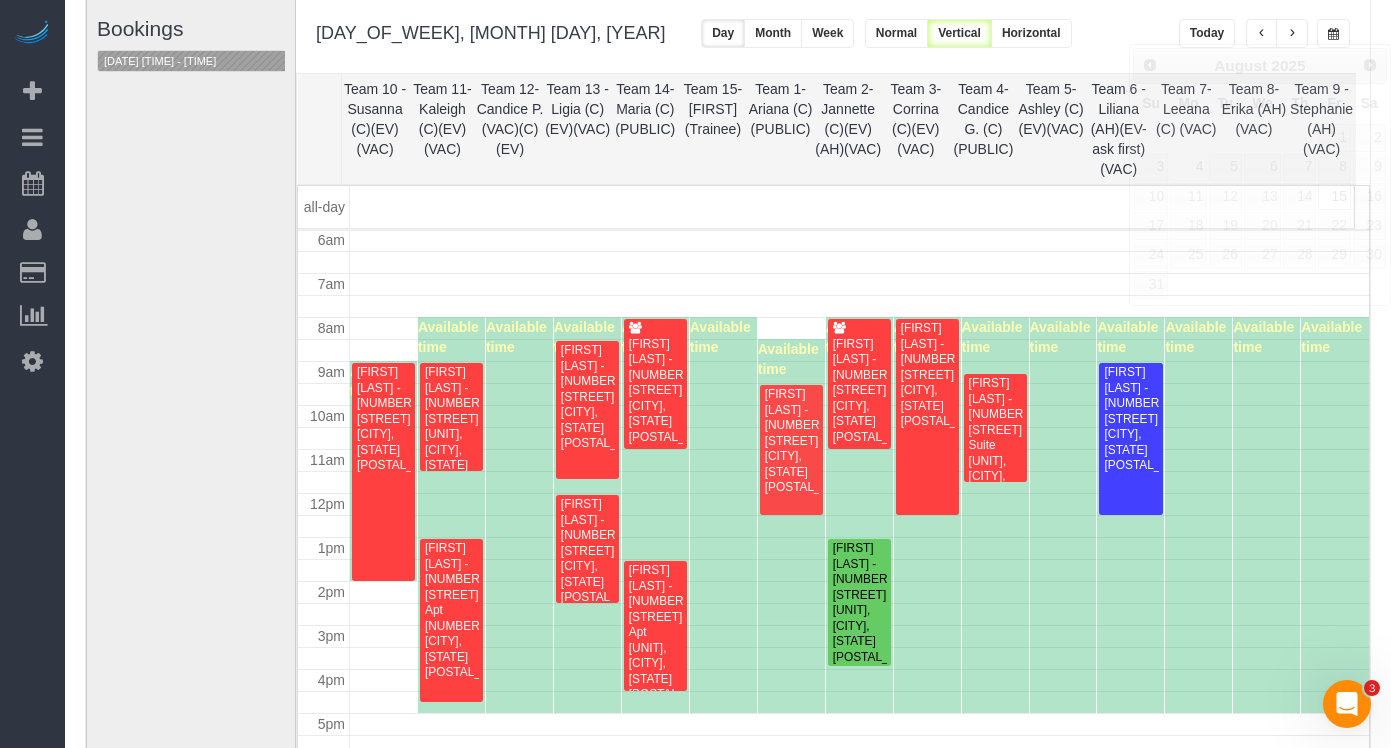click at bounding box center [1333, 34] 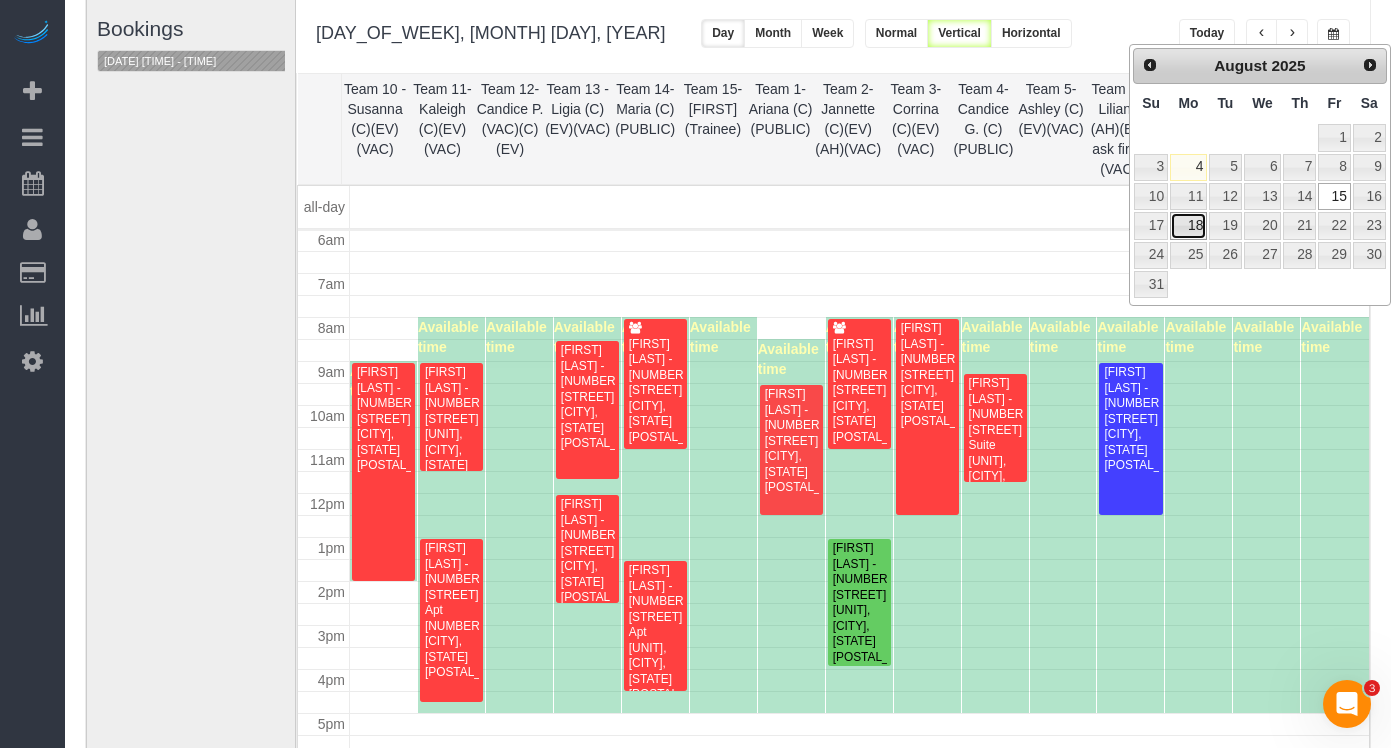 click on "18" at bounding box center (1188, 225) 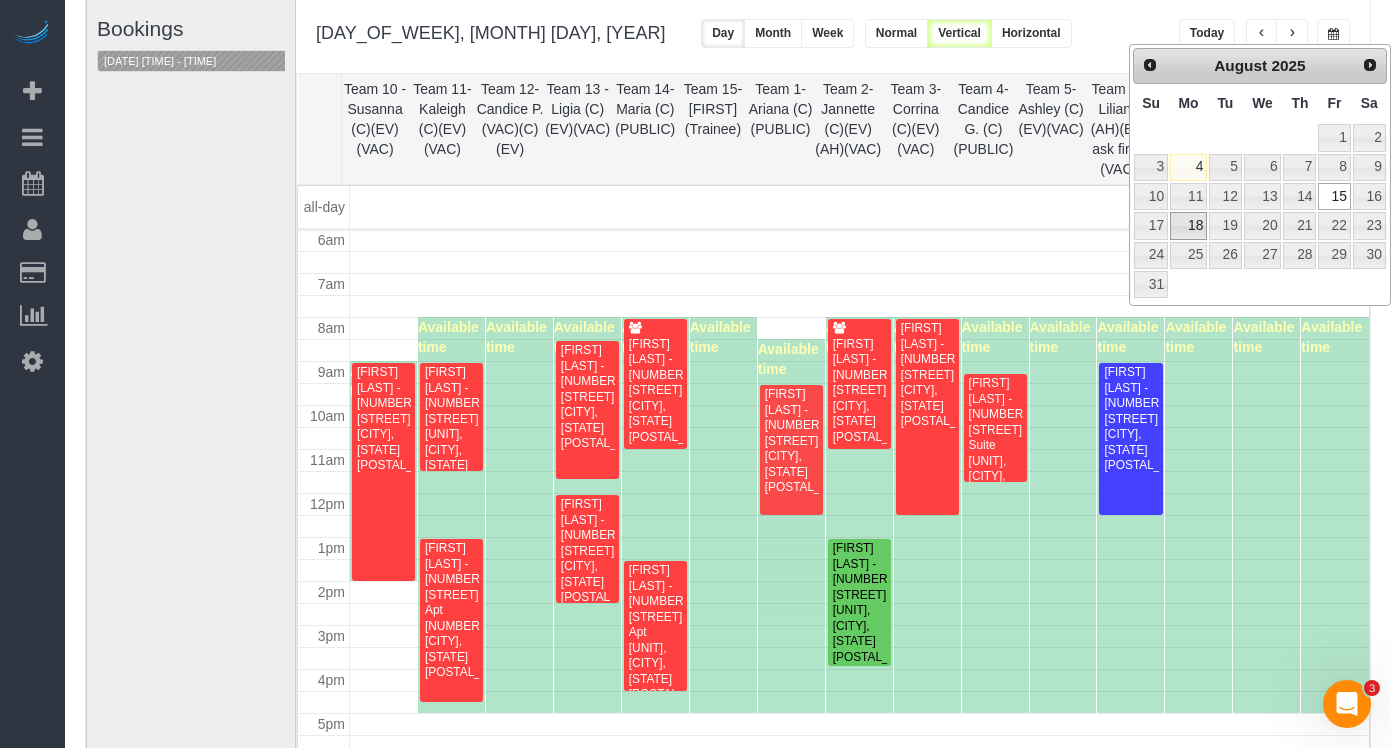 type on "**********" 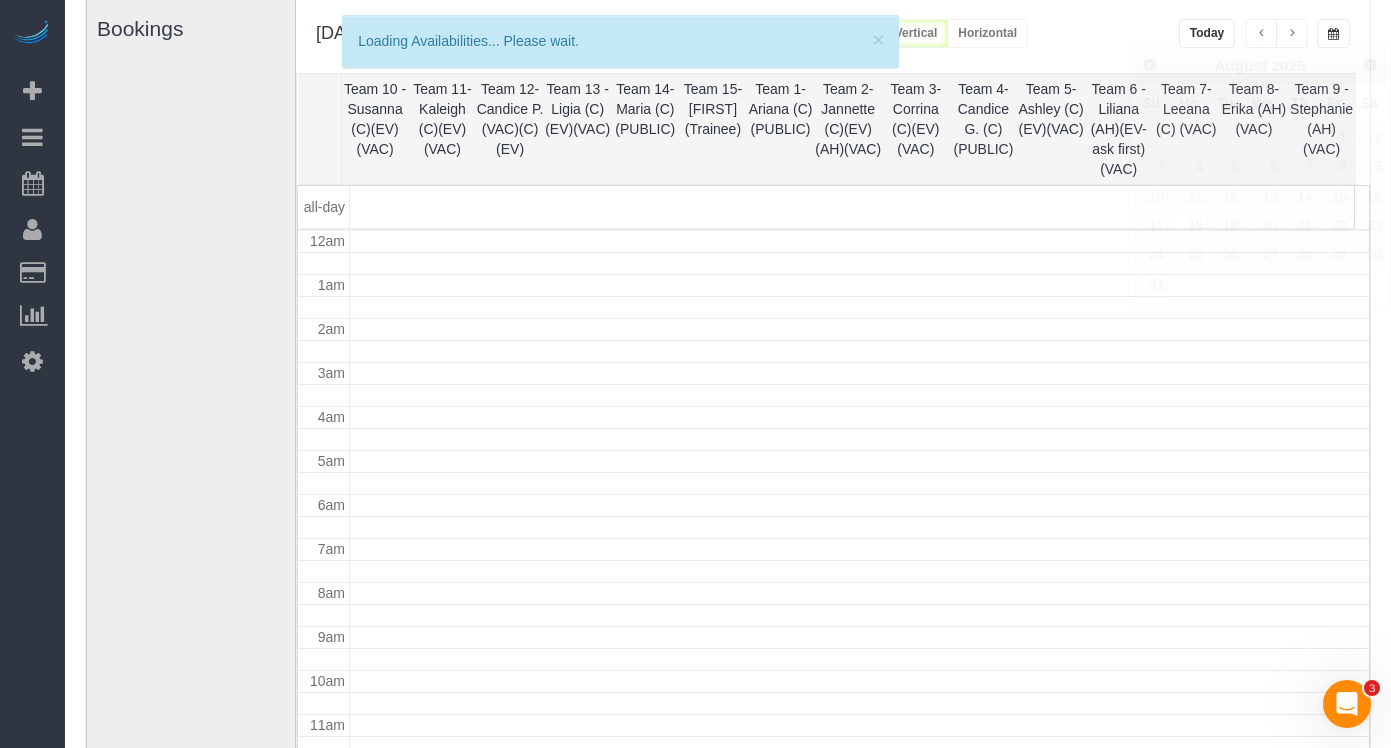 scroll, scrollTop: 265, scrollLeft: 0, axis: vertical 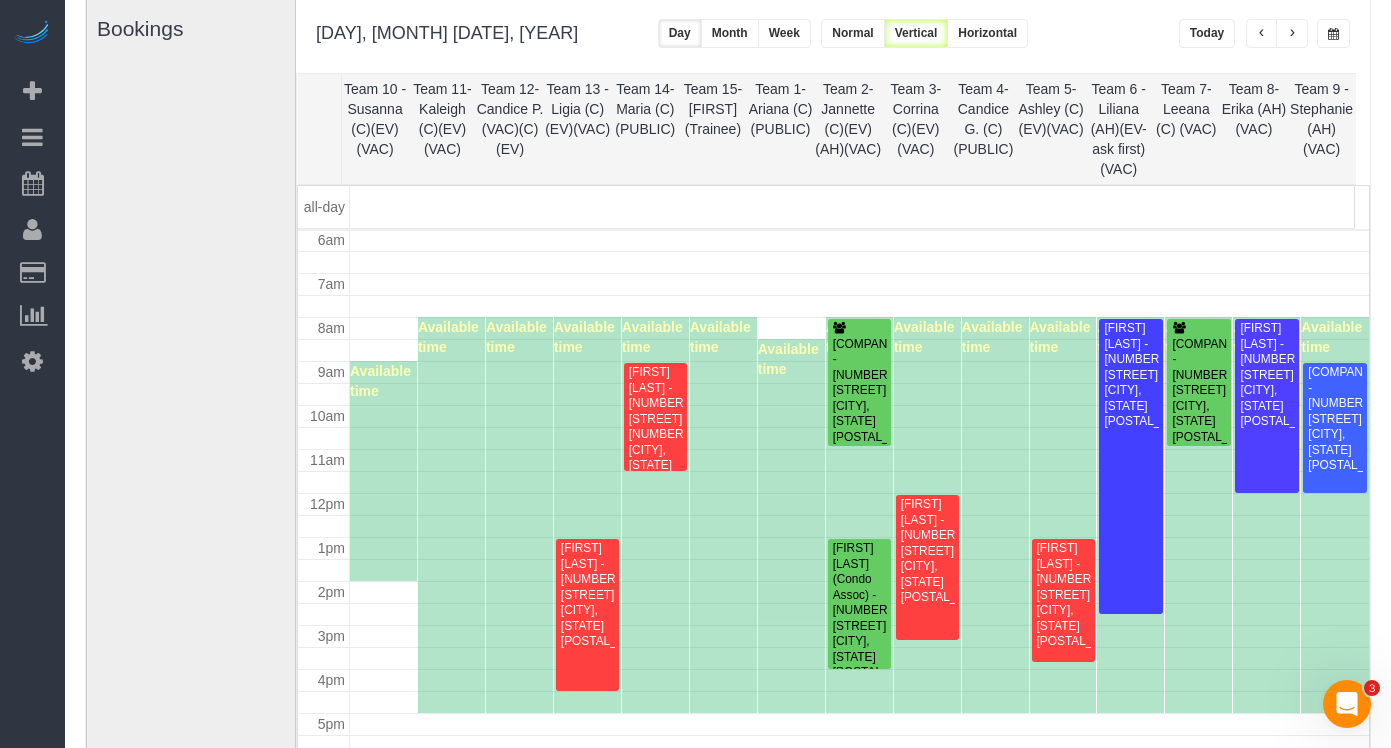 click at bounding box center (1292, 33) 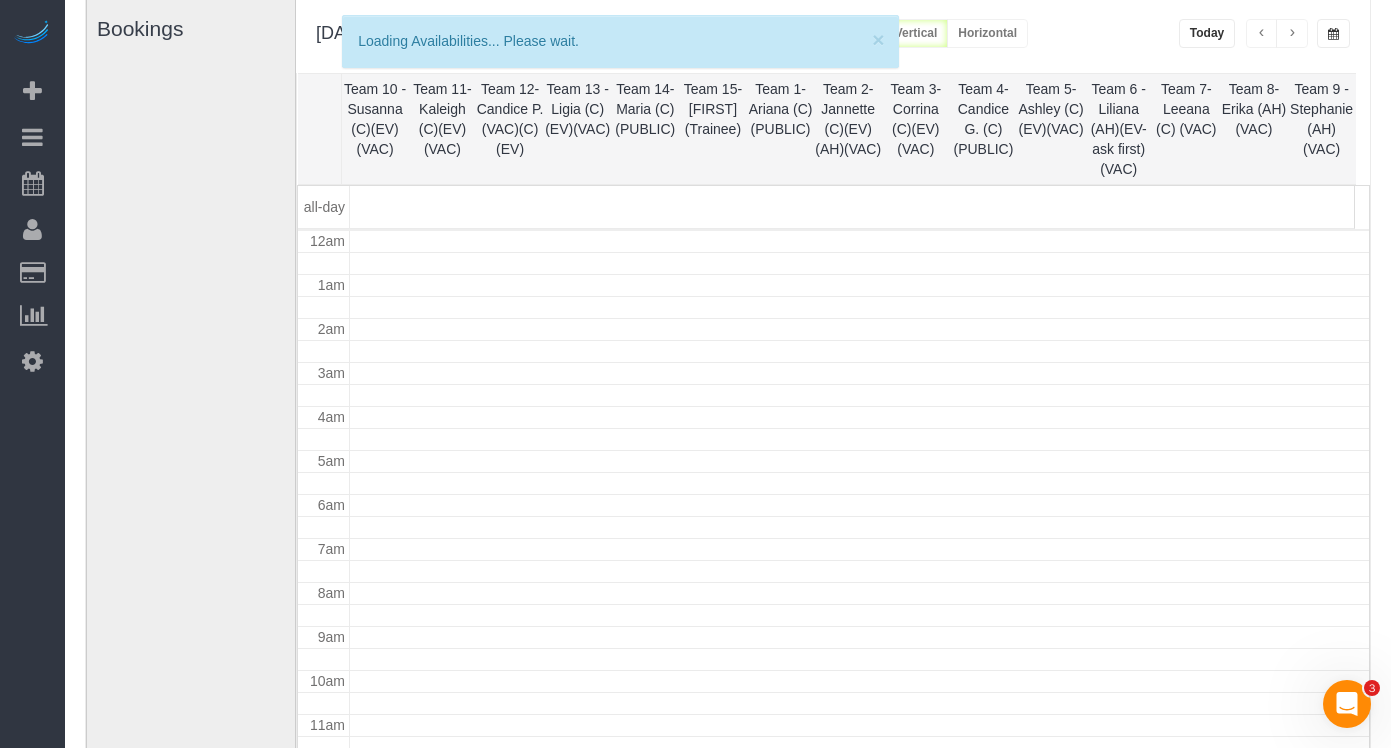 scroll, scrollTop: 265, scrollLeft: 0, axis: vertical 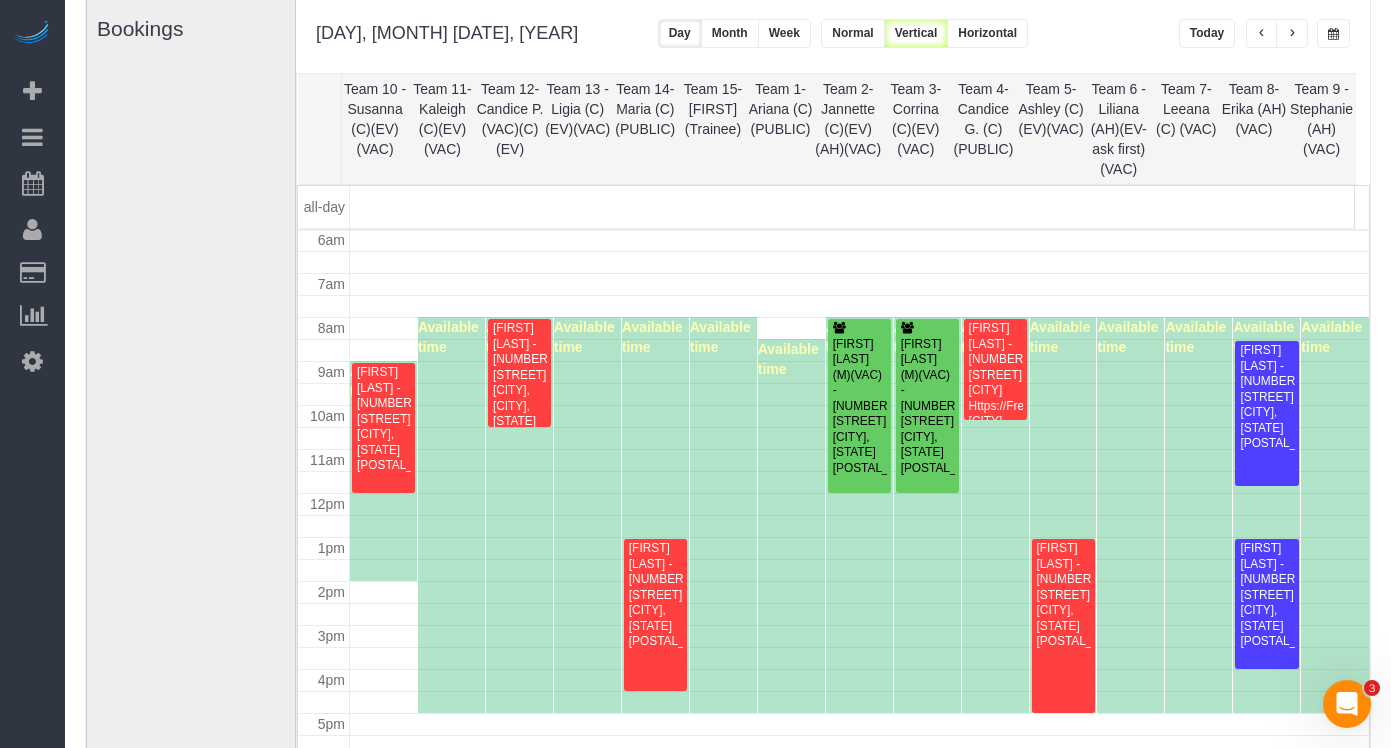 click at bounding box center (1292, 33) 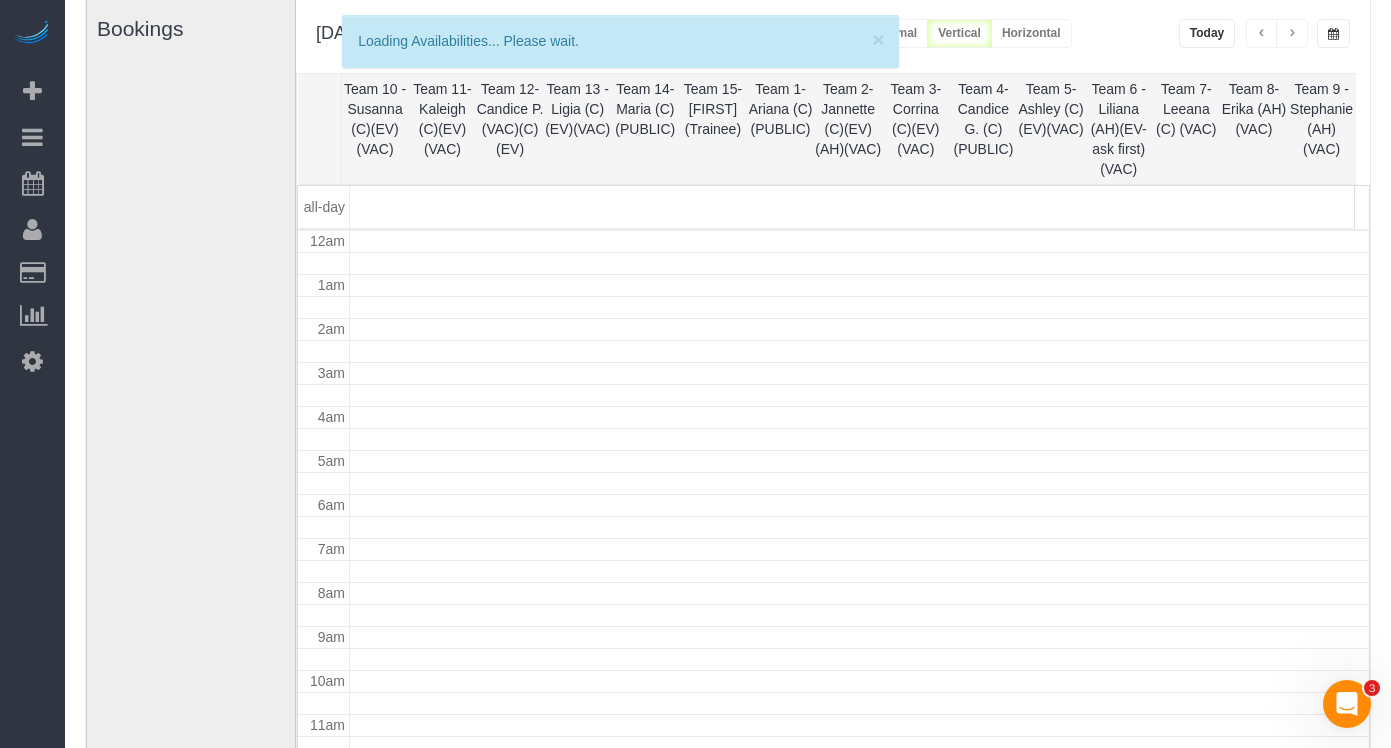 scroll, scrollTop: 265, scrollLeft: 0, axis: vertical 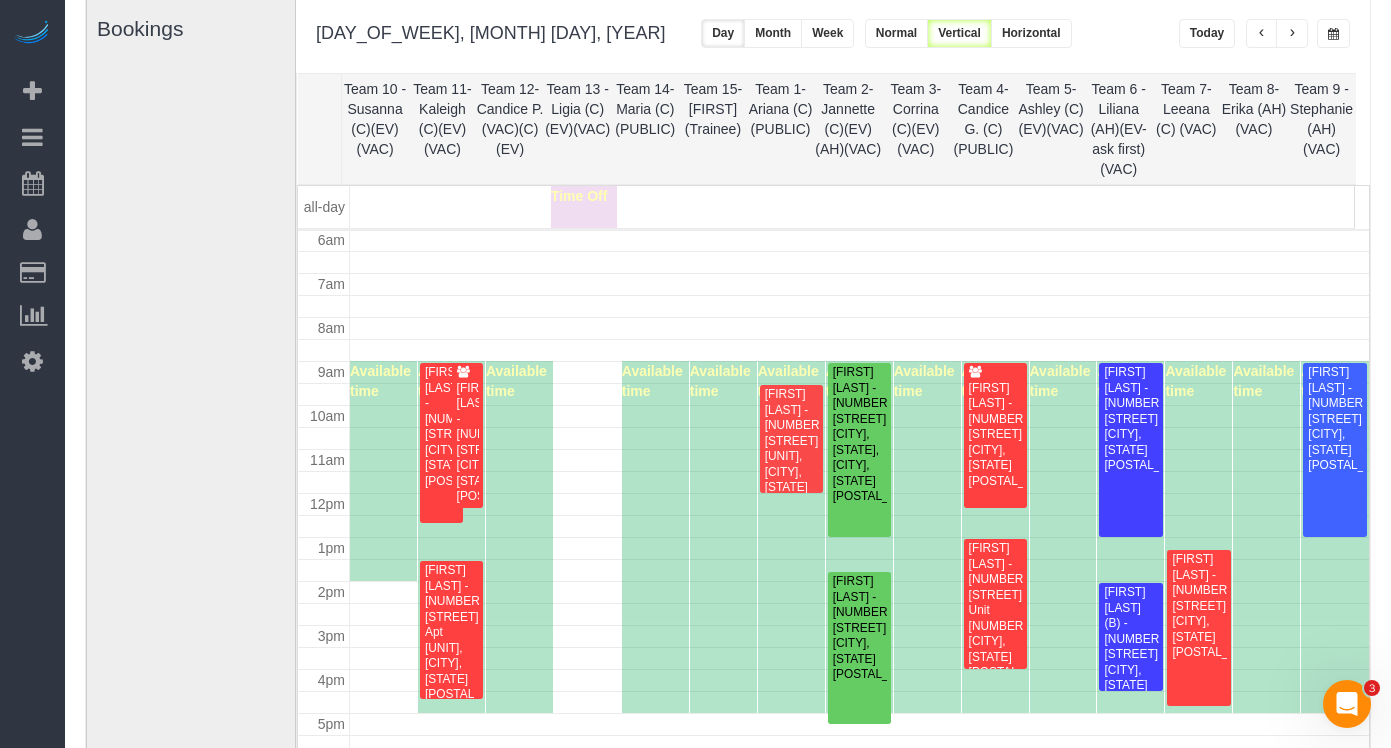 click at bounding box center (1292, 33) 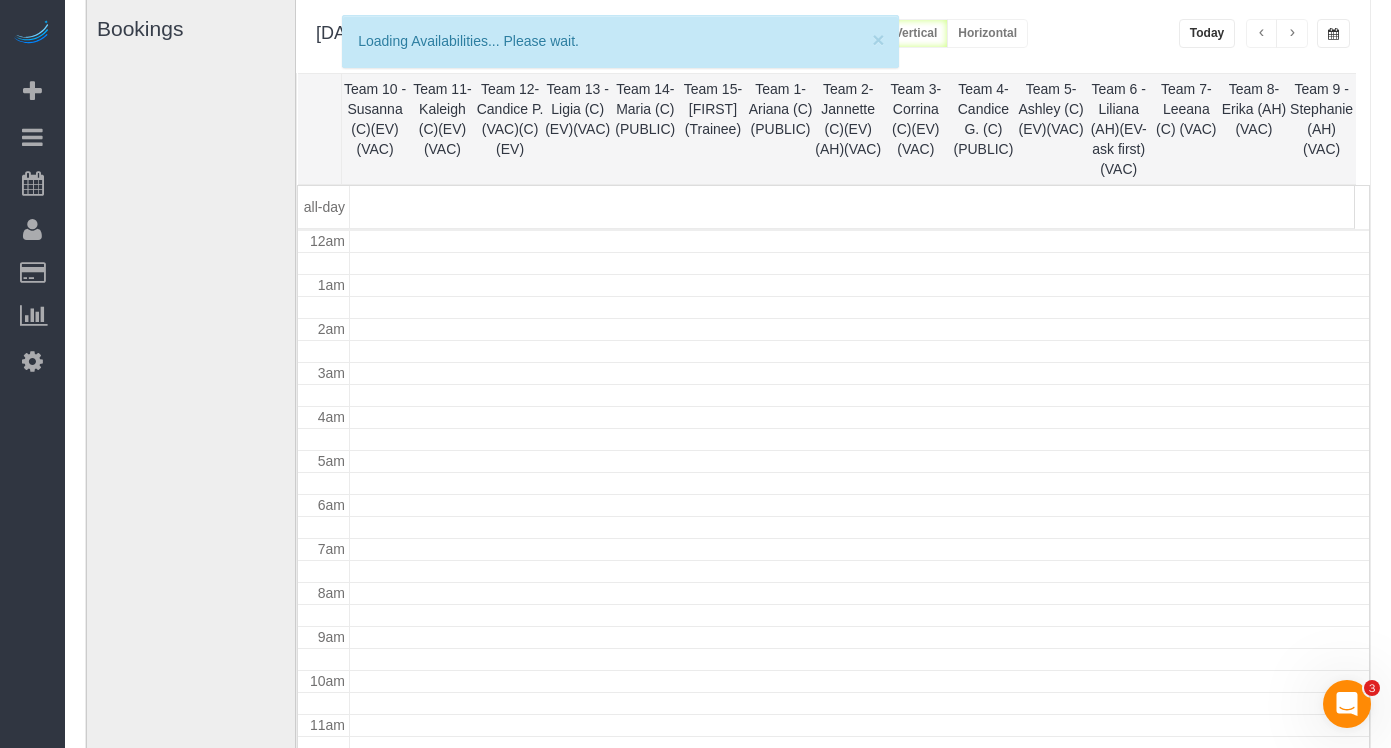scroll, scrollTop: 265, scrollLeft: 0, axis: vertical 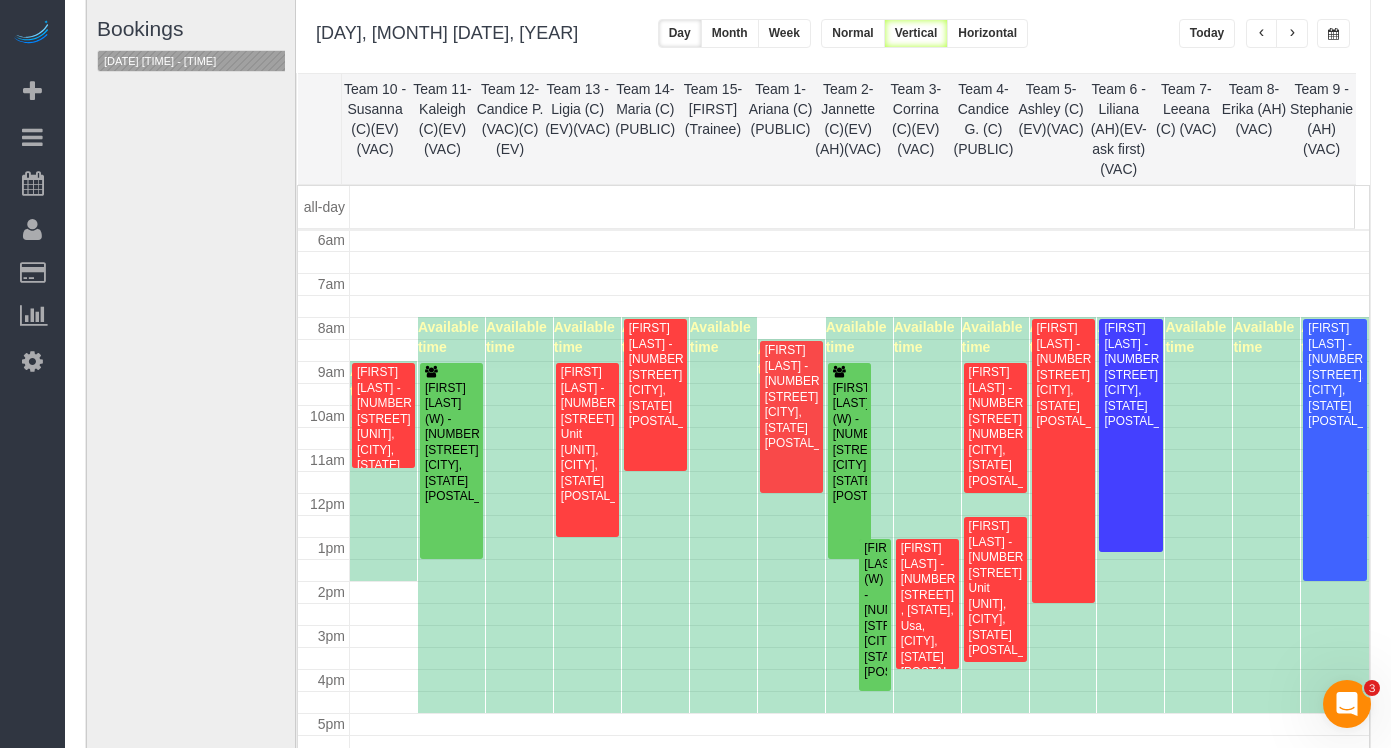 click at bounding box center [1262, 34] 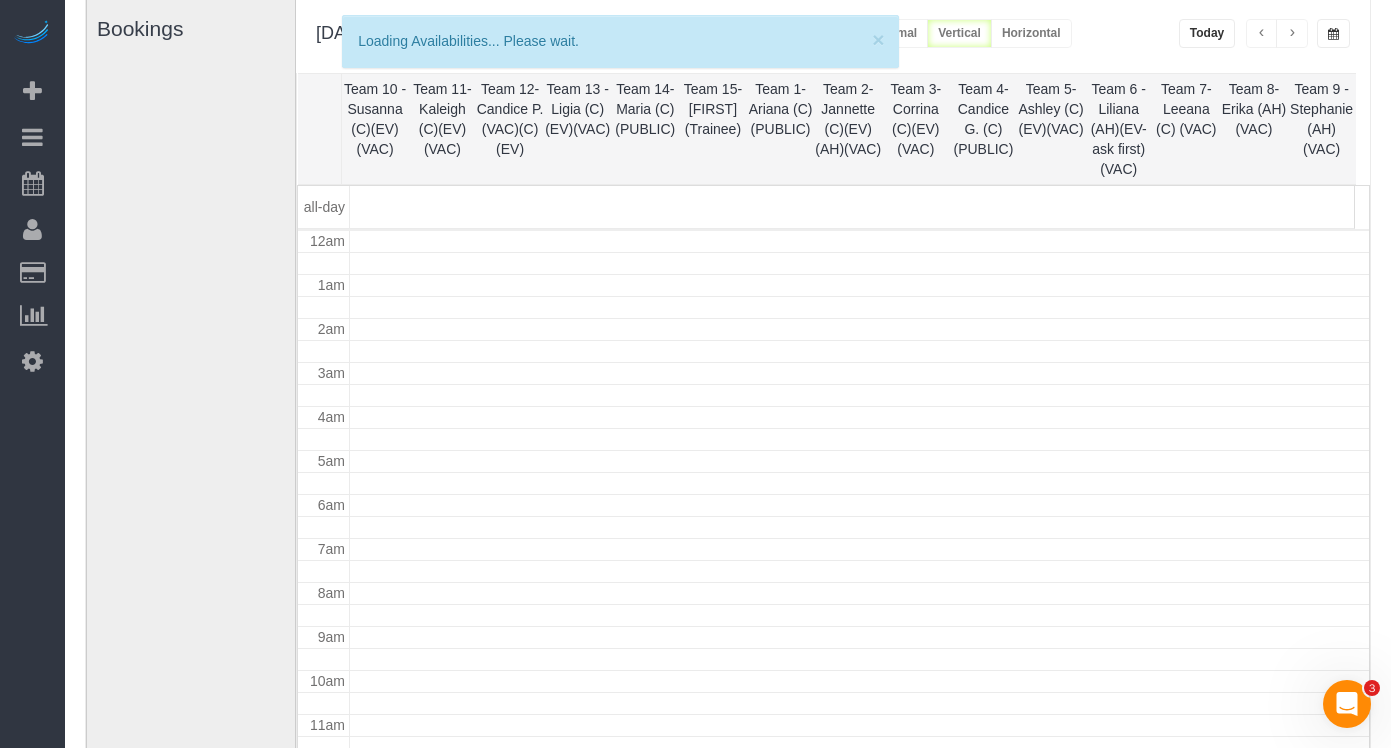 scroll, scrollTop: 265, scrollLeft: 0, axis: vertical 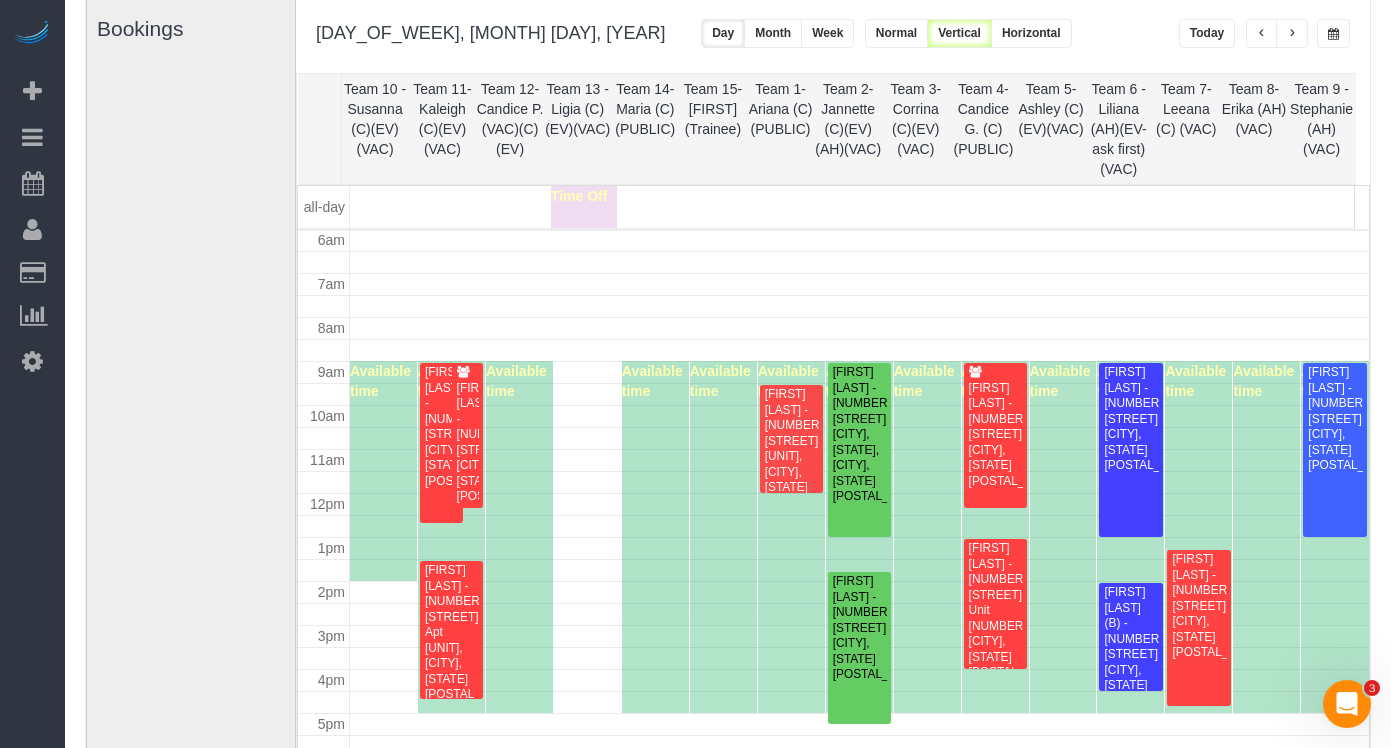 click at bounding box center (1262, 34) 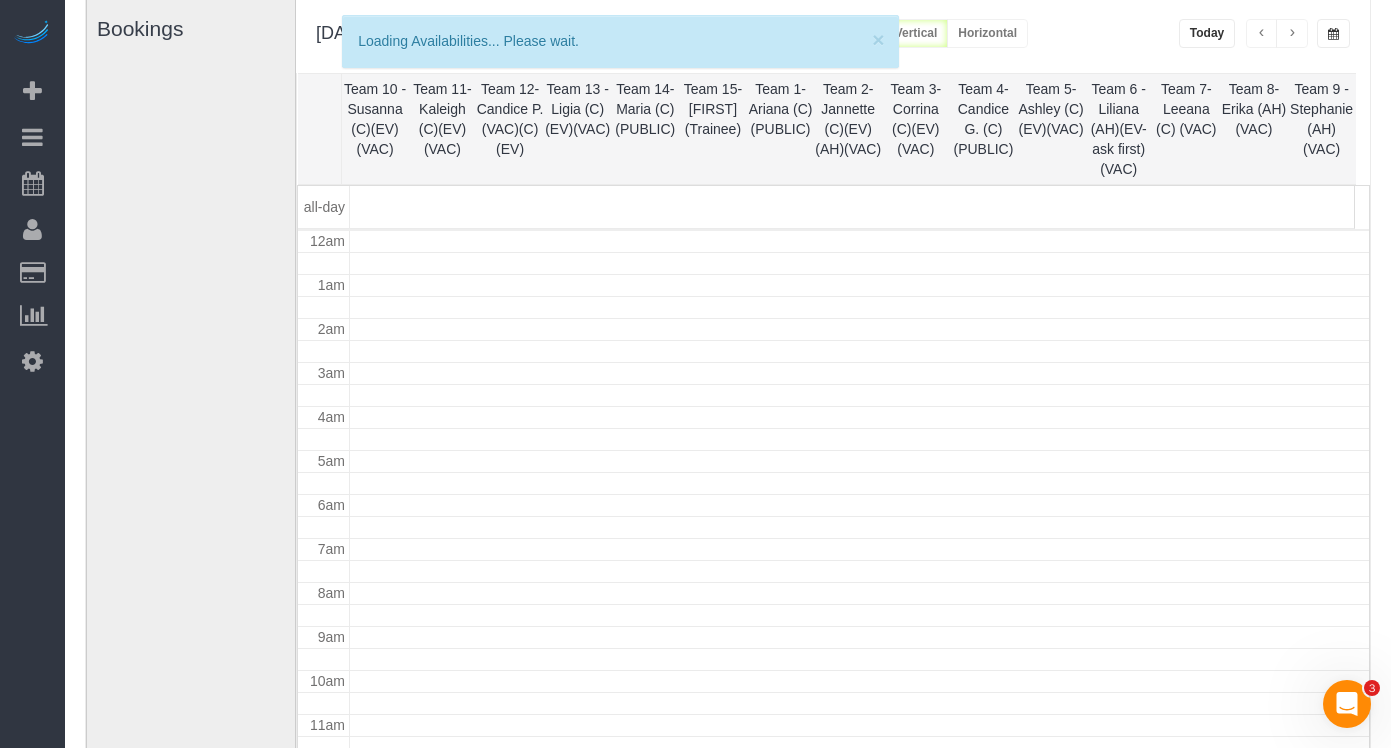 scroll, scrollTop: 265, scrollLeft: 0, axis: vertical 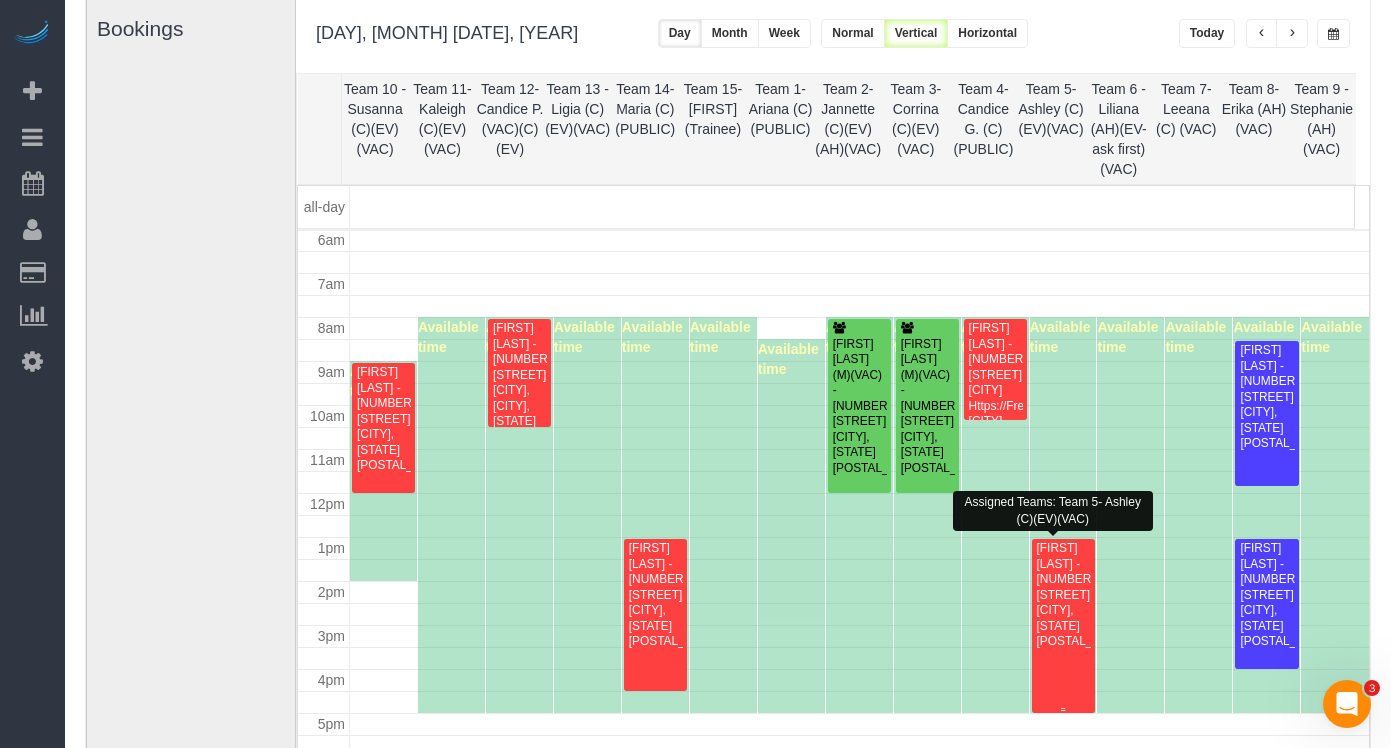click on "[FIRST] [LAST] - [NUMBER] [STREET], [CITY], [STATE] [POSTAL_CODE]" at bounding box center (1063, 595) 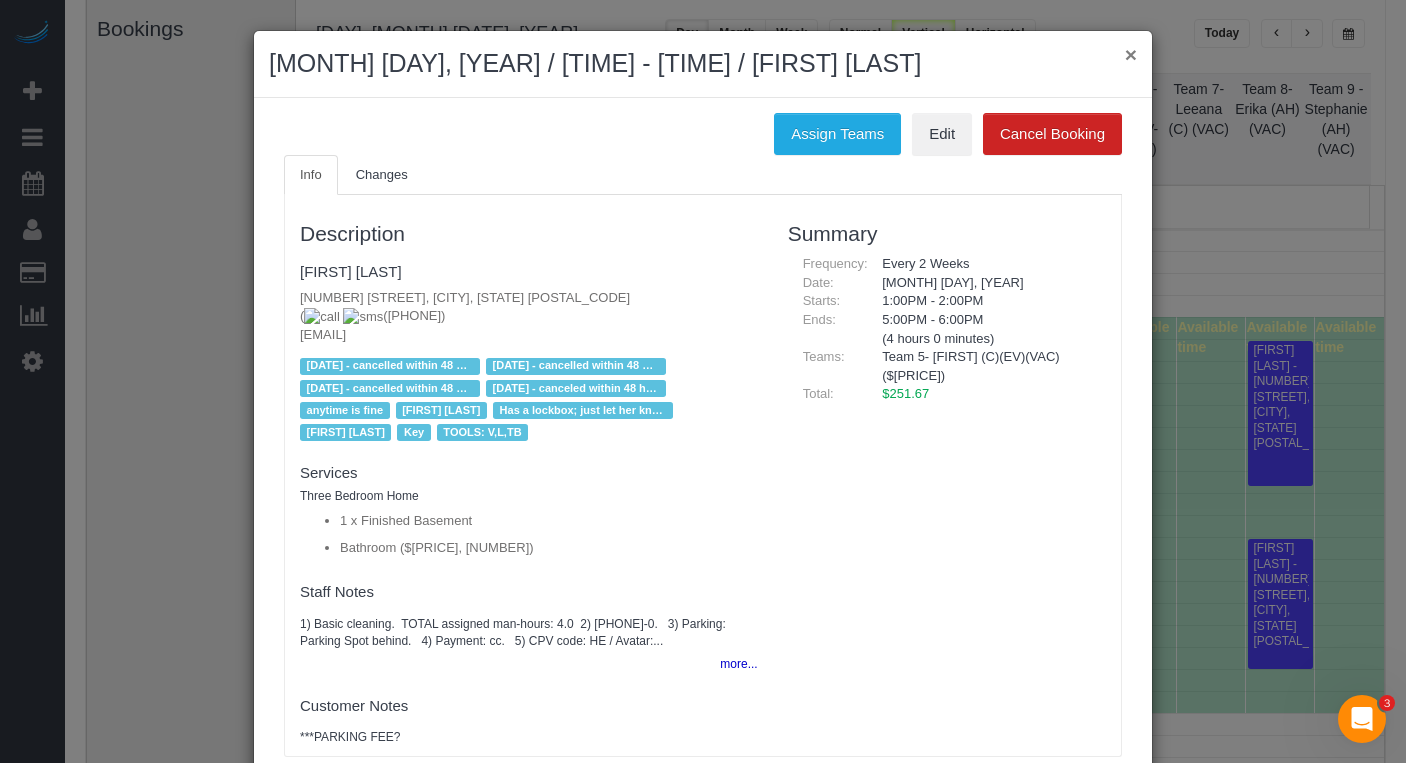 click on "×" at bounding box center [1131, 54] 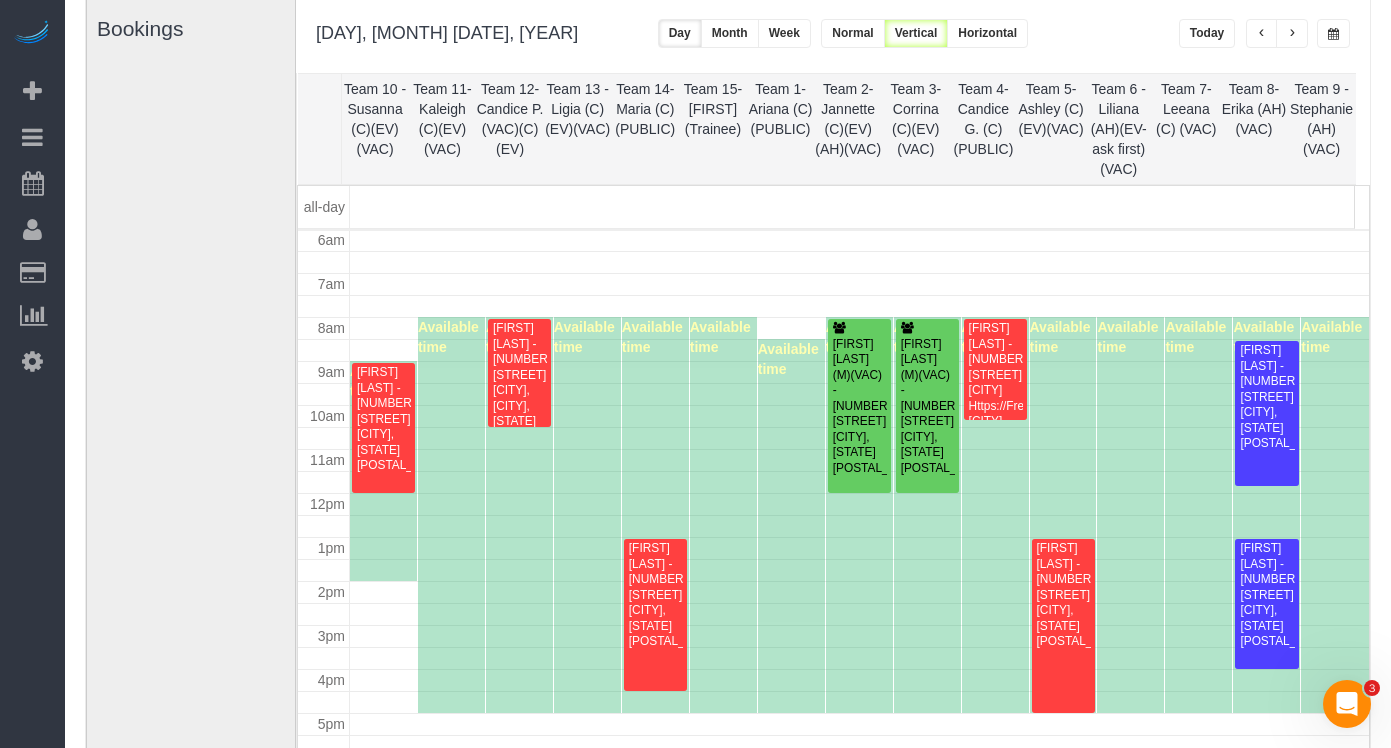 click at bounding box center (1262, 33) 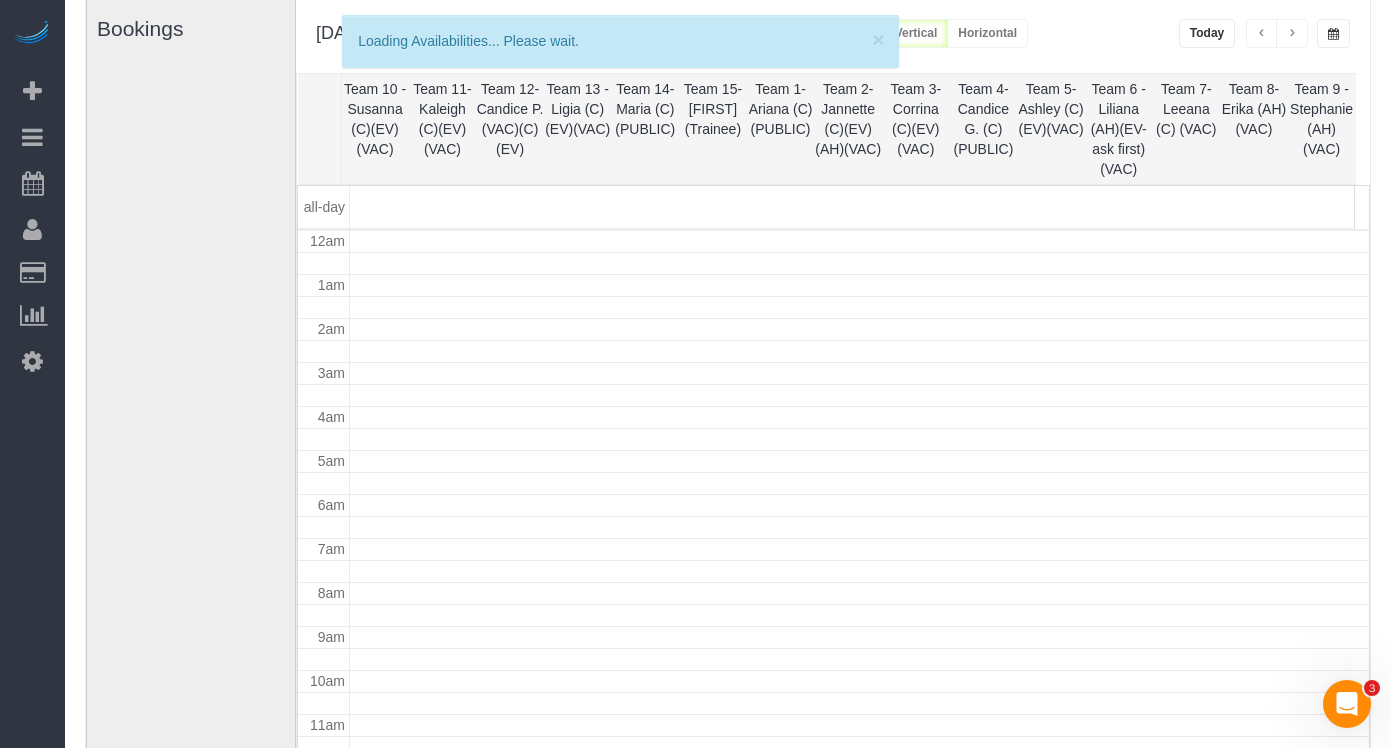 scroll, scrollTop: 265, scrollLeft: 0, axis: vertical 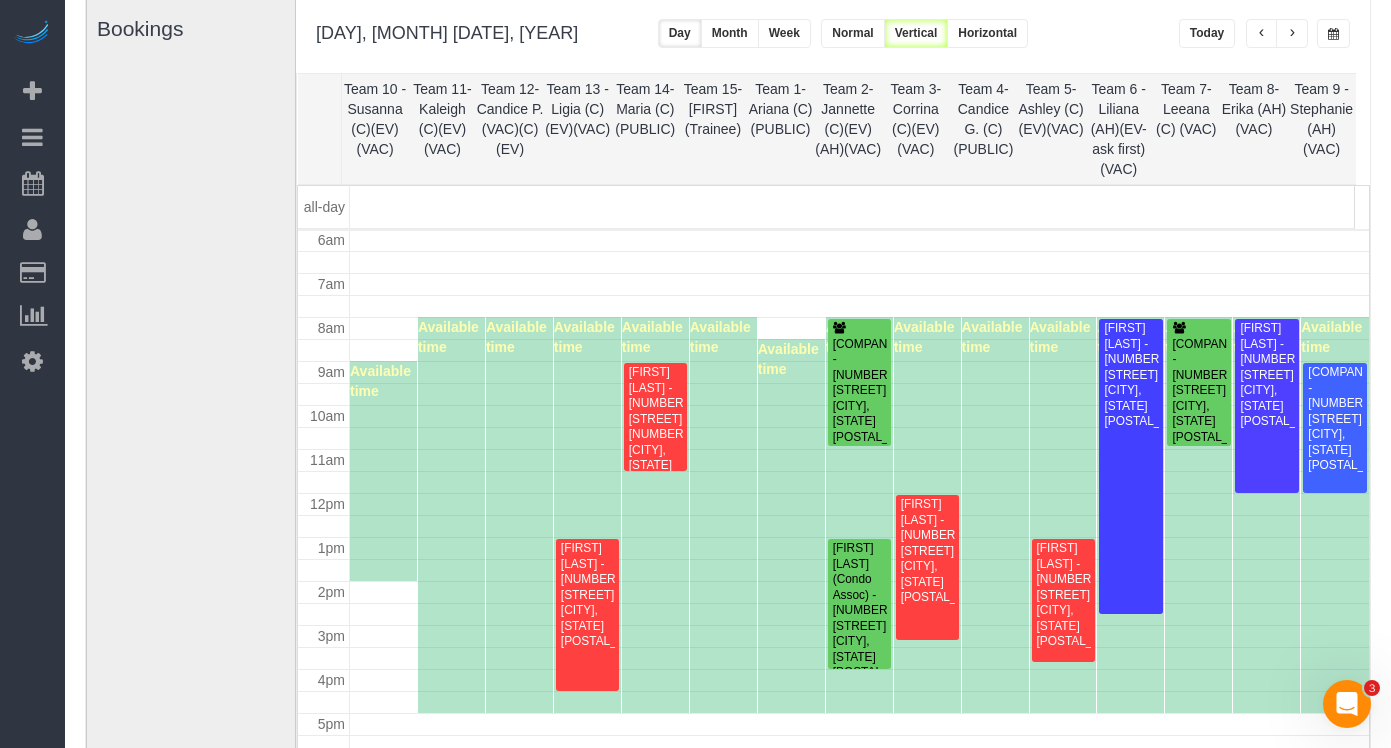 click at bounding box center [1292, 34] 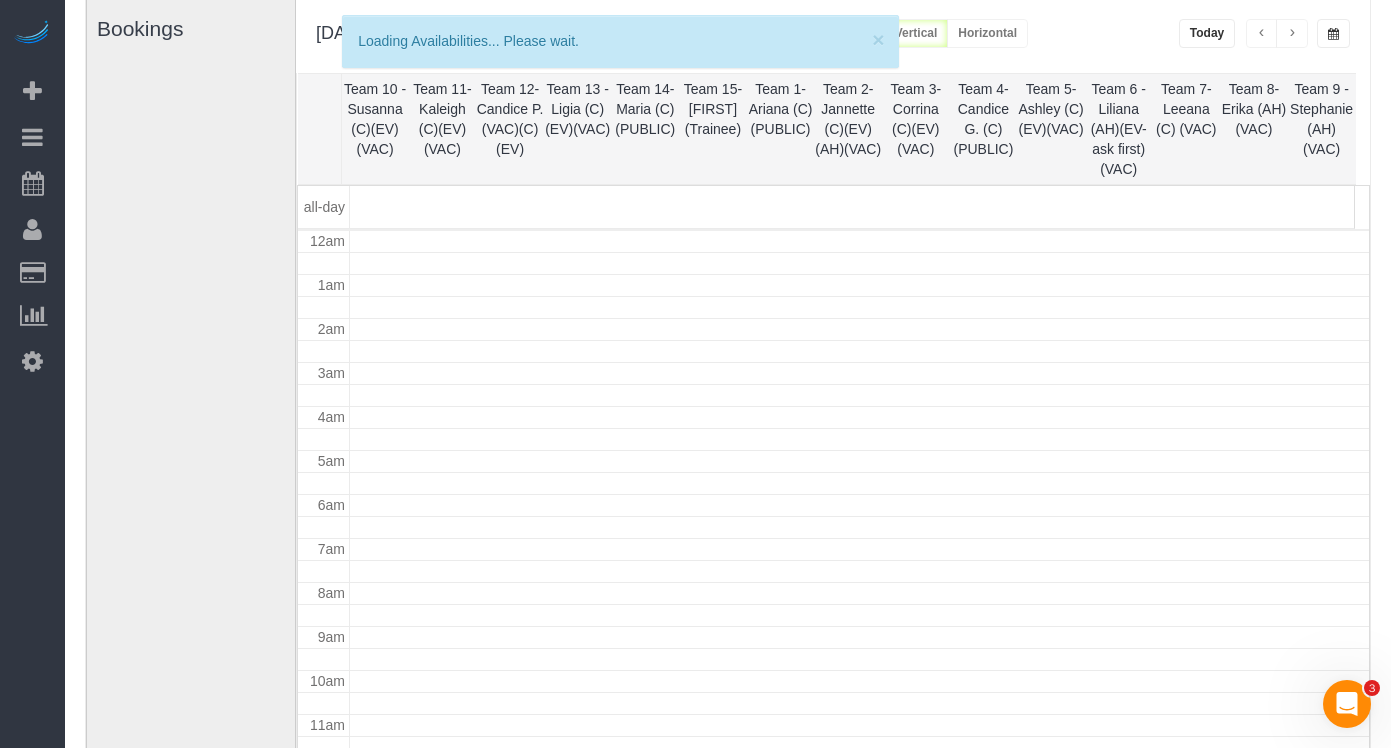 scroll, scrollTop: 265, scrollLeft: 0, axis: vertical 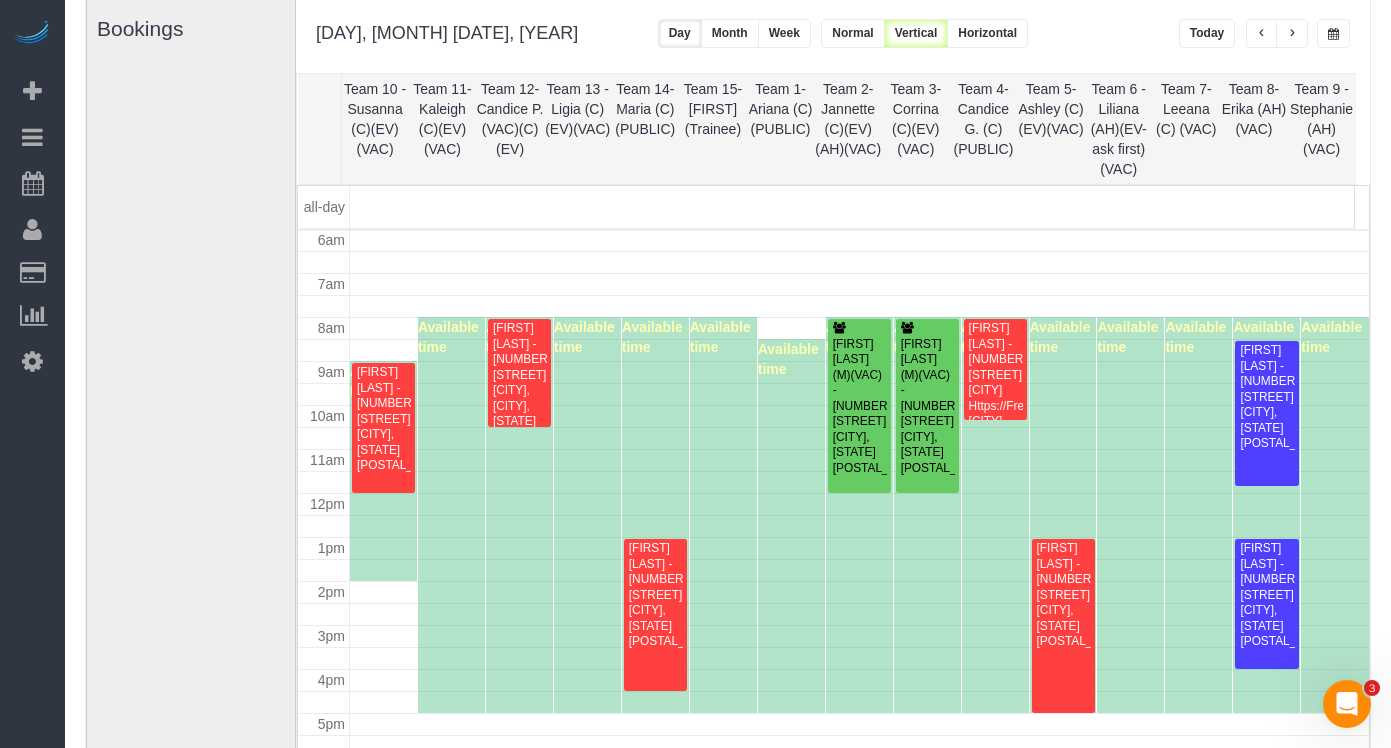 click at bounding box center (1292, 34) 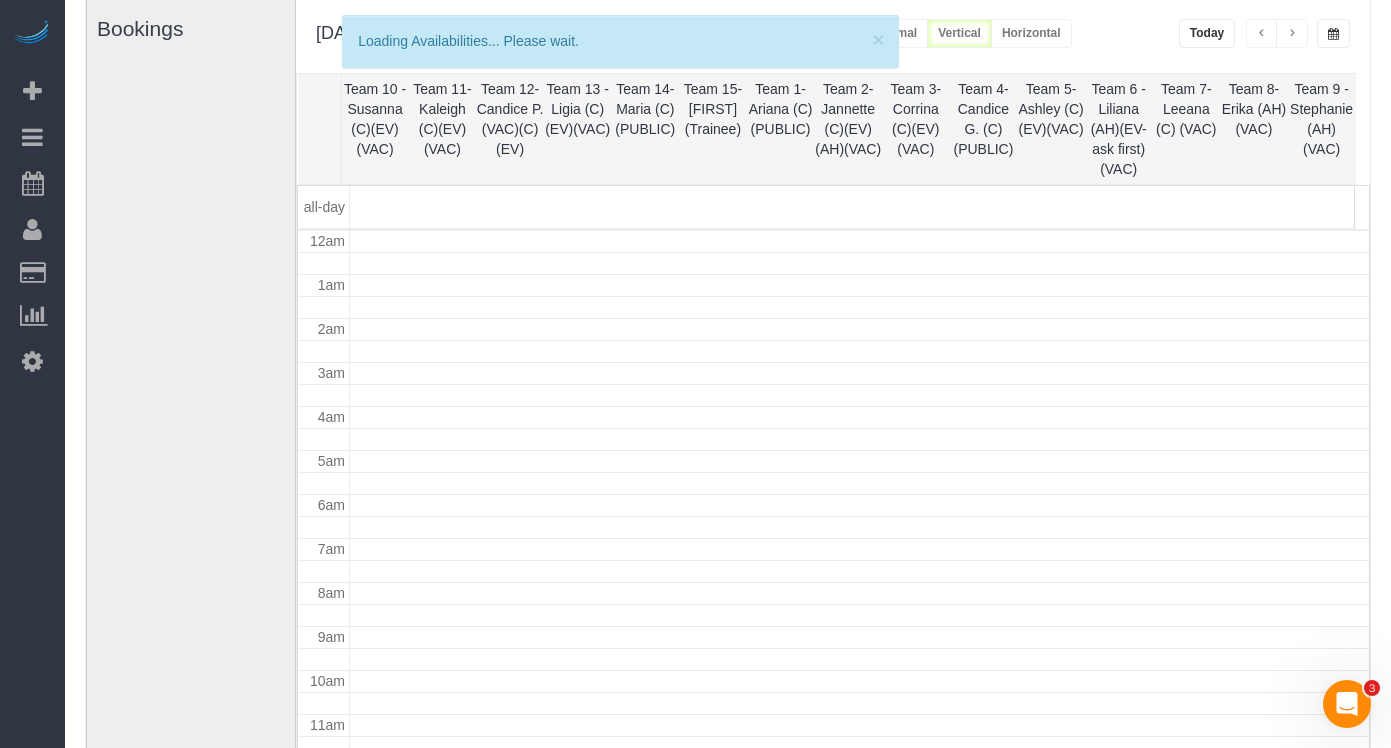 scroll, scrollTop: 265, scrollLeft: 0, axis: vertical 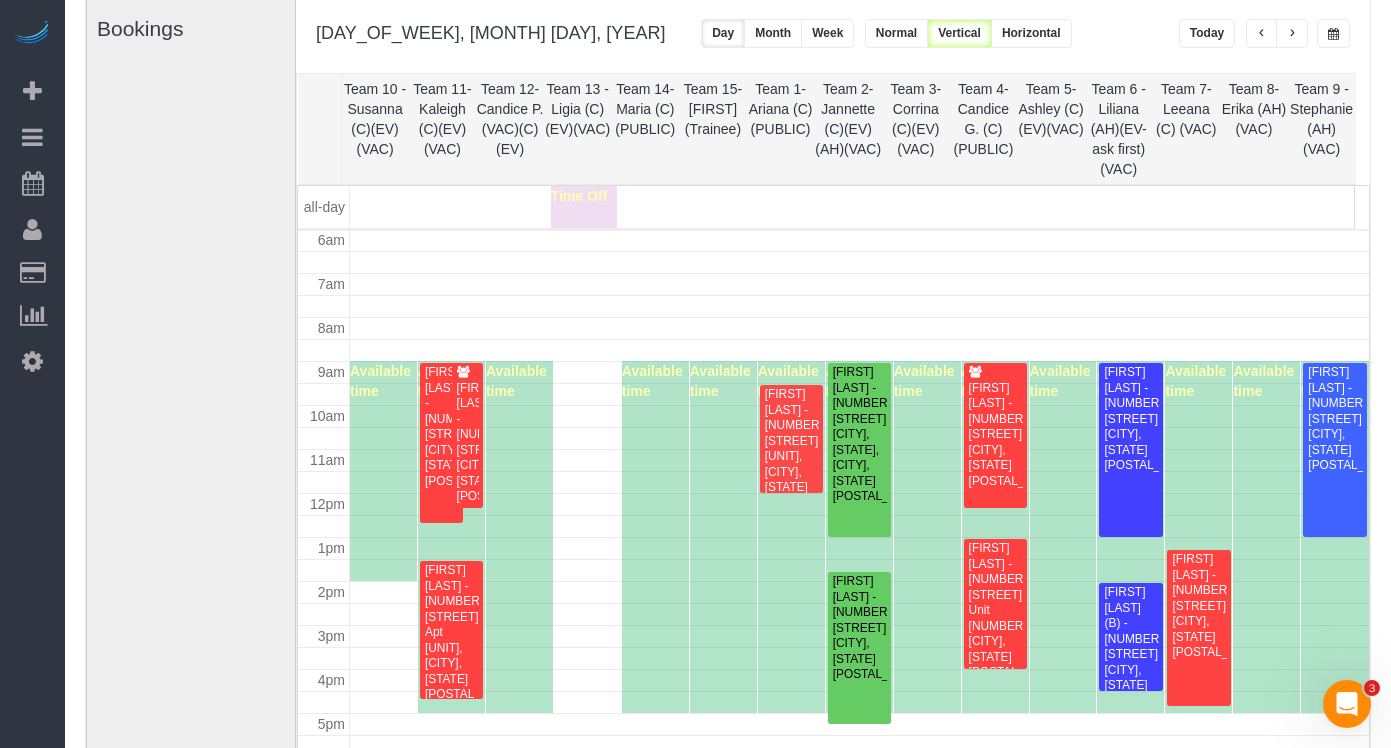 click at bounding box center (1292, 34) 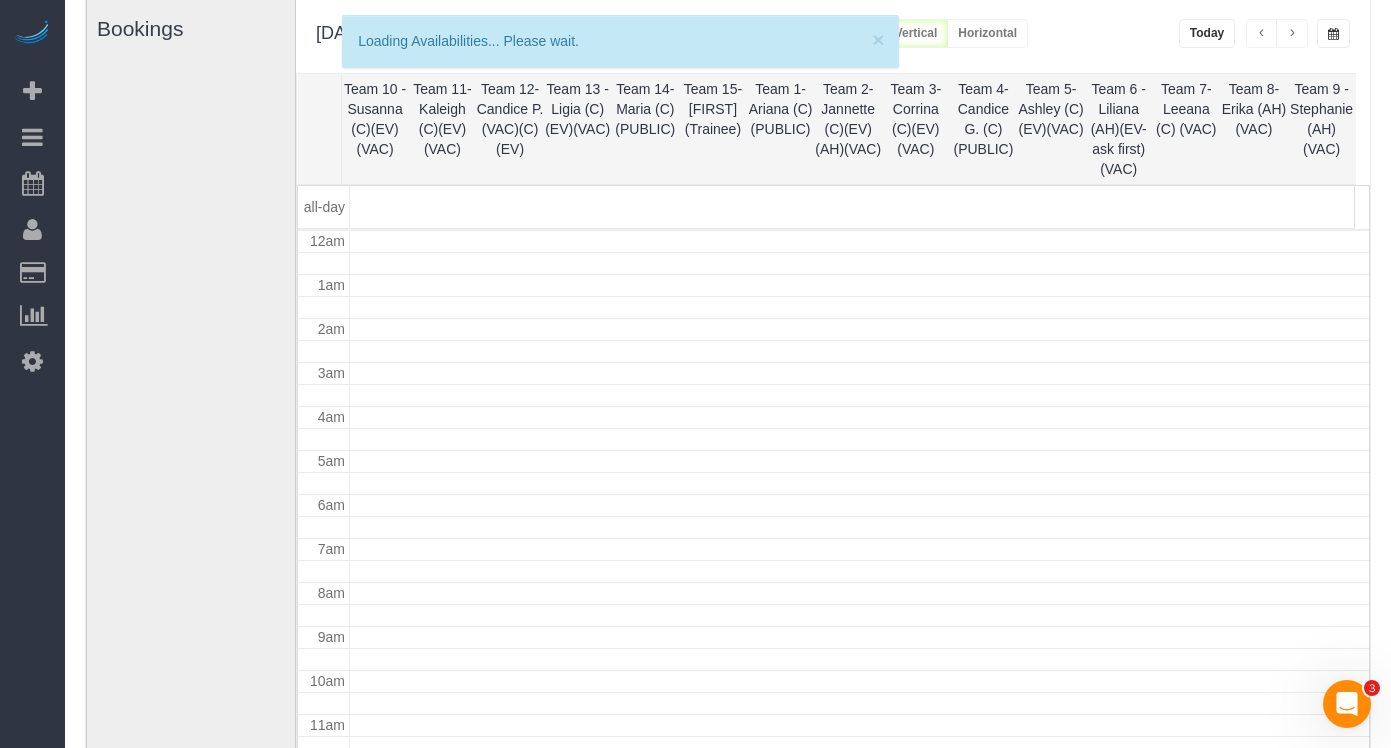 scroll, scrollTop: 265, scrollLeft: 0, axis: vertical 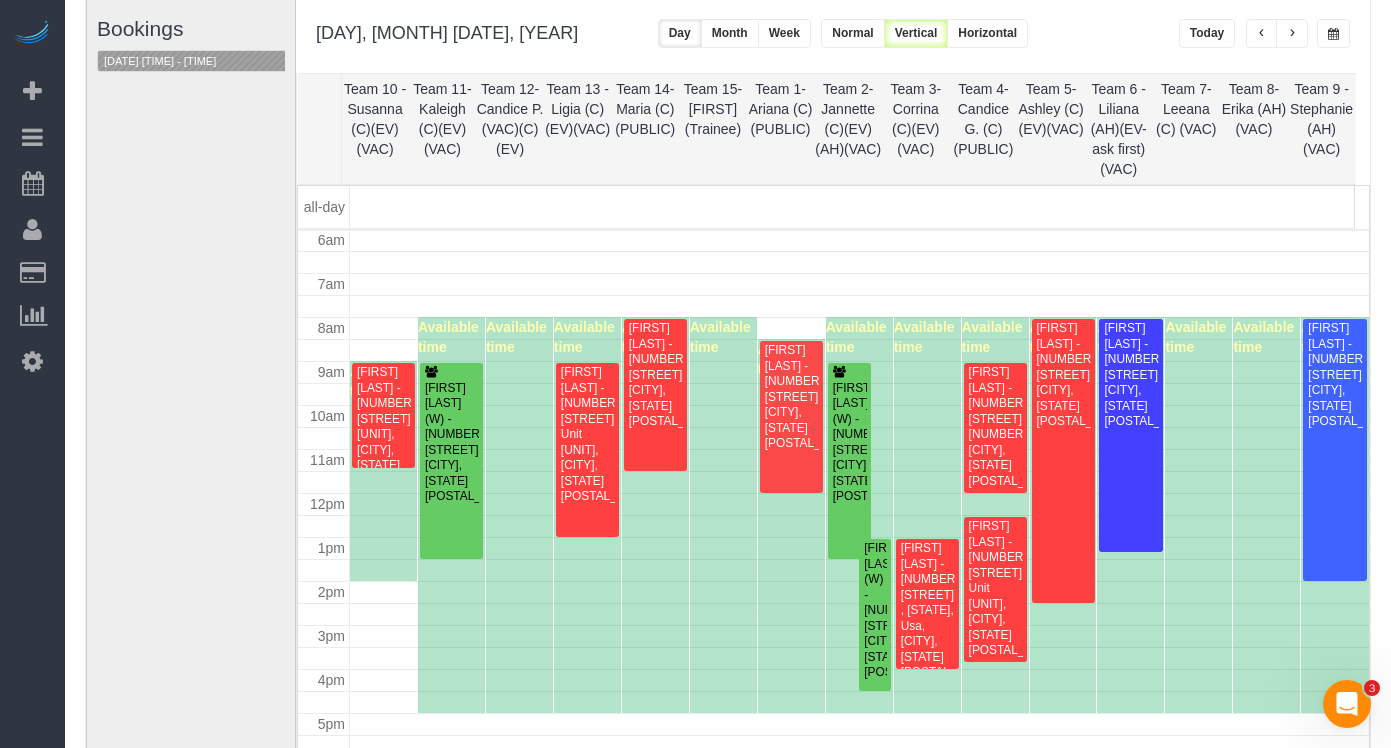 click at bounding box center (1292, 34) 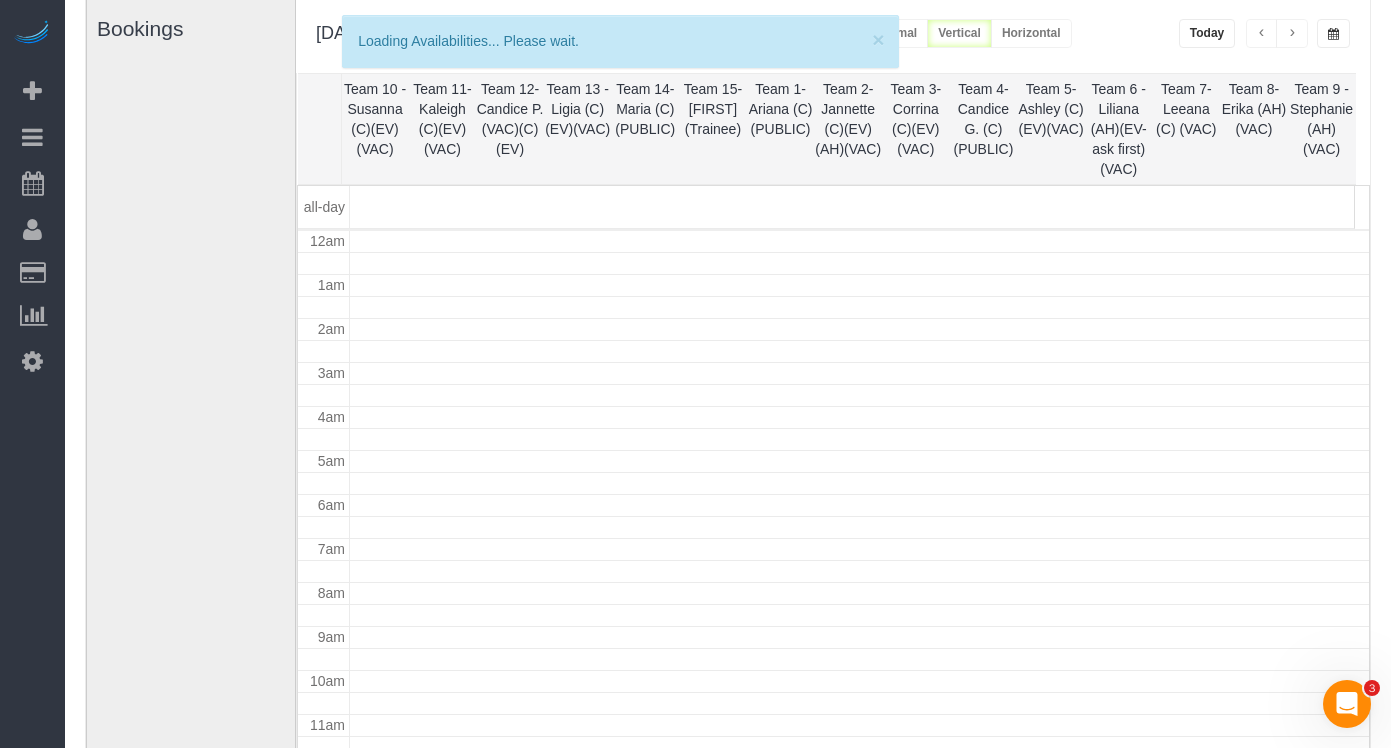 scroll, scrollTop: 265, scrollLeft: 0, axis: vertical 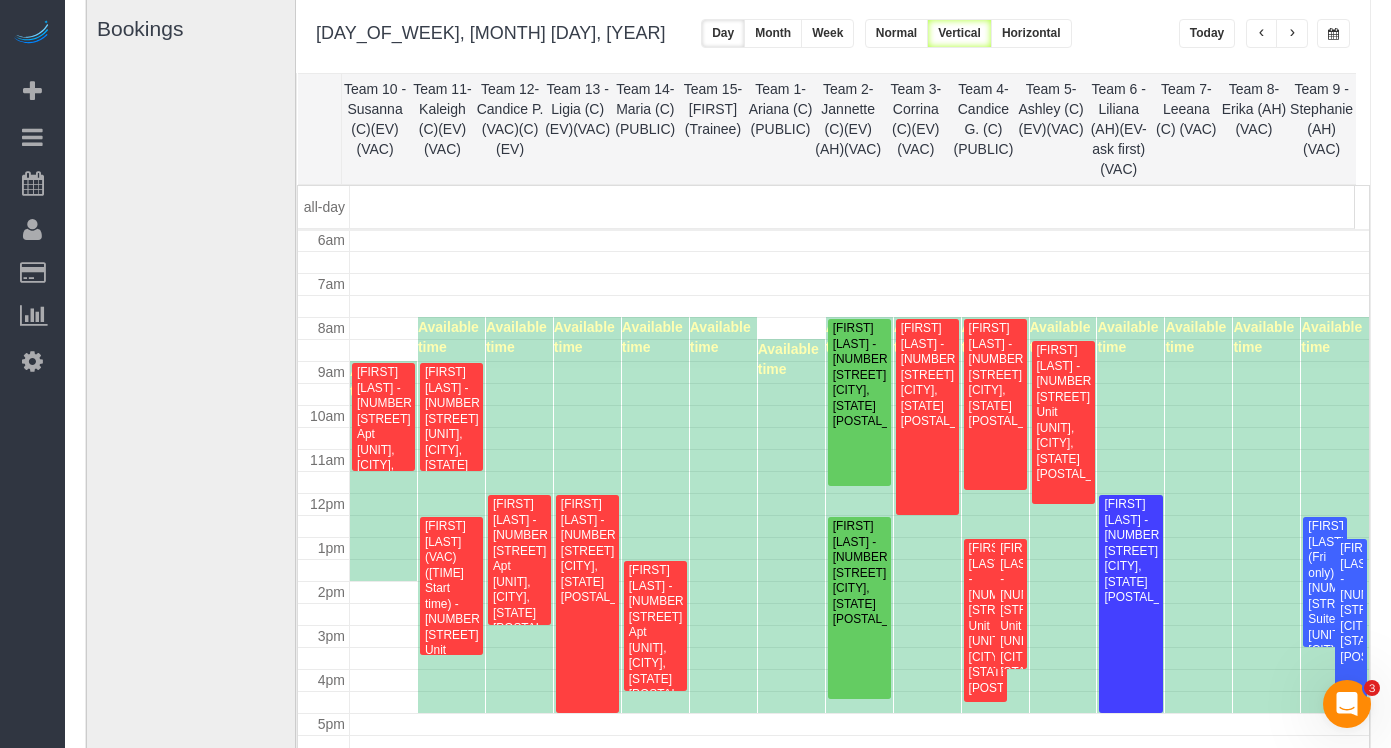 click at bounding box center [1262, 33] 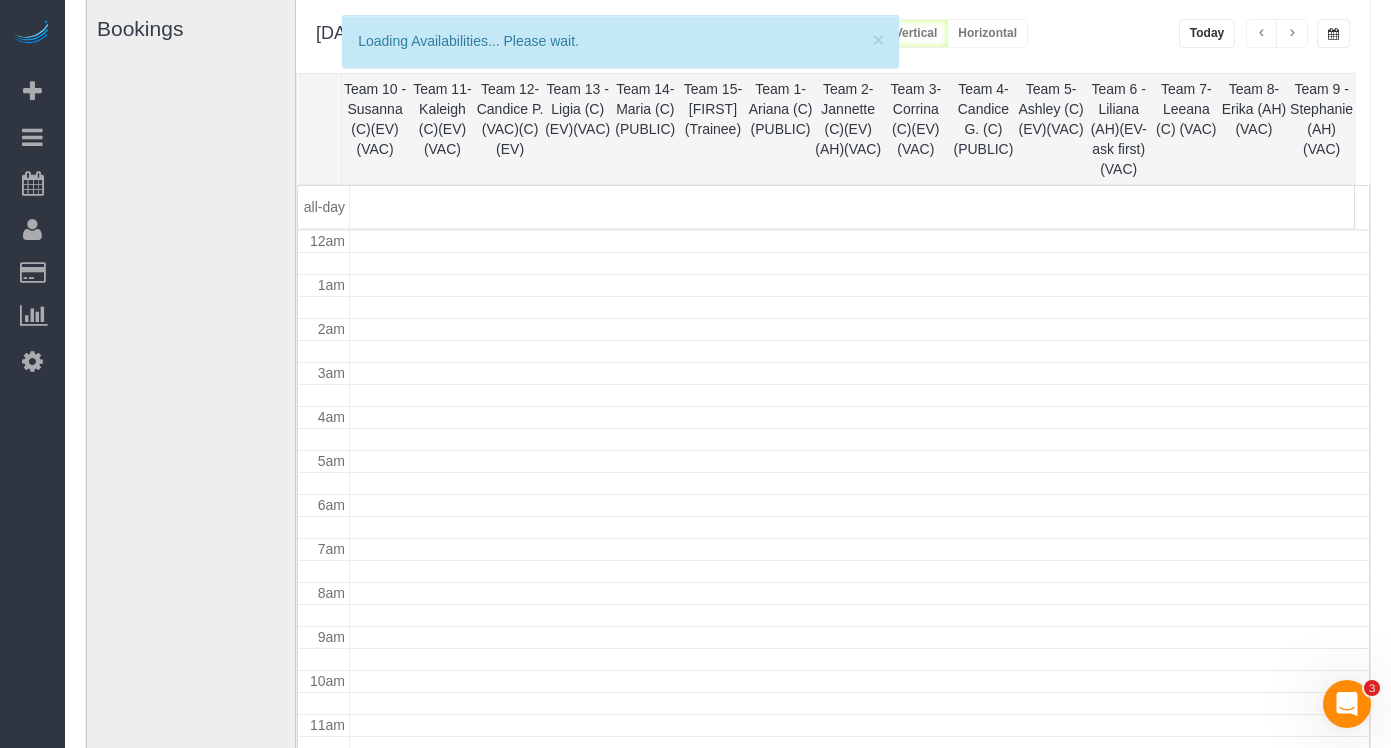 scroll, scrollTop: 265, scrollLeft: 0, axis: vertical 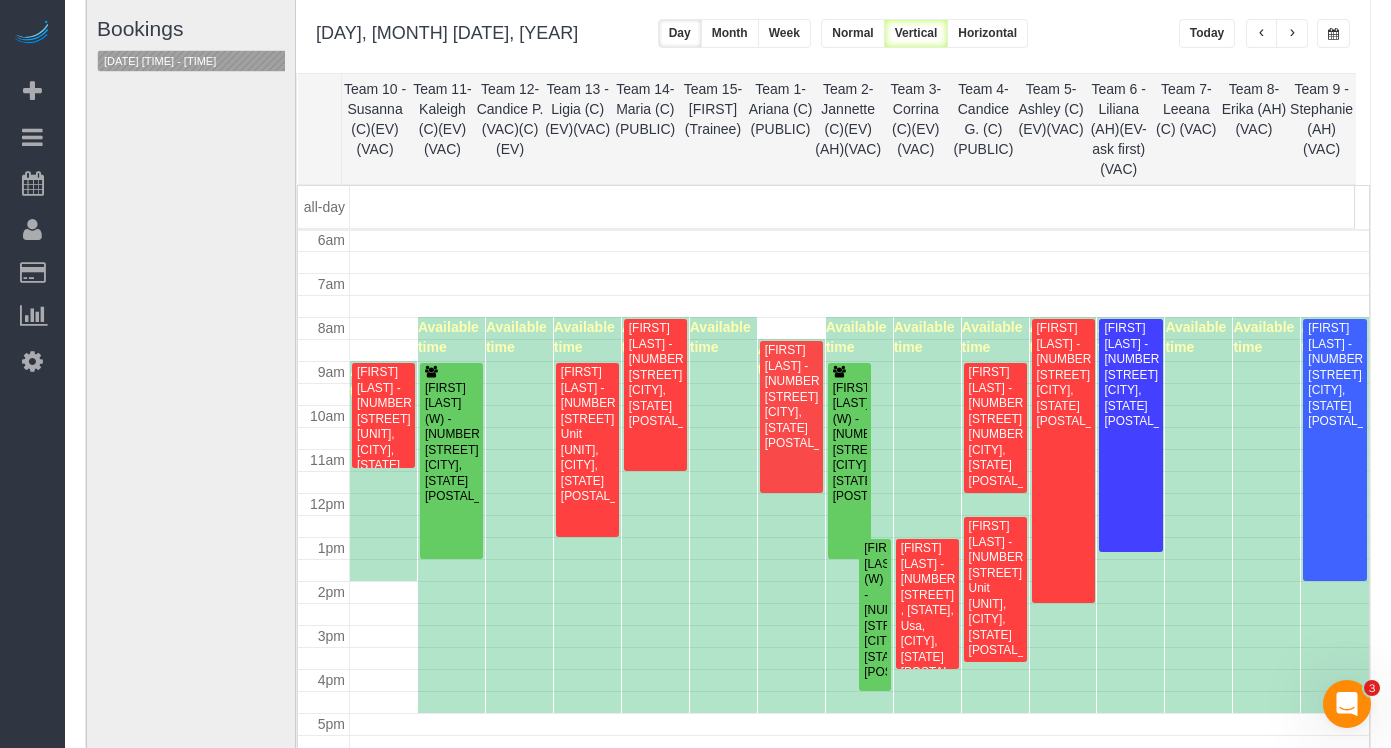 click at bounding box center (1292, 33) 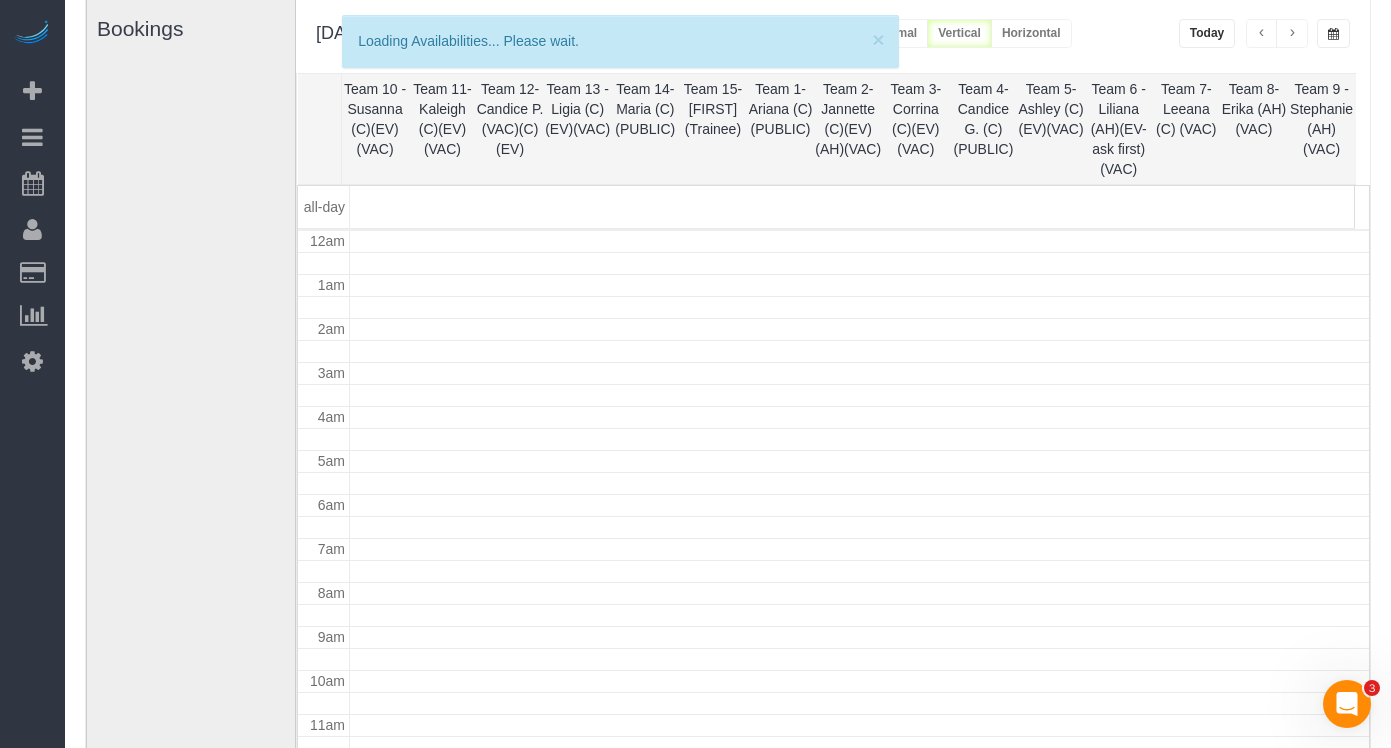 scroll, scrollTop: 265, scrollLeft: 0, axis: vertical 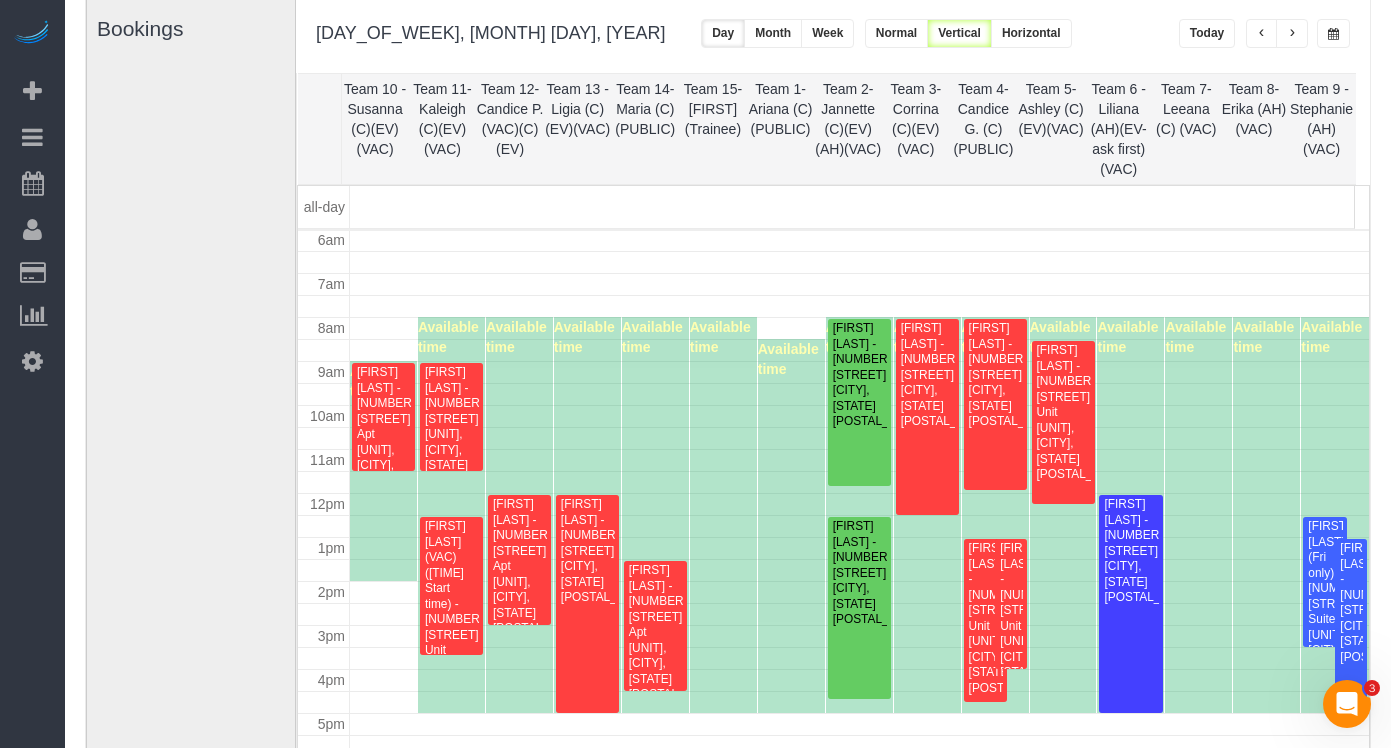 click on "**********" at bounding box center [833, 36] 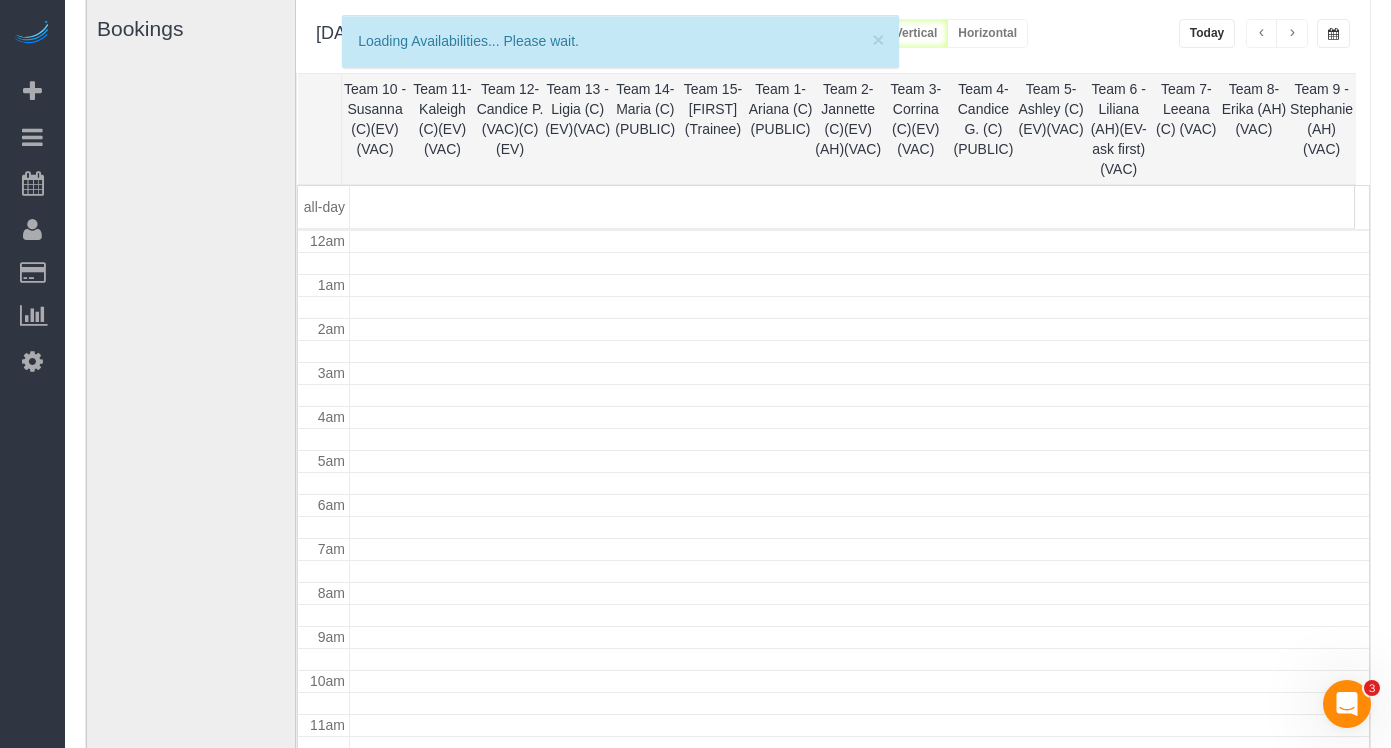 scroll, scrollTop: 265, scrollLeft: 0, axis: vertical 